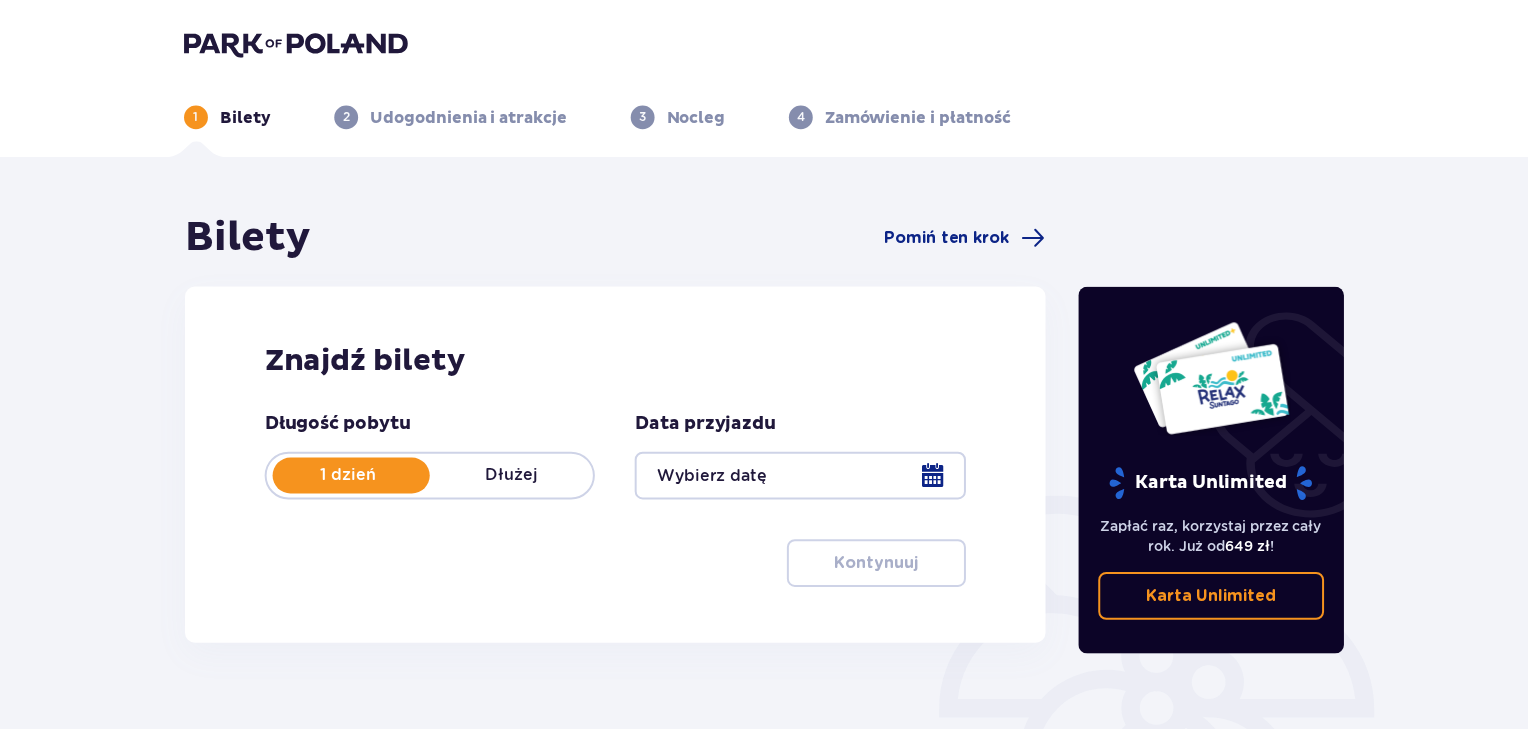 scroll, scrollTop: 0, scrollLeft: 0, axis: both 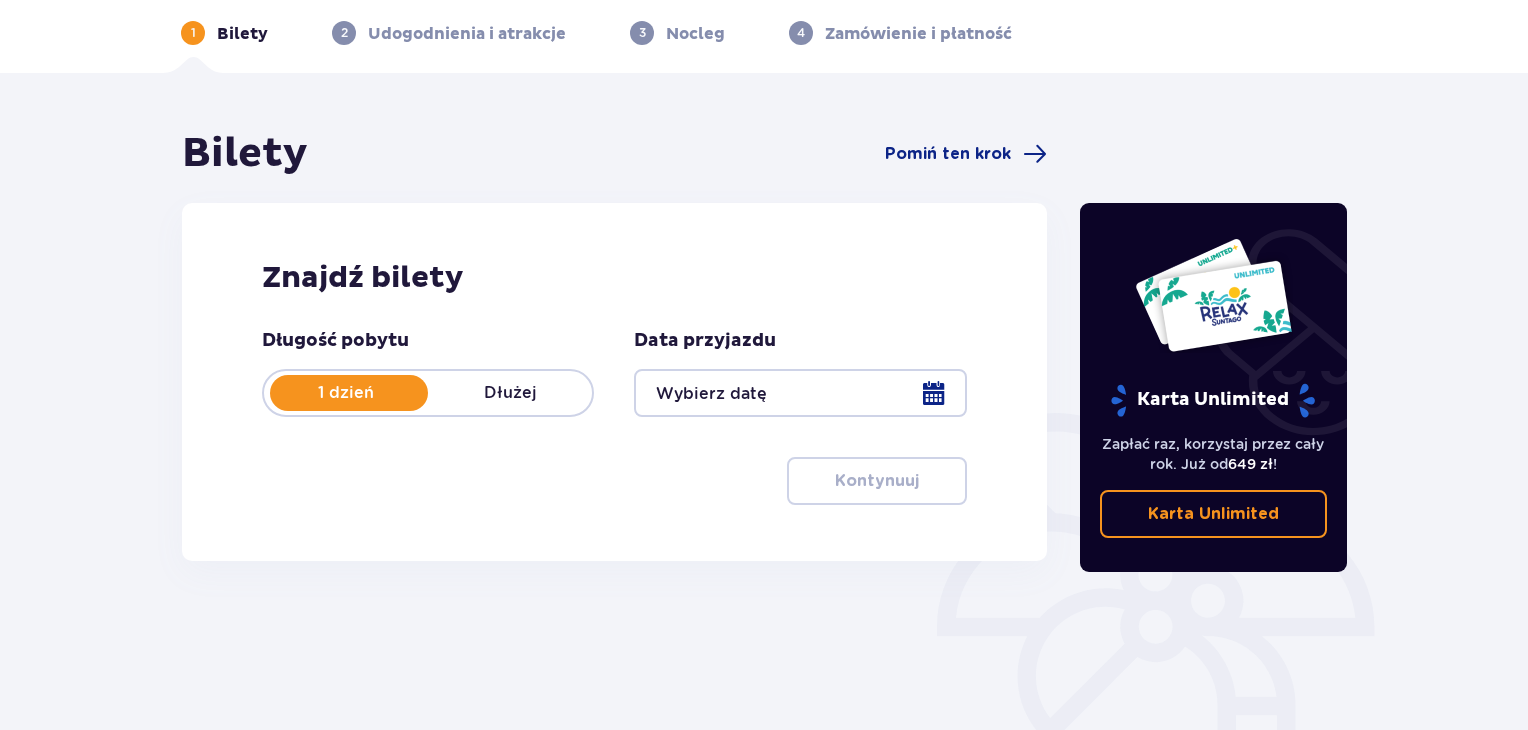 click at bounding box center (800, 393) 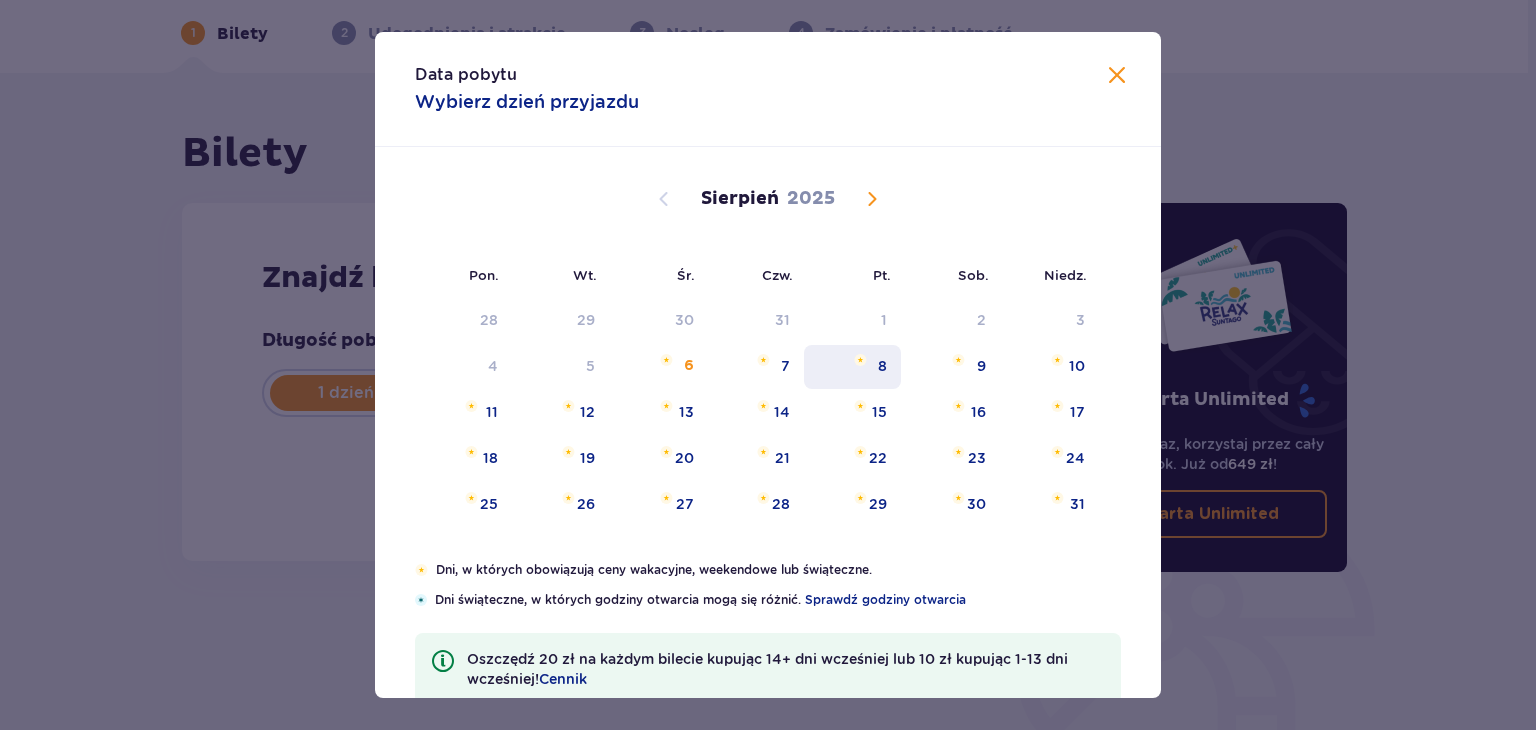 click on "8" at bounding box center [882, 366] 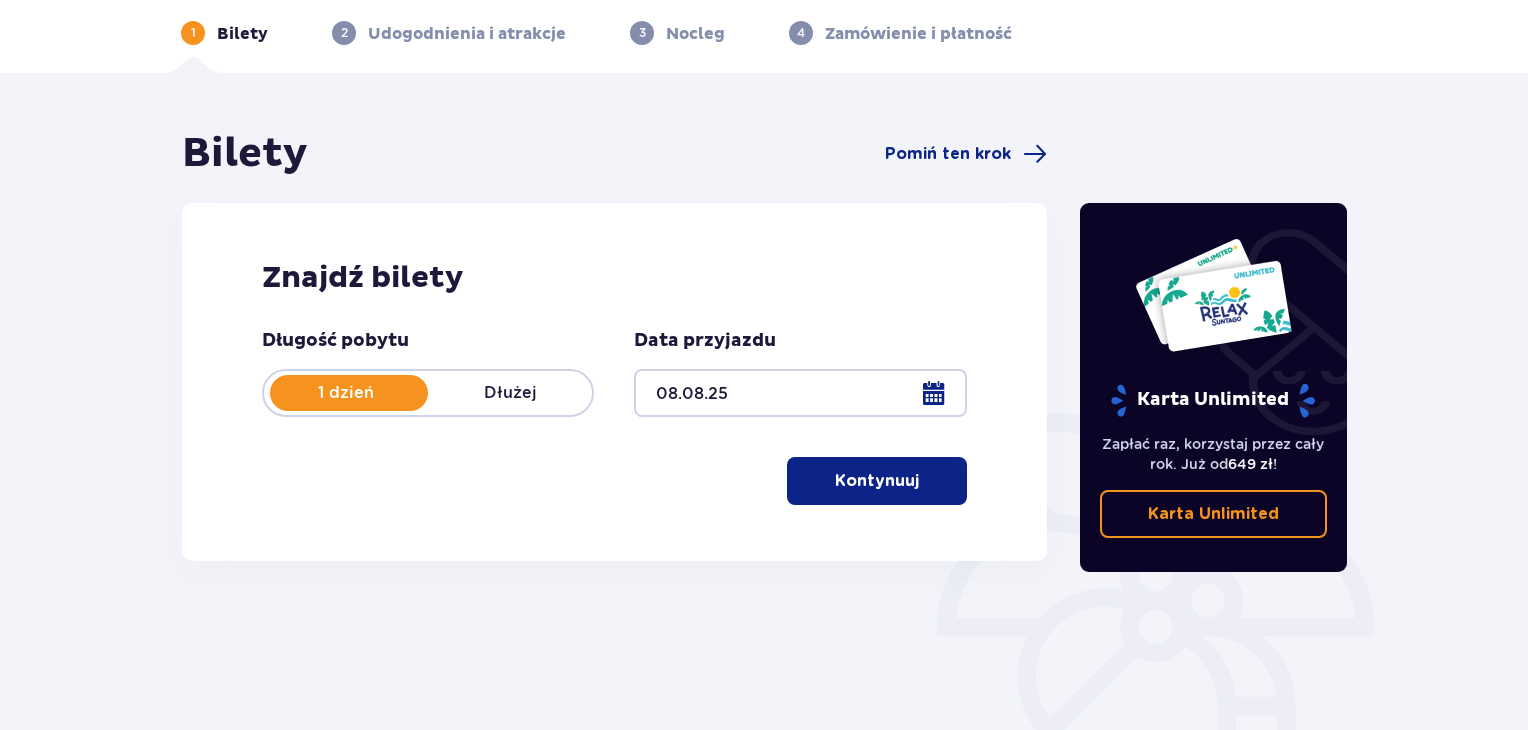 click on "Kontynuuj" at bounding box center [877, 481] 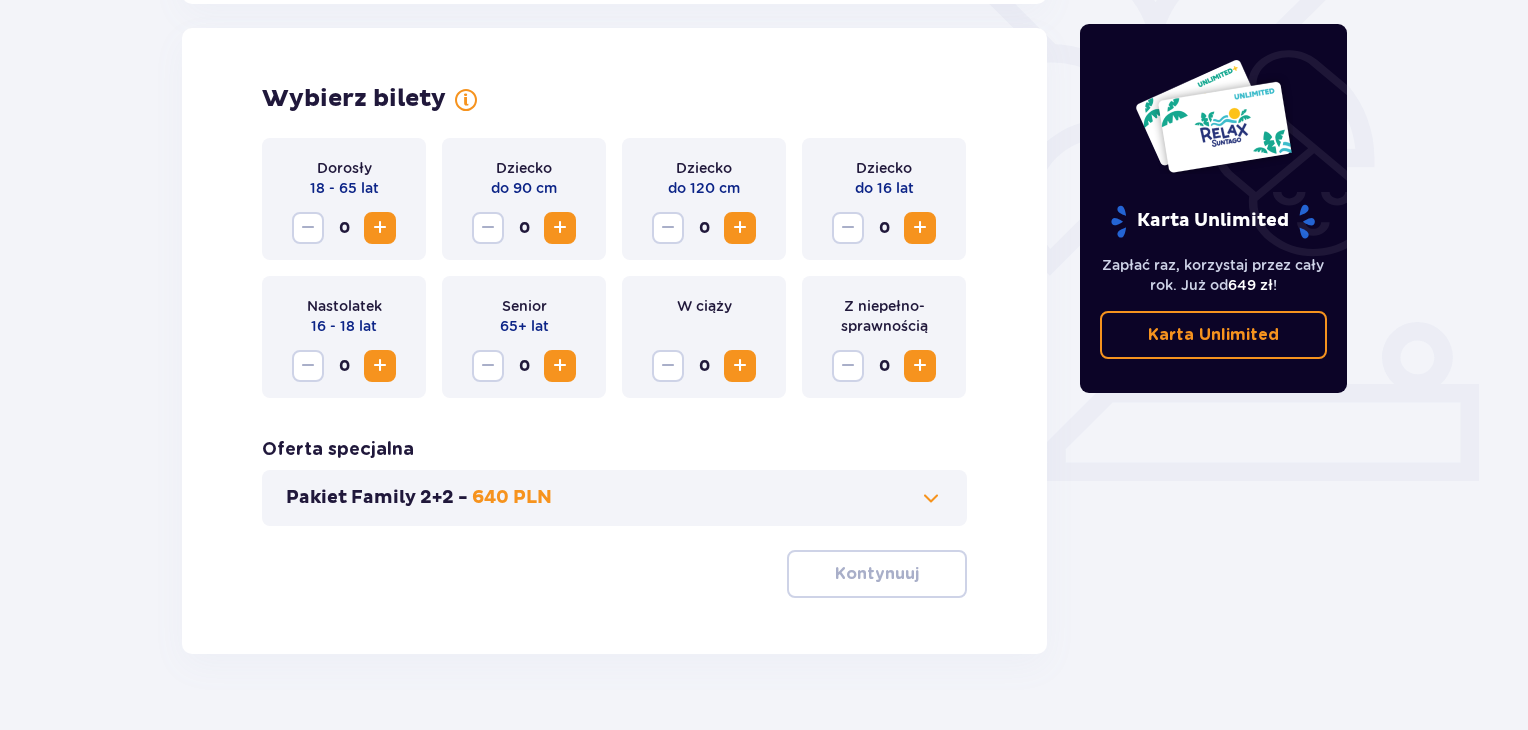 scroll, scrollTop: 556, scrollLeft: 0, axis: vertical 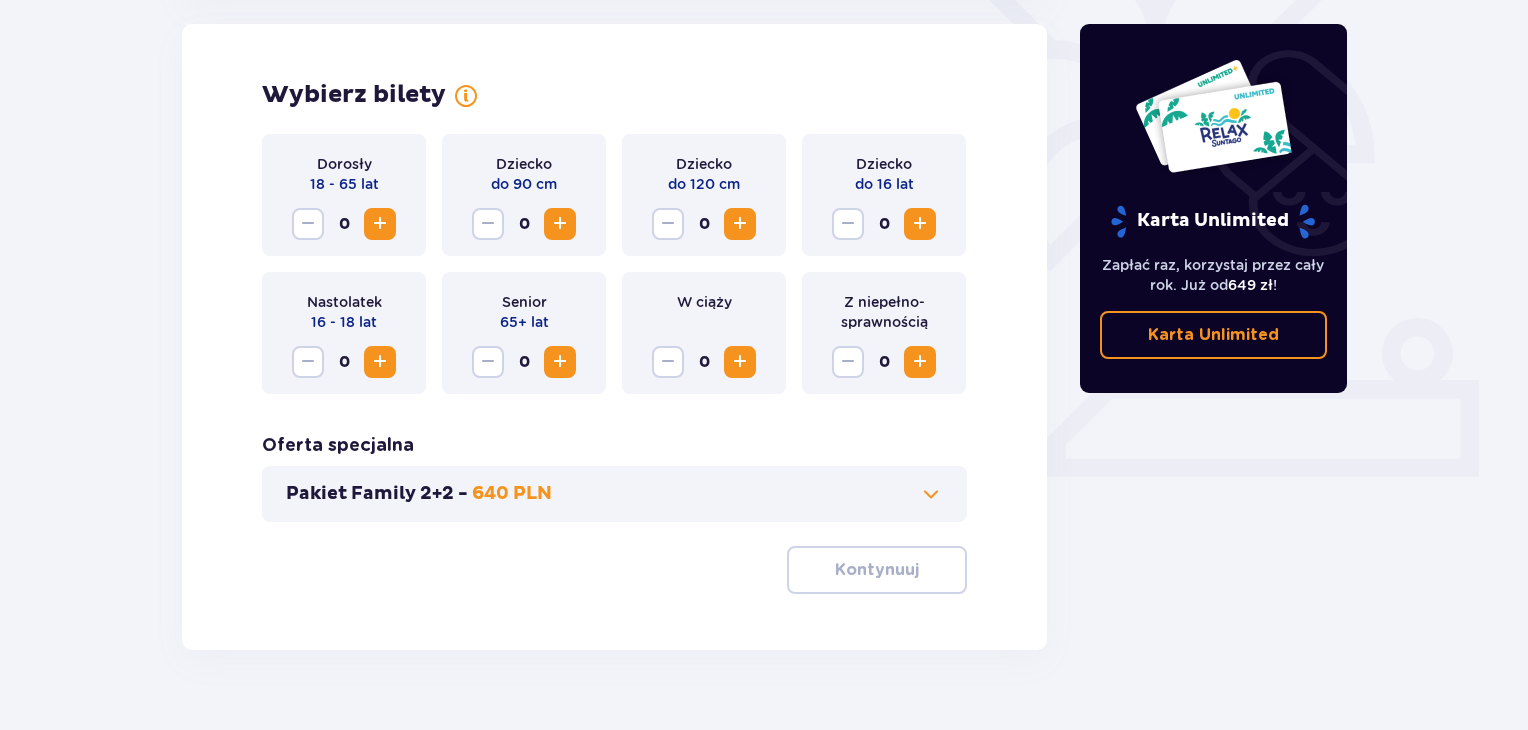 click at bounding box center [380, 224] 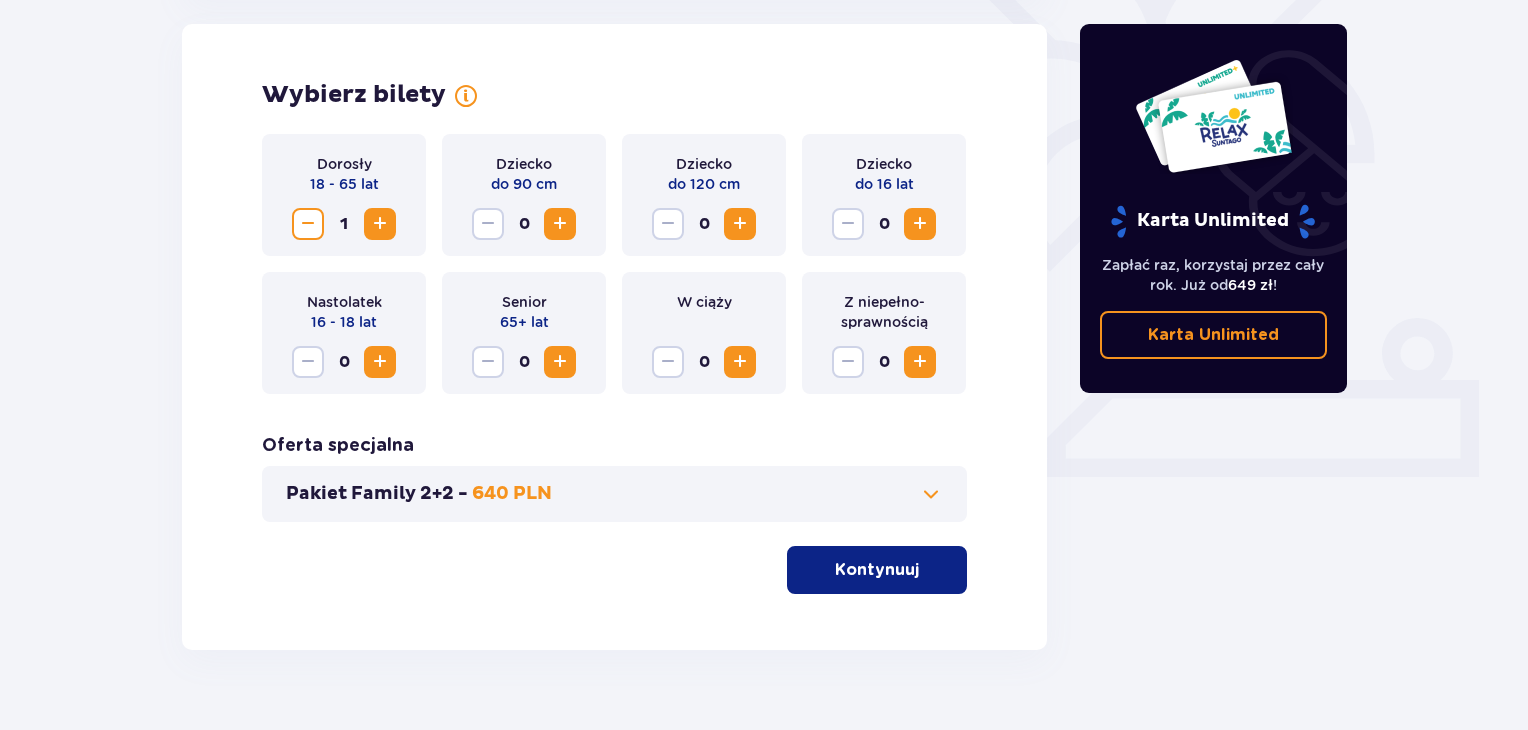 click at bounding box center (380, 224) 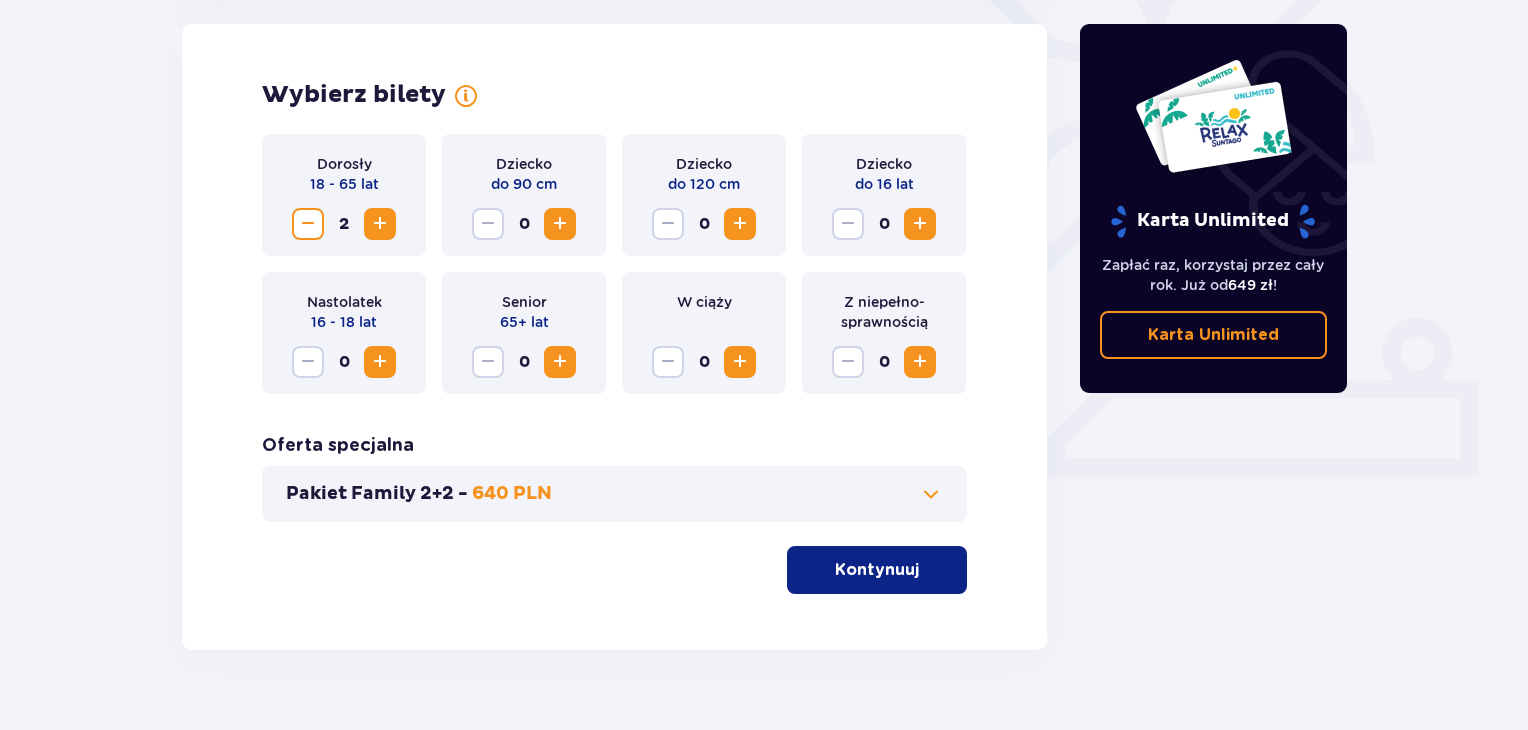 click at bounding box center (920, 224) 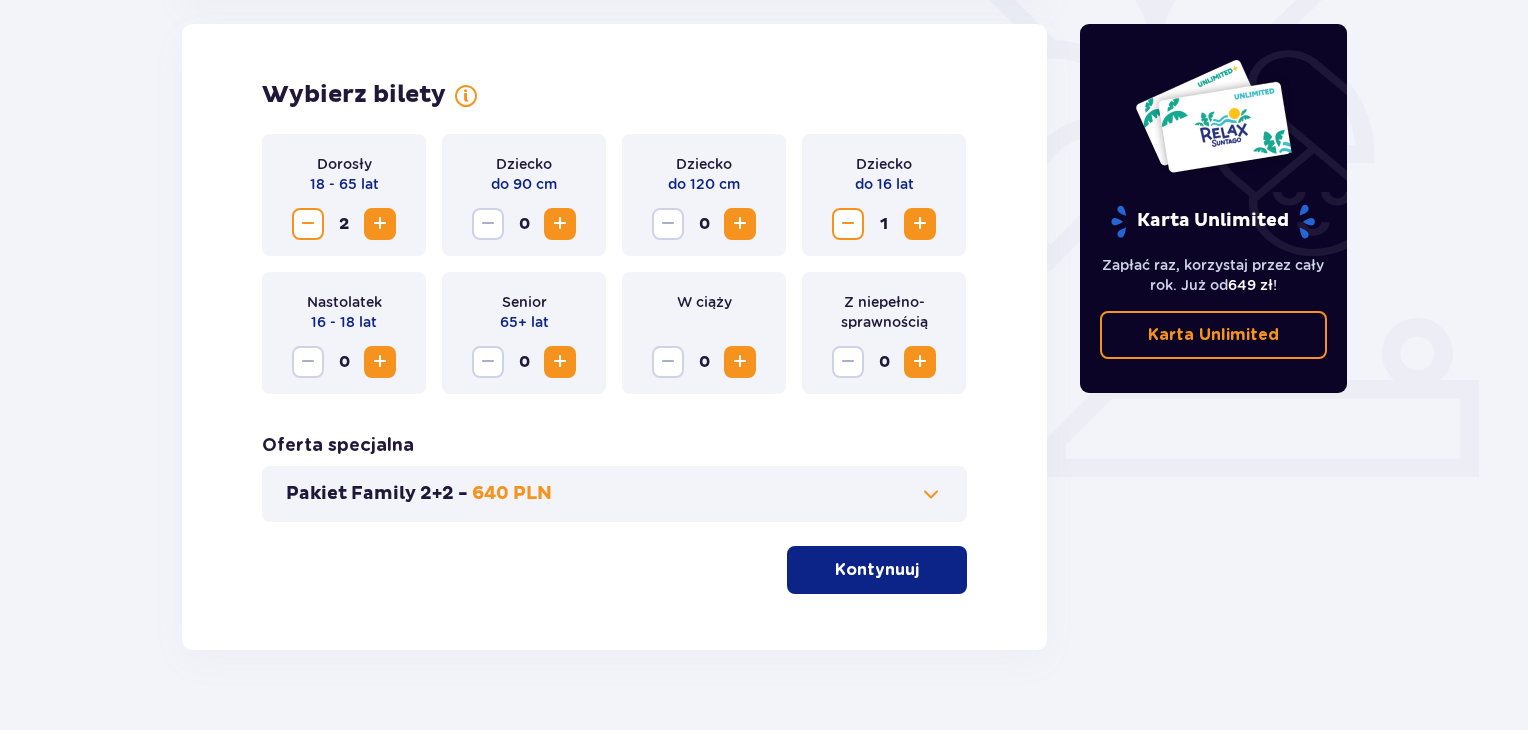 click at bounding box center [920, 224] 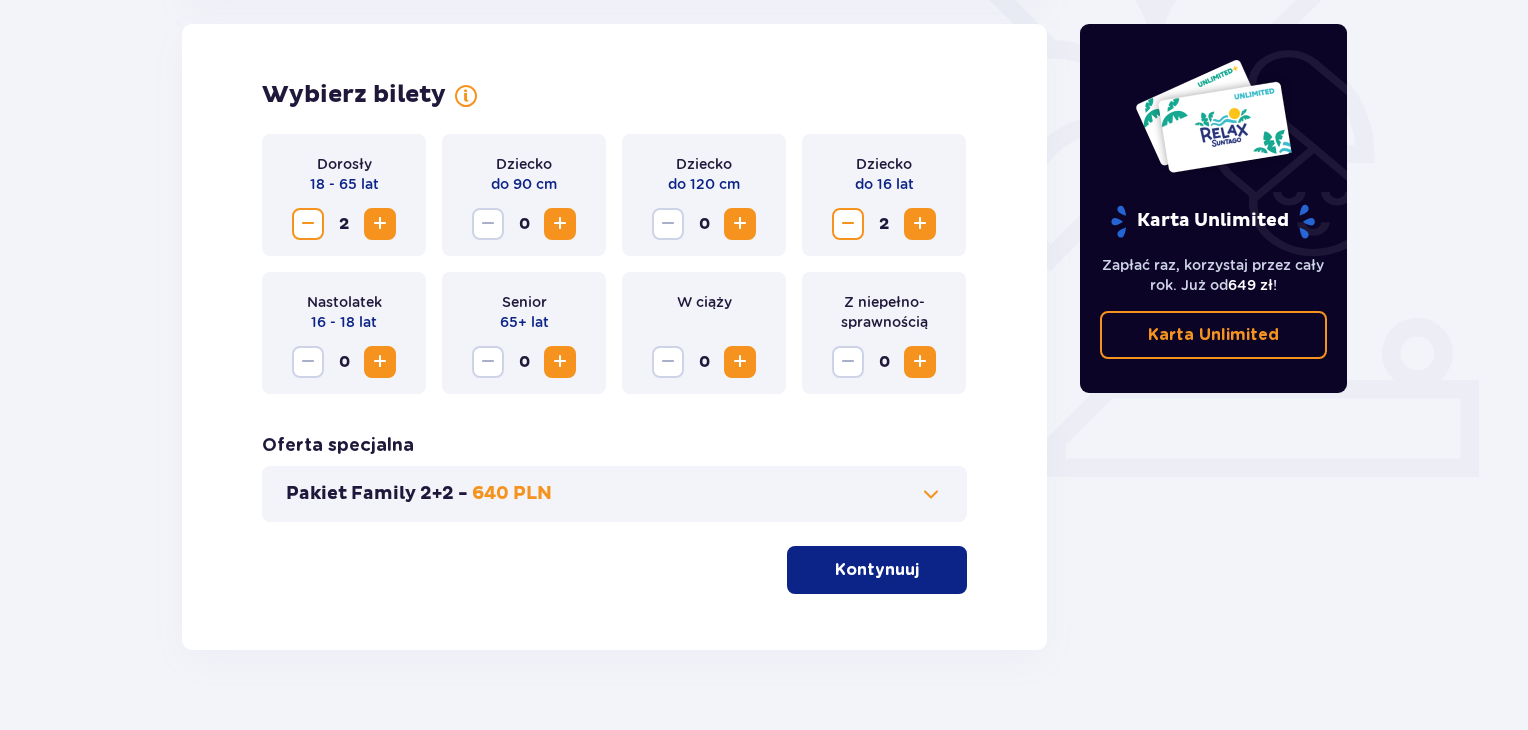 click on "Kontynuuj" at bounding box center (877, 570) 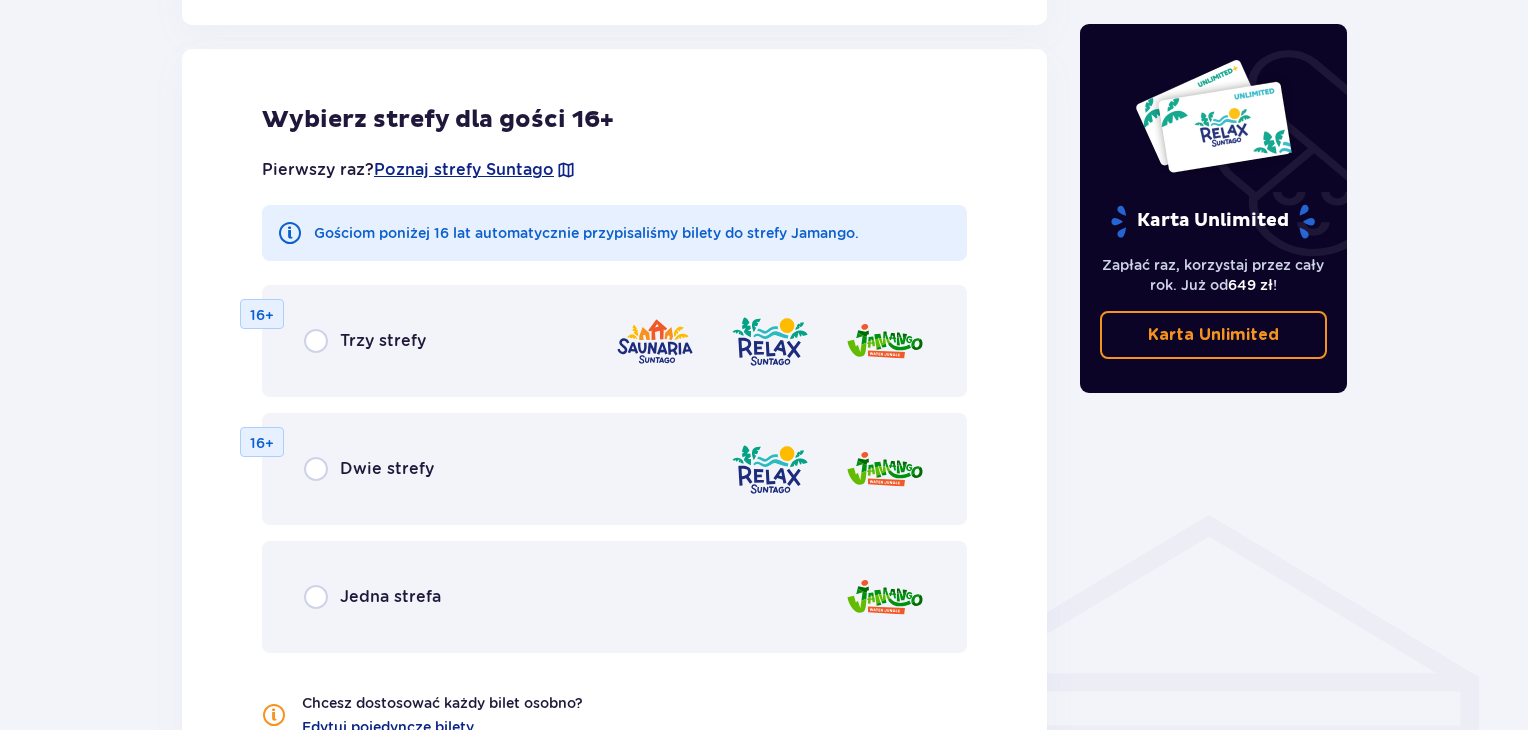 scroll, scrollTop: 1110, scrollLeft: 0, axis: vertical 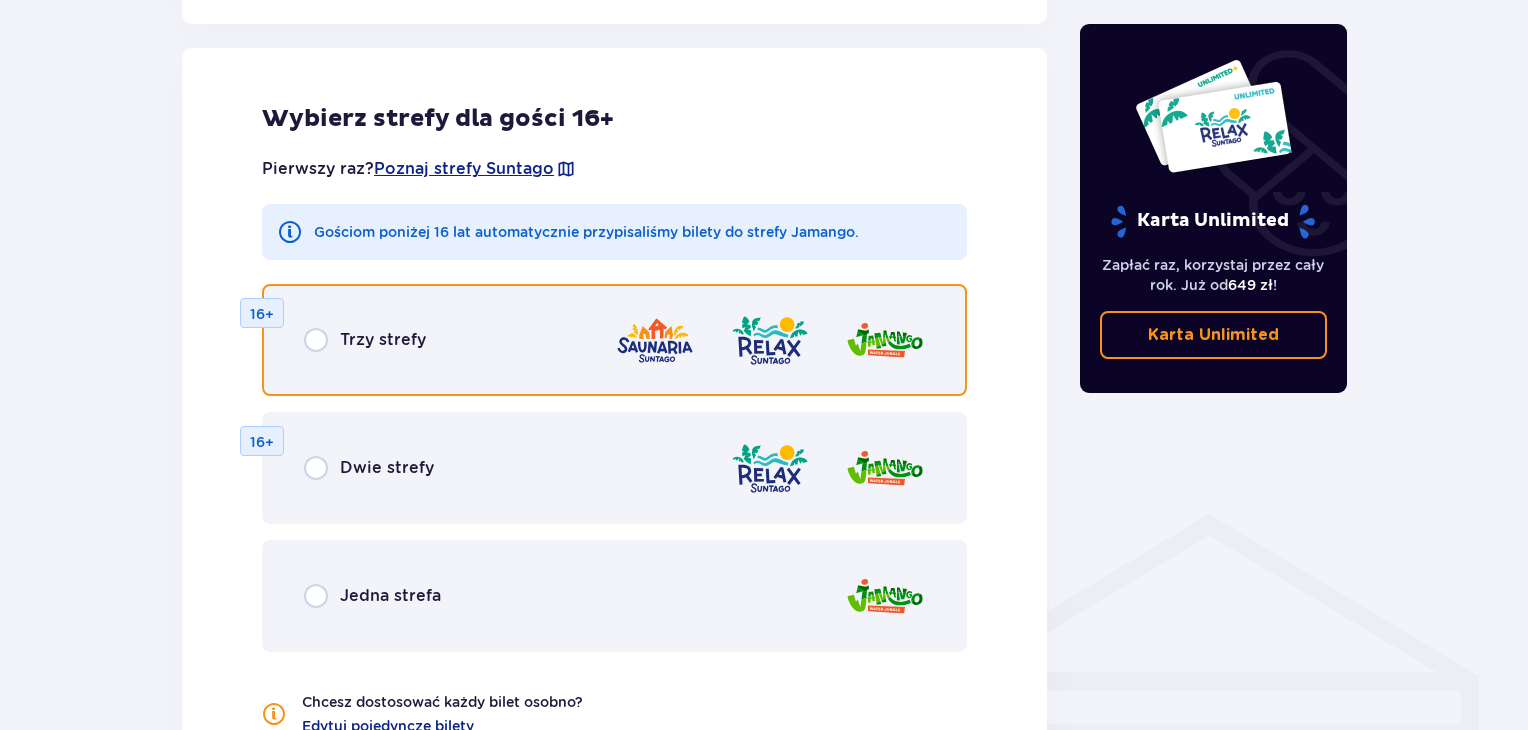 click at bounding box center (316, 340) 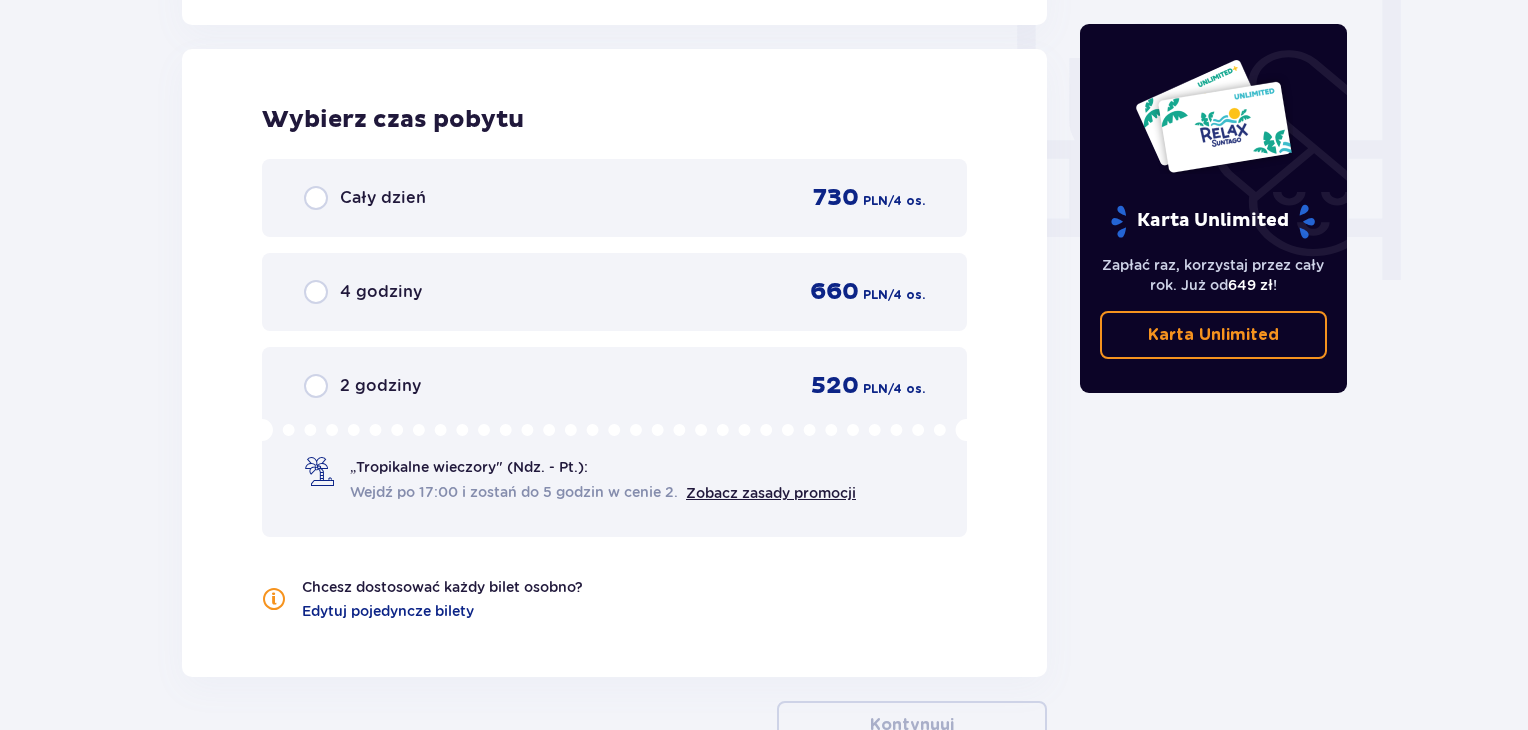 scroll, scrollTop: 1878, scrollLeft: 0, axis: vertical 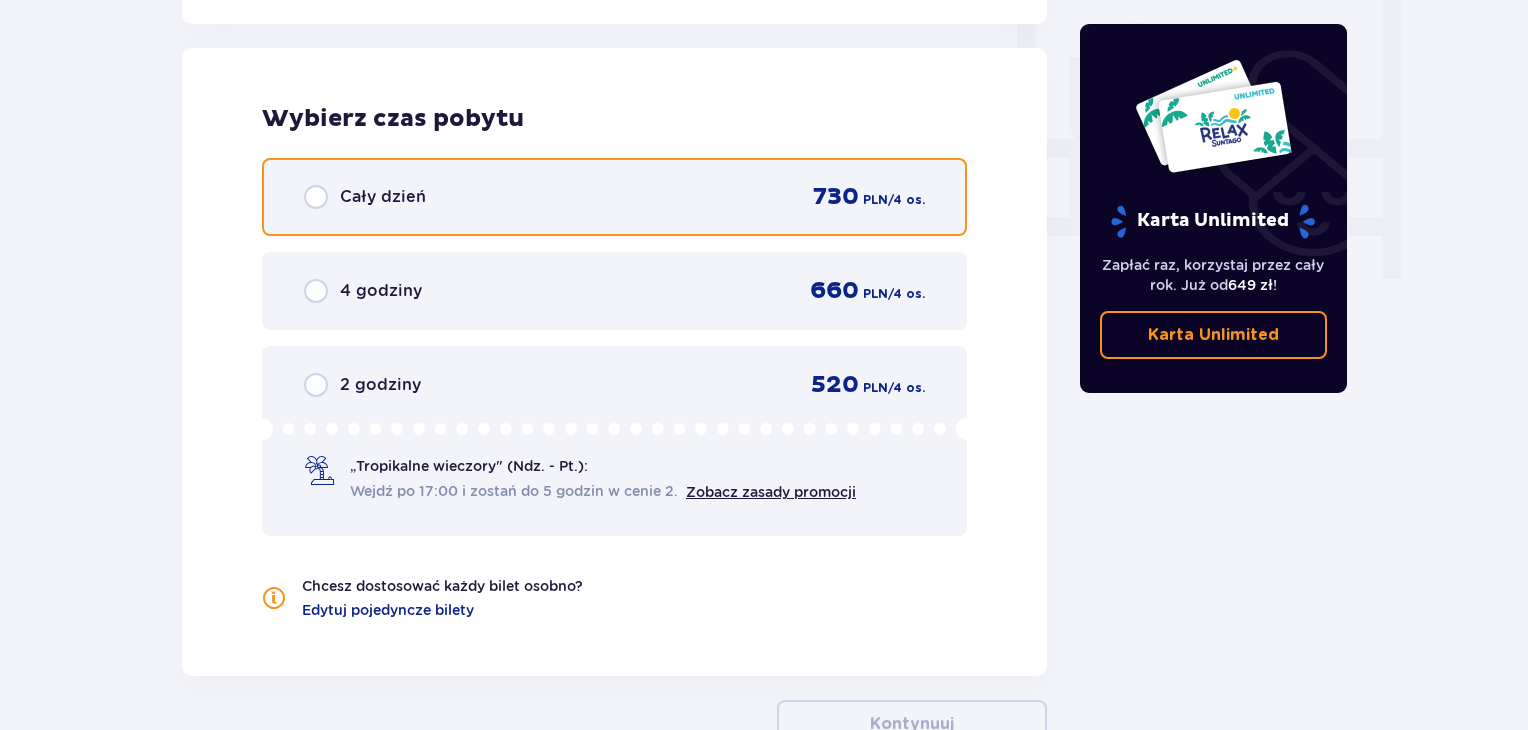 click at bounding box center [316, 197] 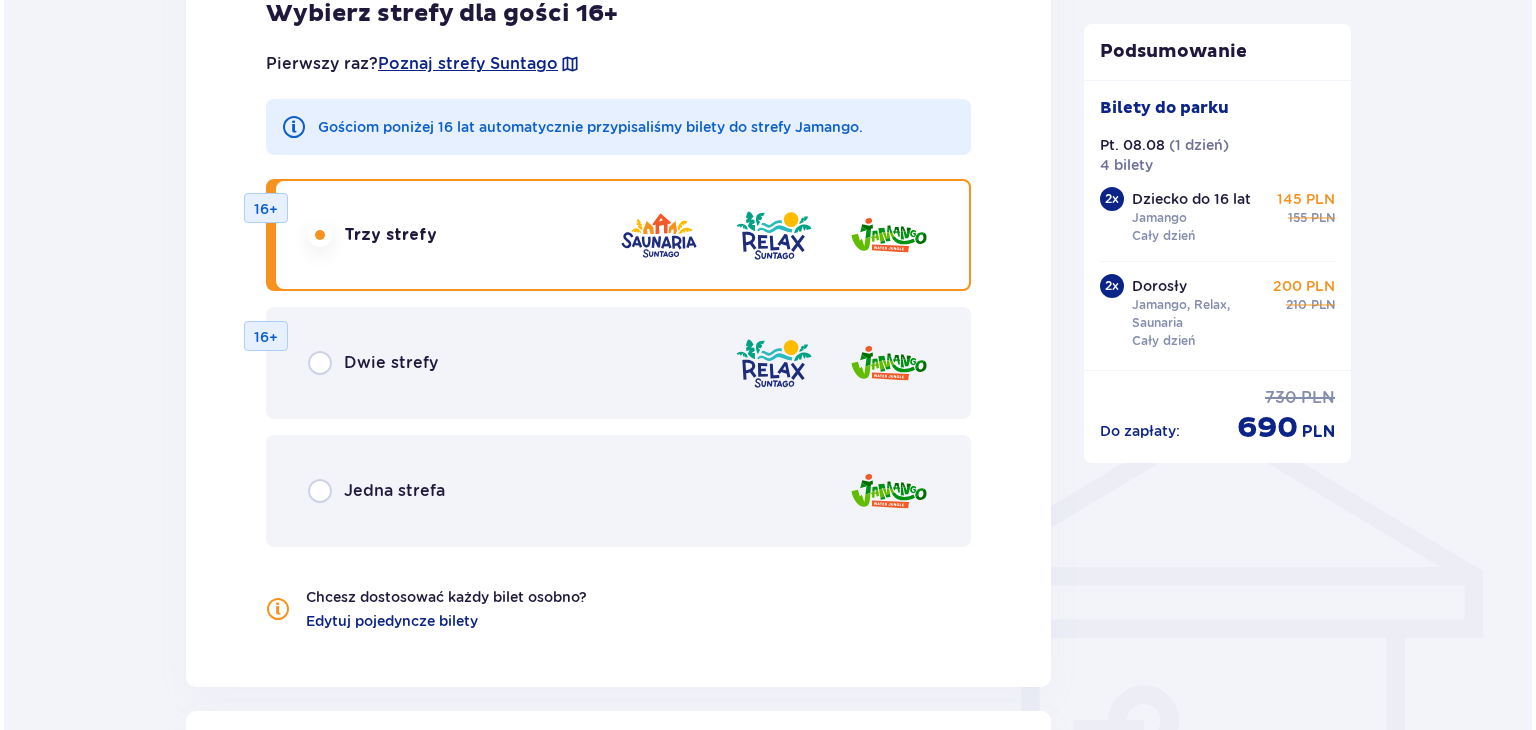 scroll, scrollTop: 1167, scrollLeft: 0, axis: vertical 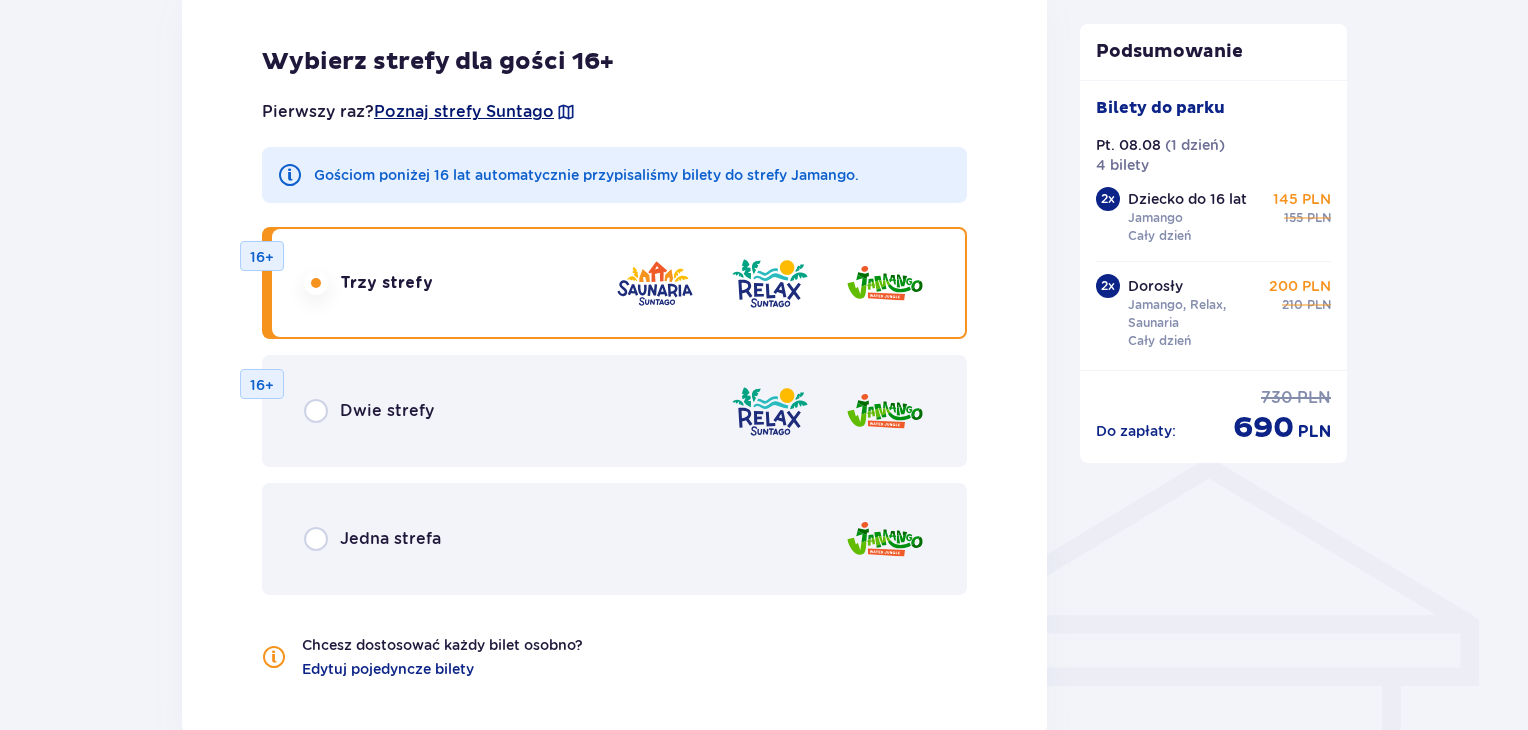 click on "Poznaj strefy Suntago" at bounding box center [464, 112] 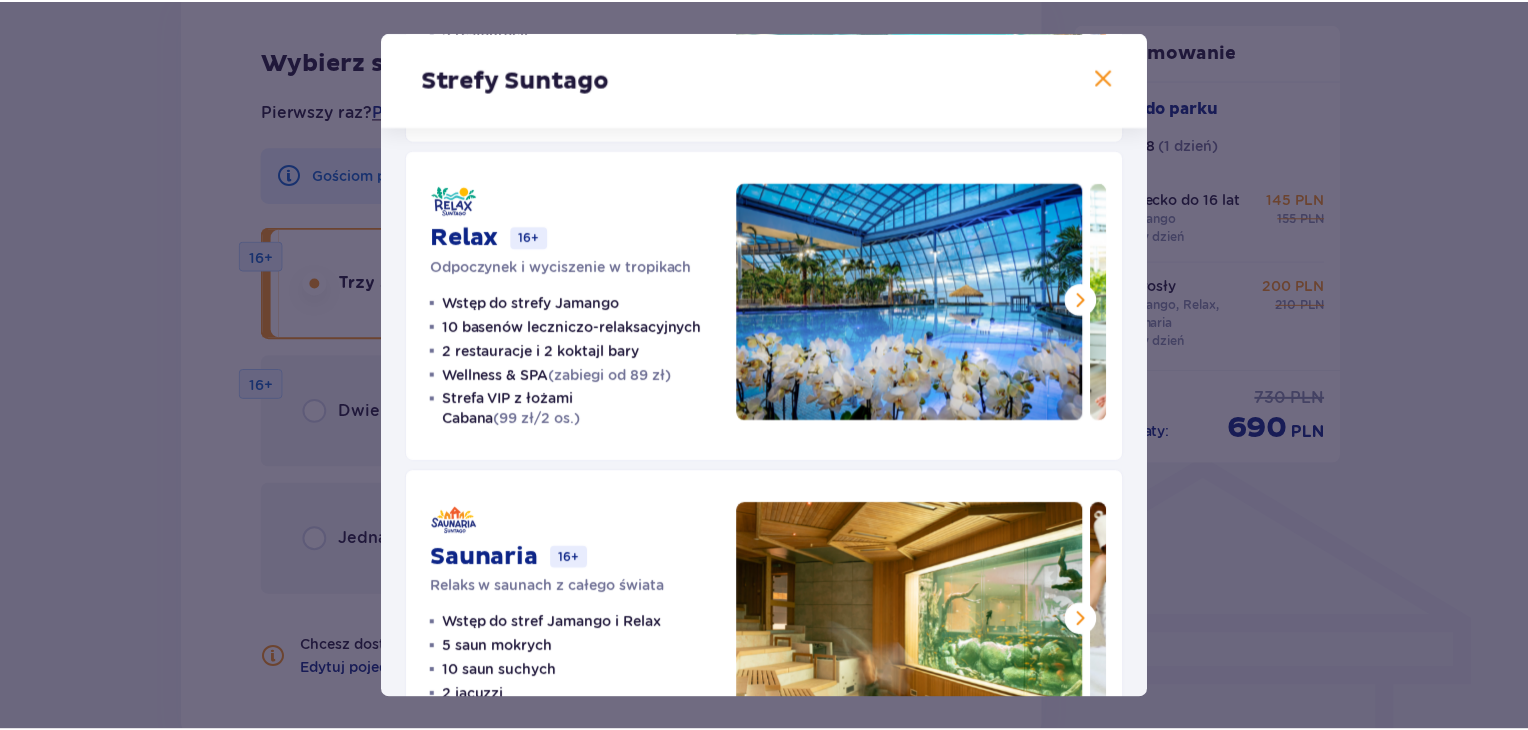 scroll, scrollTop: 310, scrollLeft: 0, axis: vertical 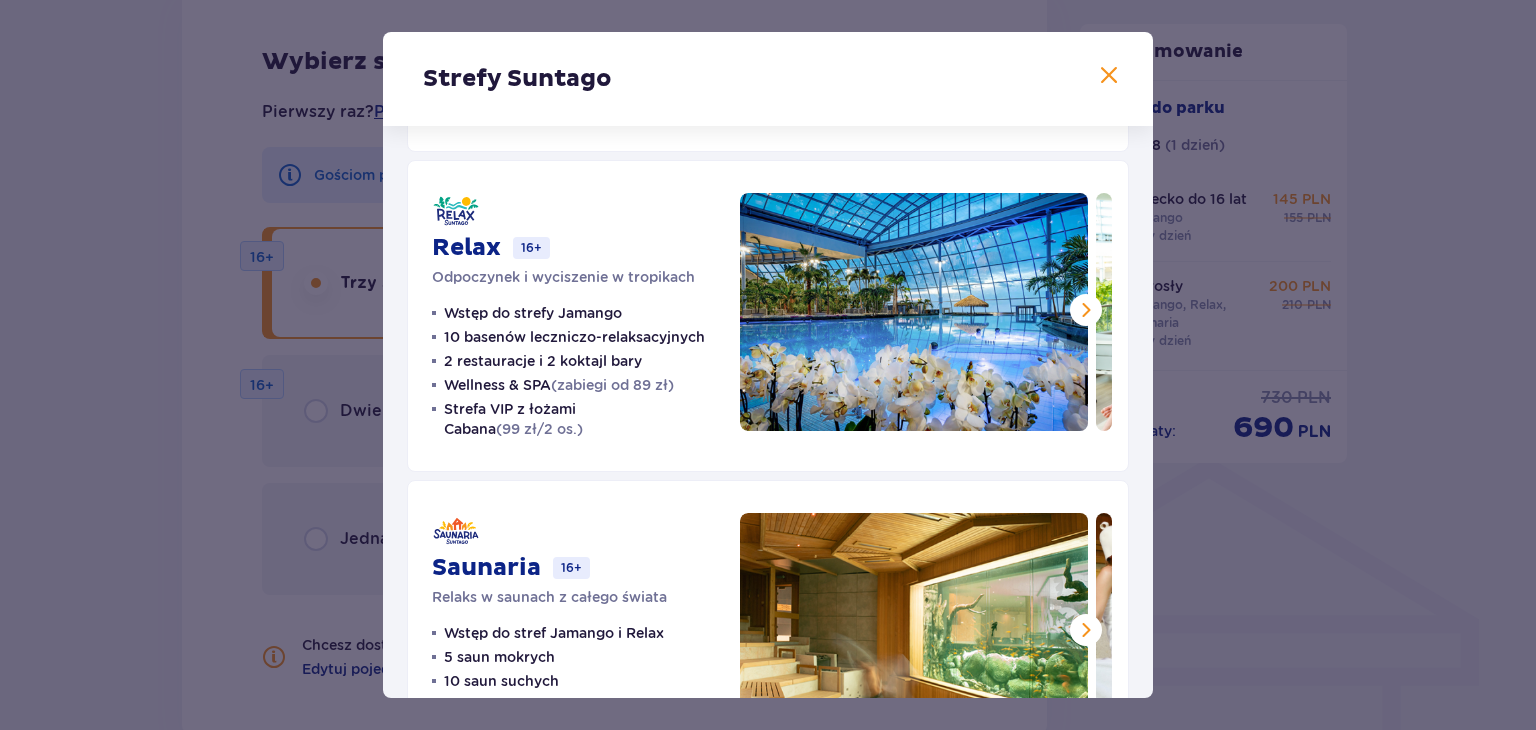 click at bounding box center [1109, 76] 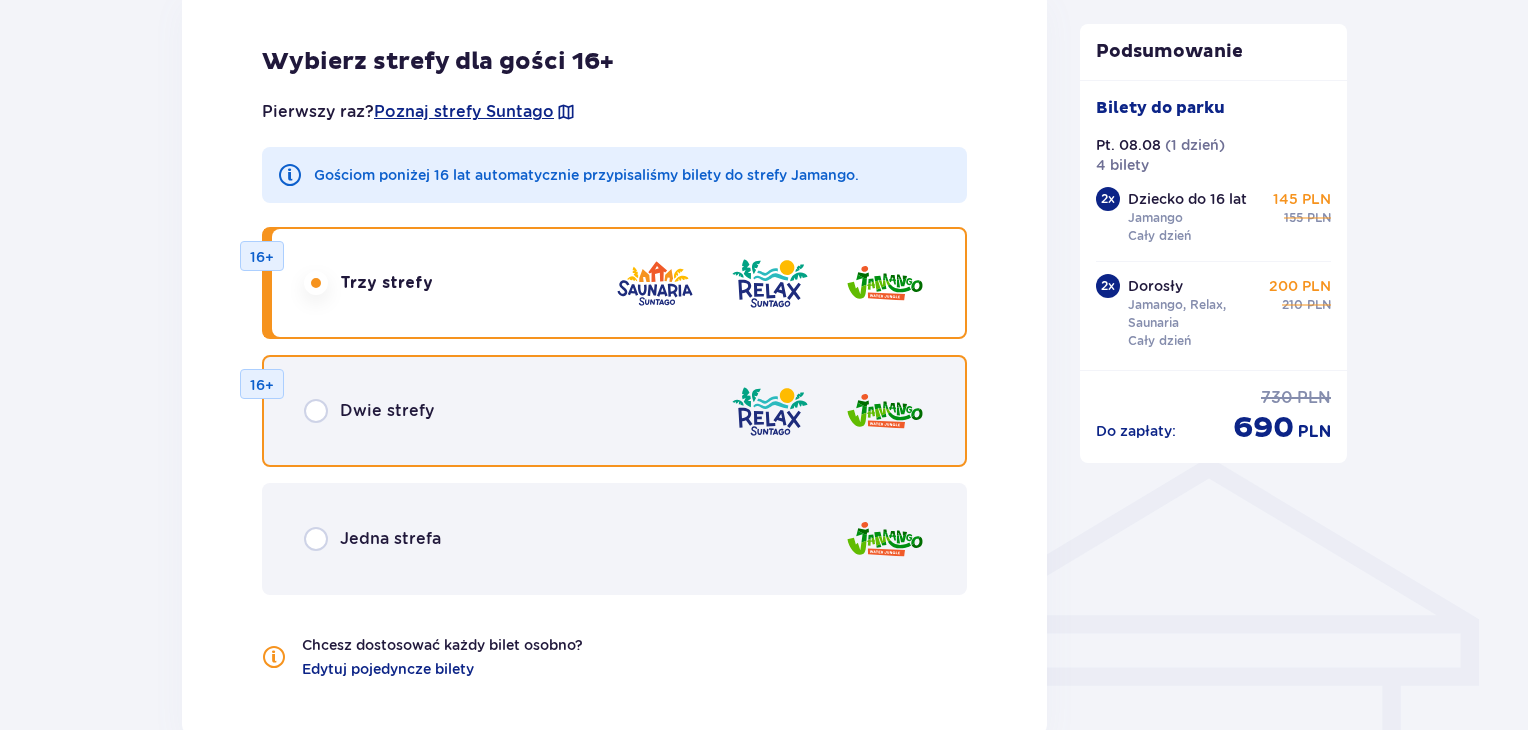 click at bounding box center [316, 411] 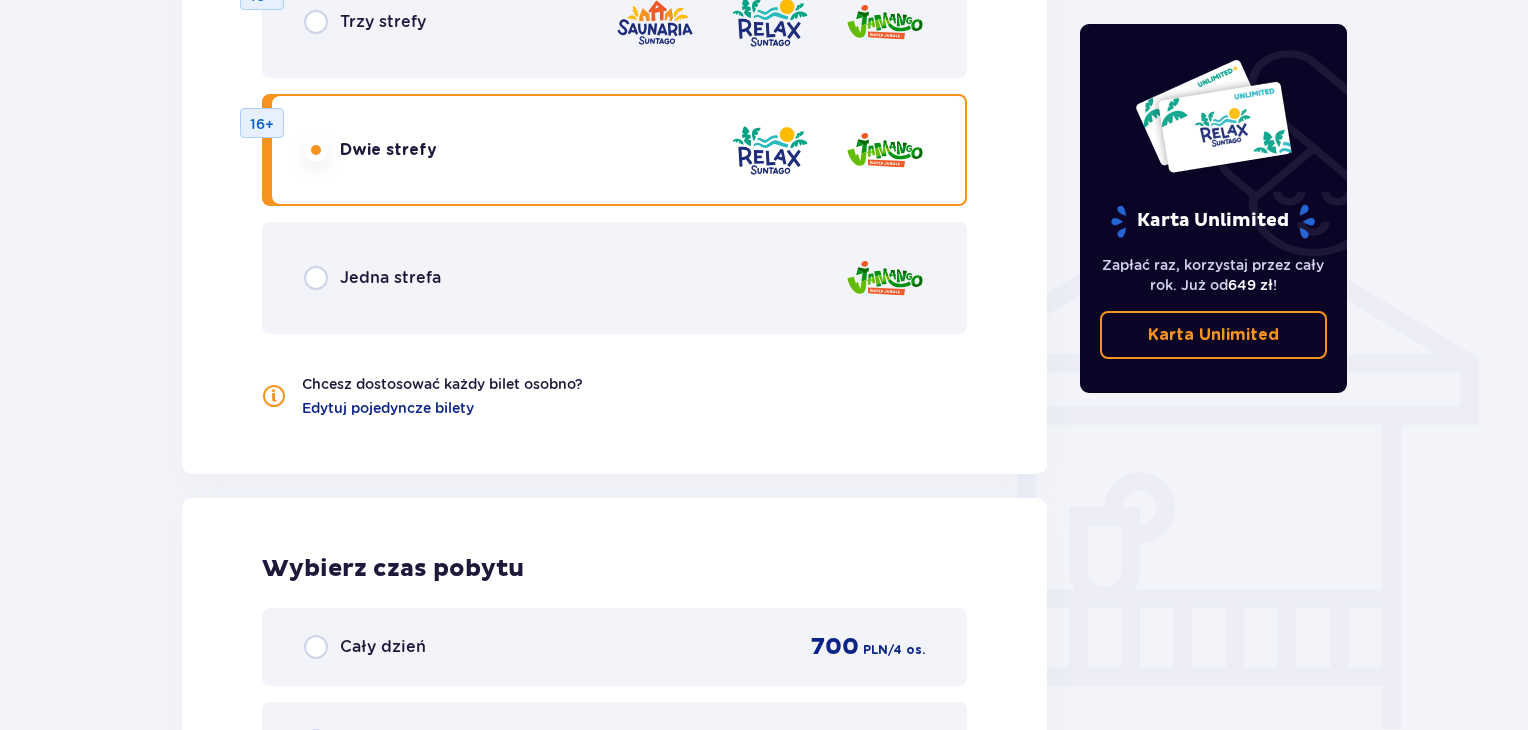 scroll, scrollTop: 1080, scrollLeft: 0, axis: vertical 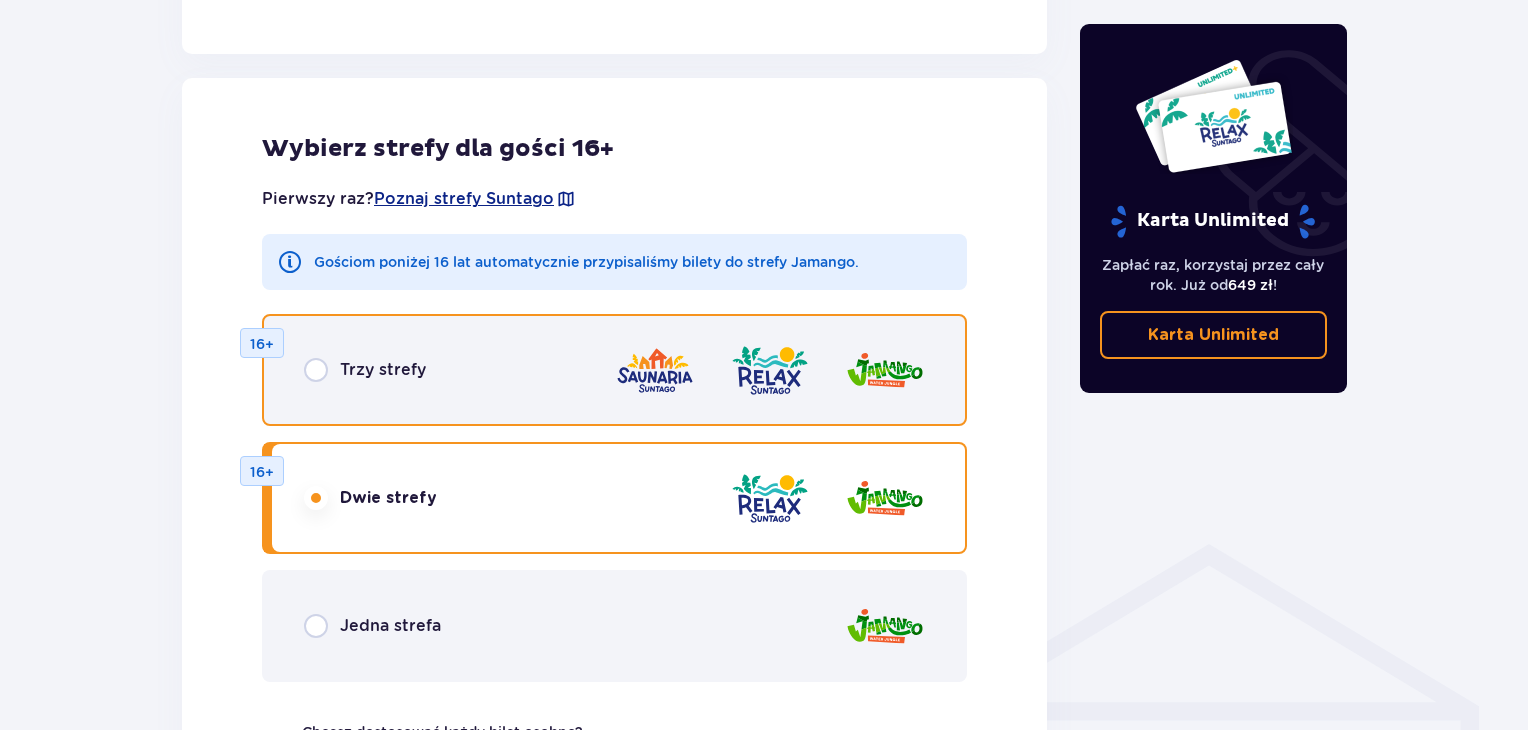 click at bounding box center [316, 370] 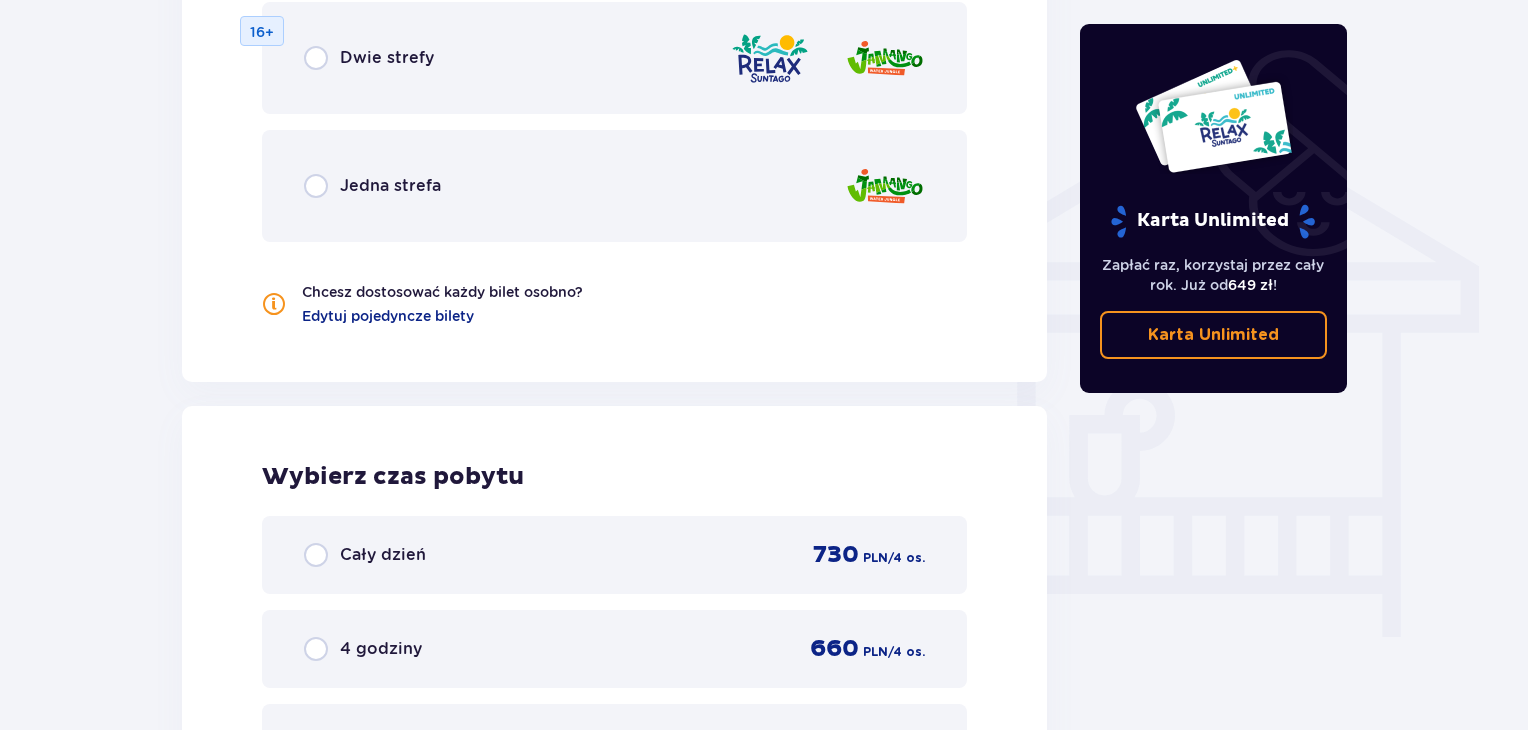 scroll, scrollTop: 1555, scrollLeft: 0, axis: vertical 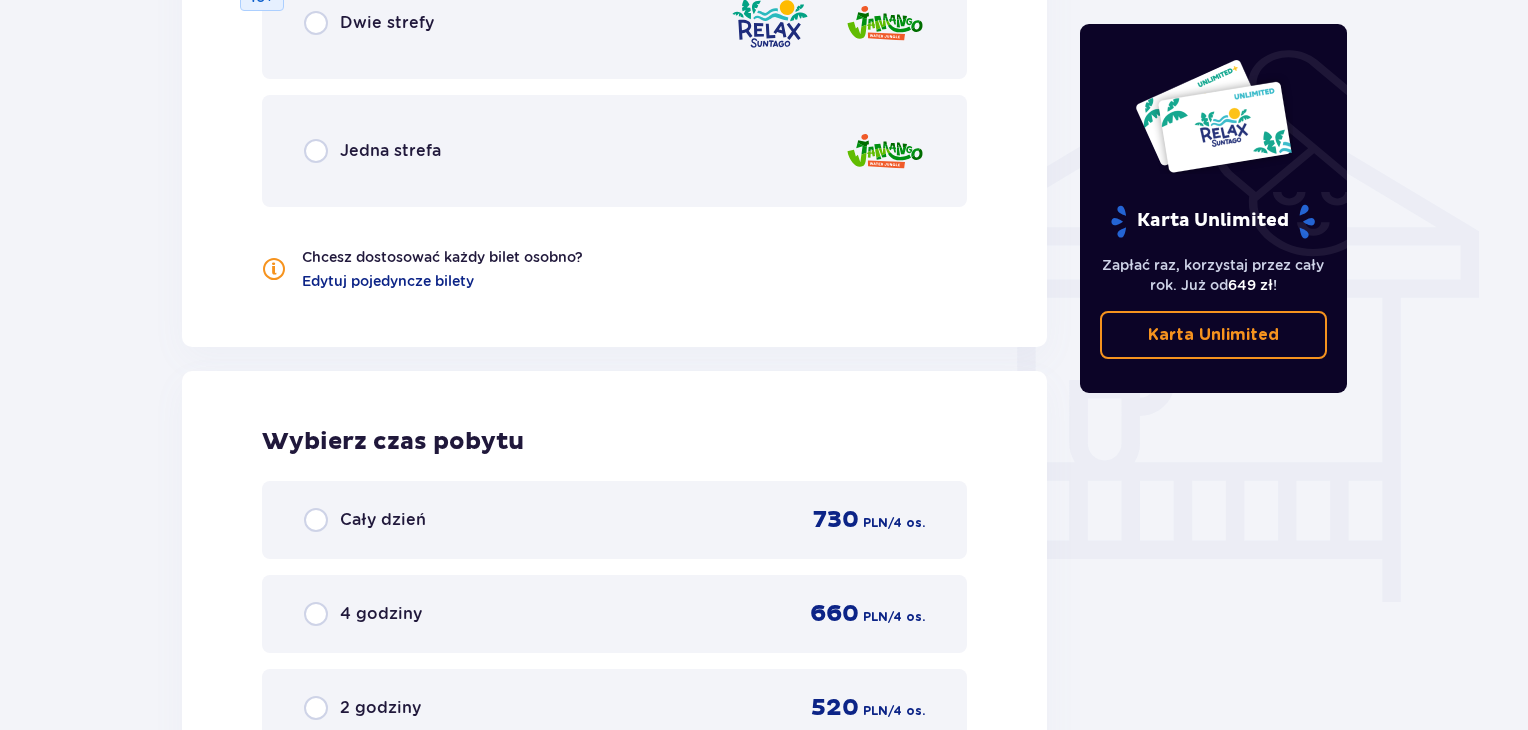 click on "Cały dzień" at bounding box center [365, 520] 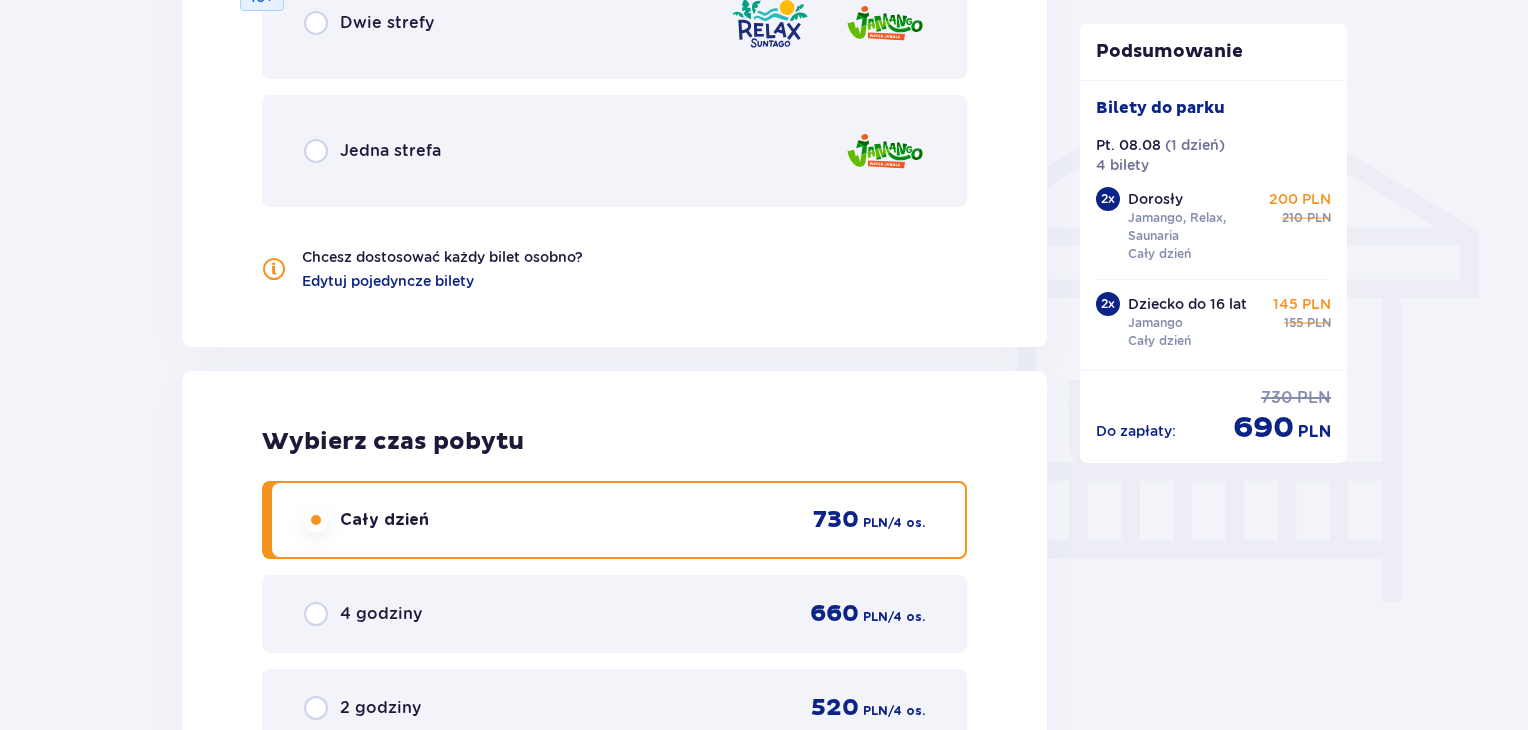scroll, scrollTop: 2126, scrollLeft: 0, axis: vertical 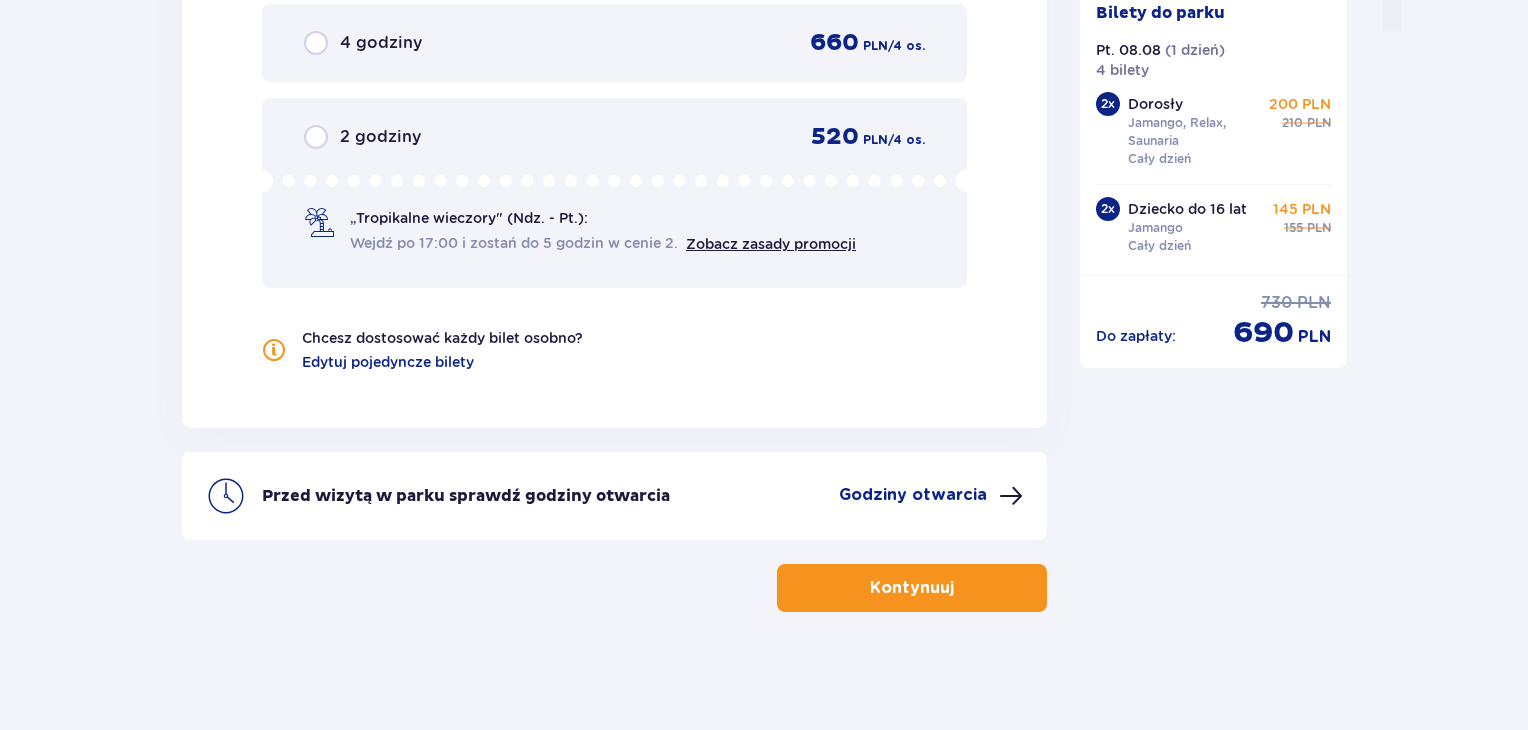 click on "Kontynuuj" at bounding box center [912, 588] 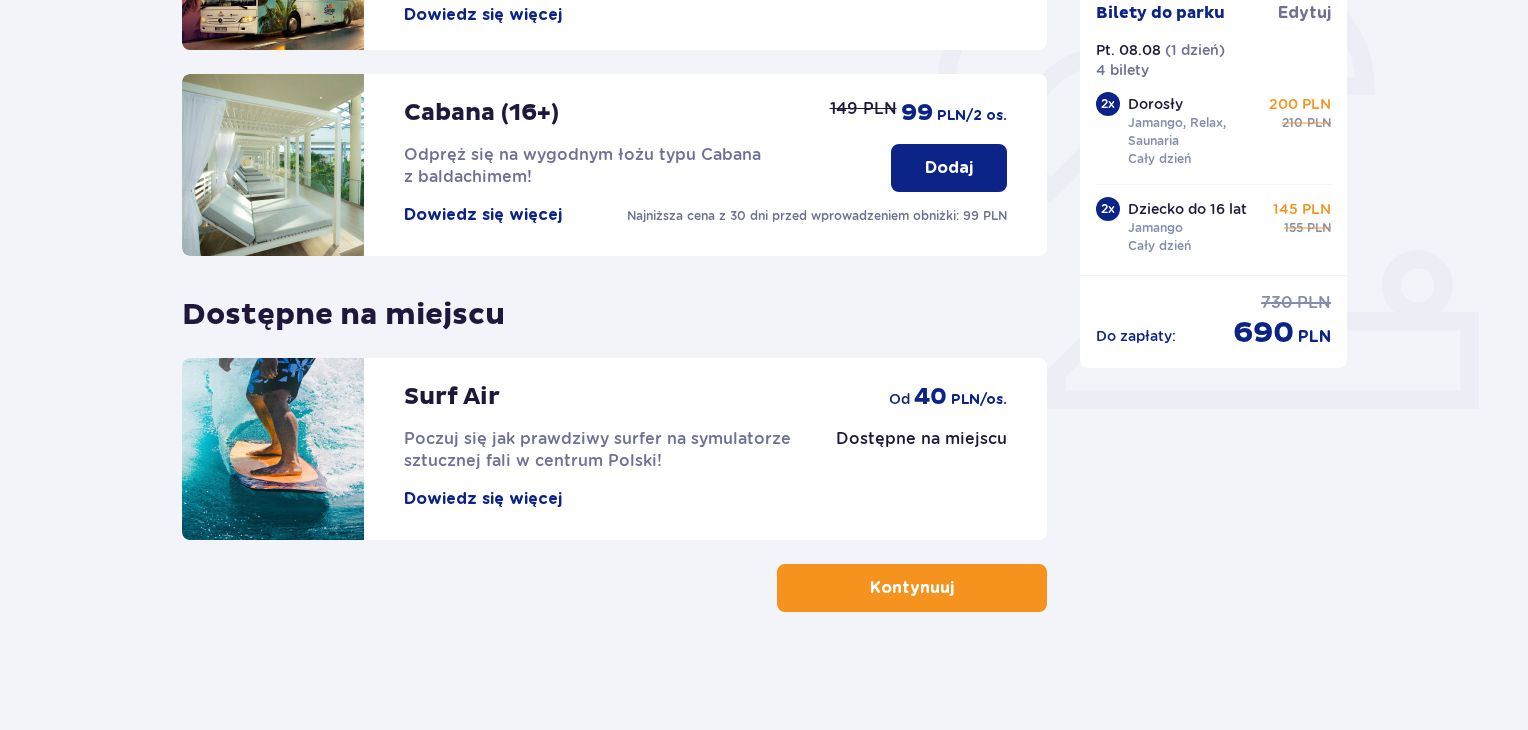 scroll, scrollTop: 626, scrollLeft: 0, axis: vertical 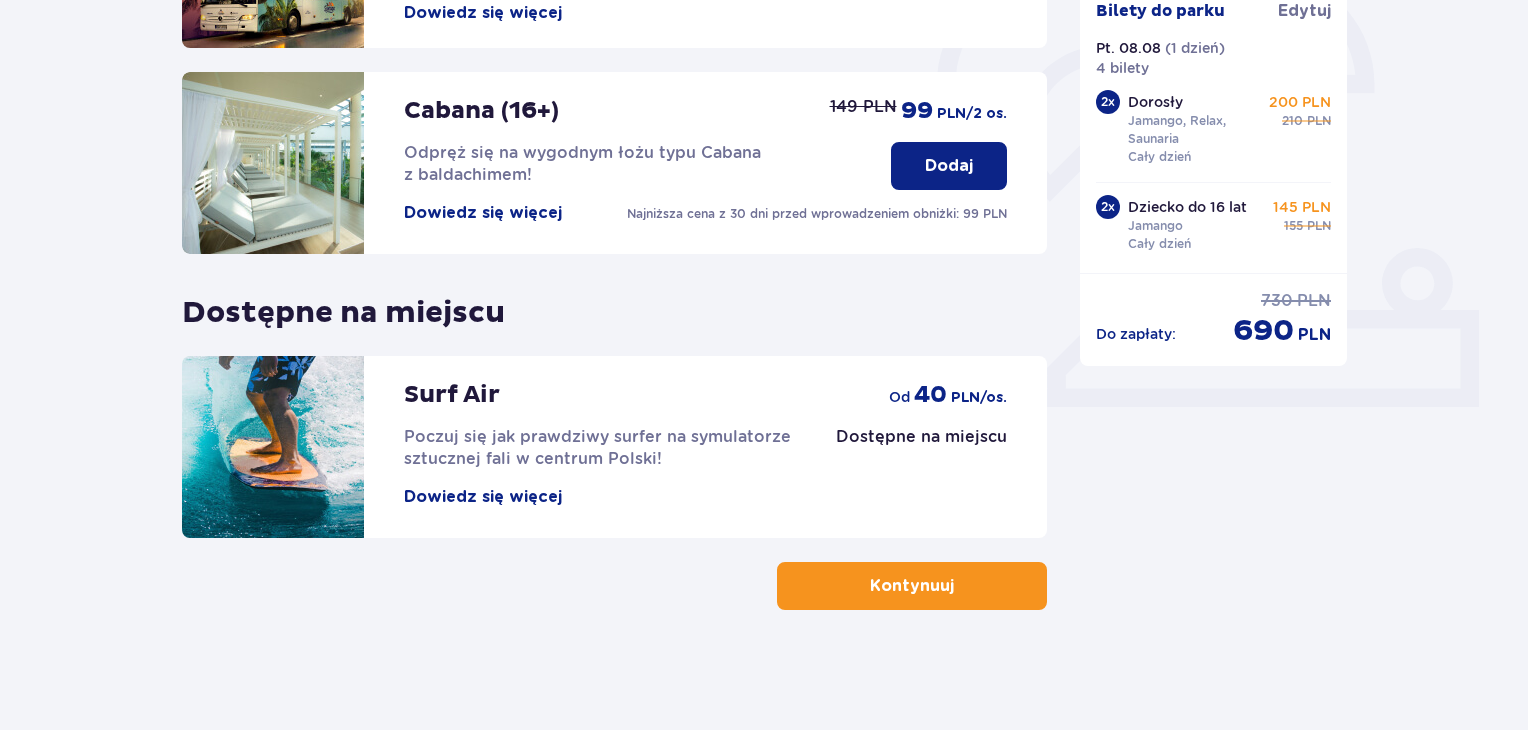 click on "Kontynuuj" at bounding box center [912, 586] 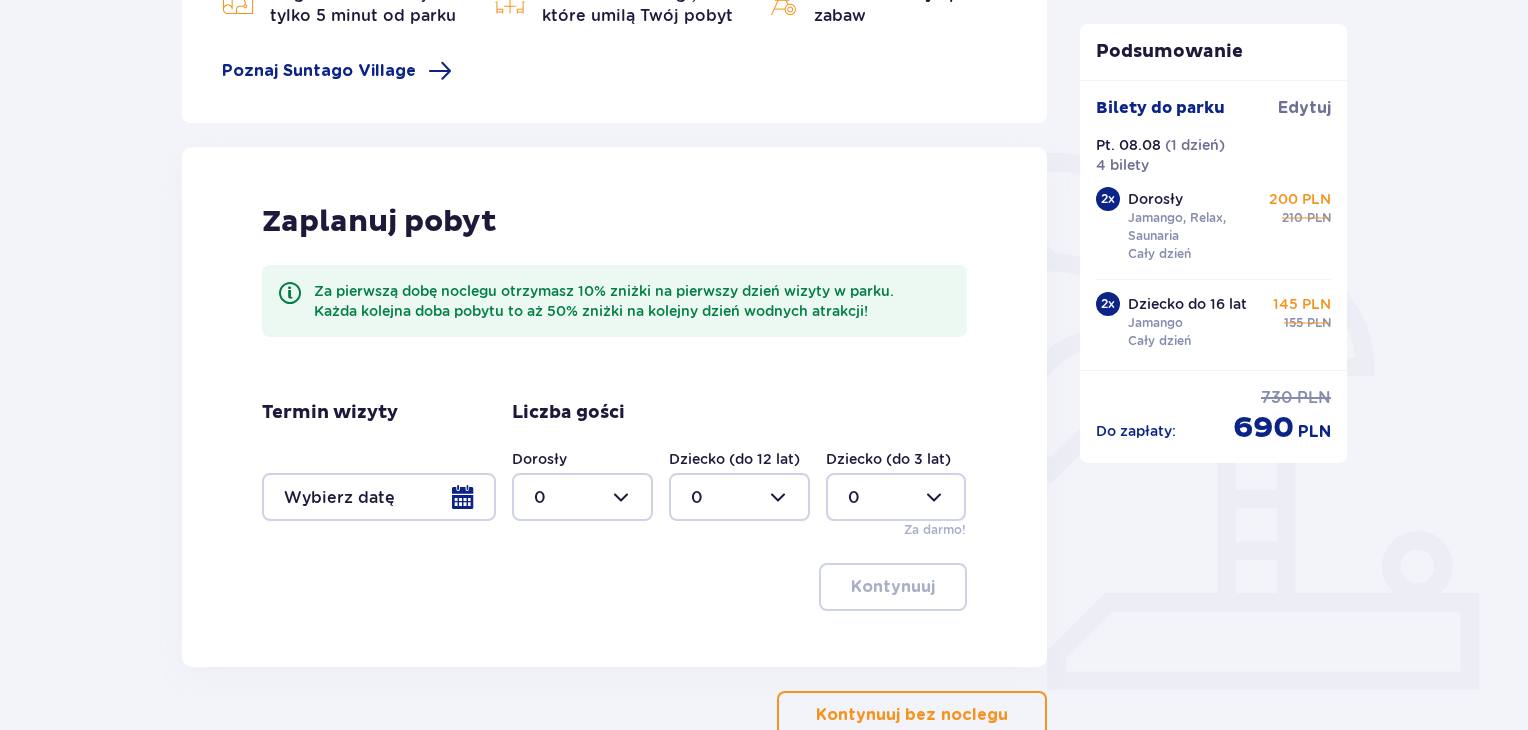 scroll, scrollTop: 472, scrollLeft: 0, axis: vertical 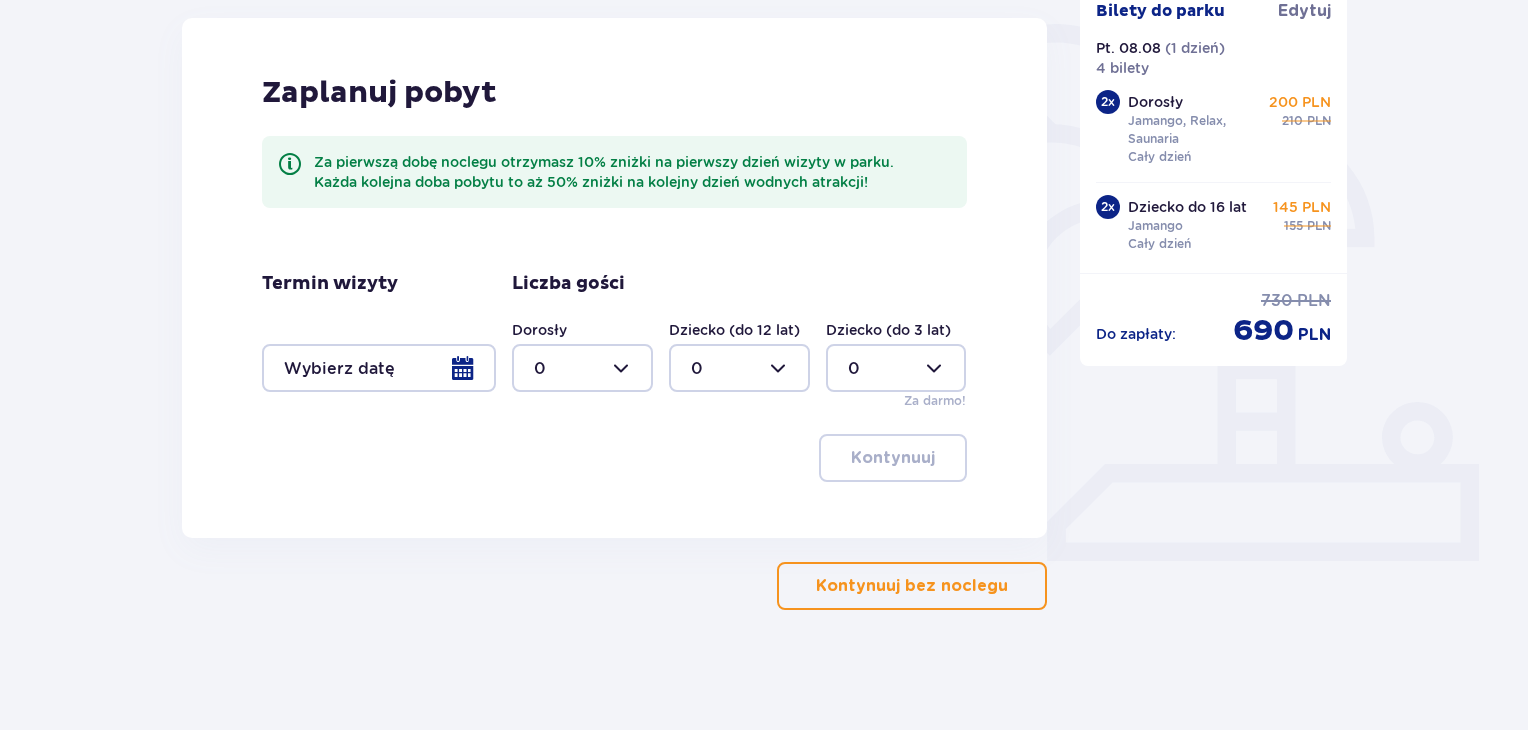 click on "Kontynuuj bez noclegu" at bounding box center [912, 586] 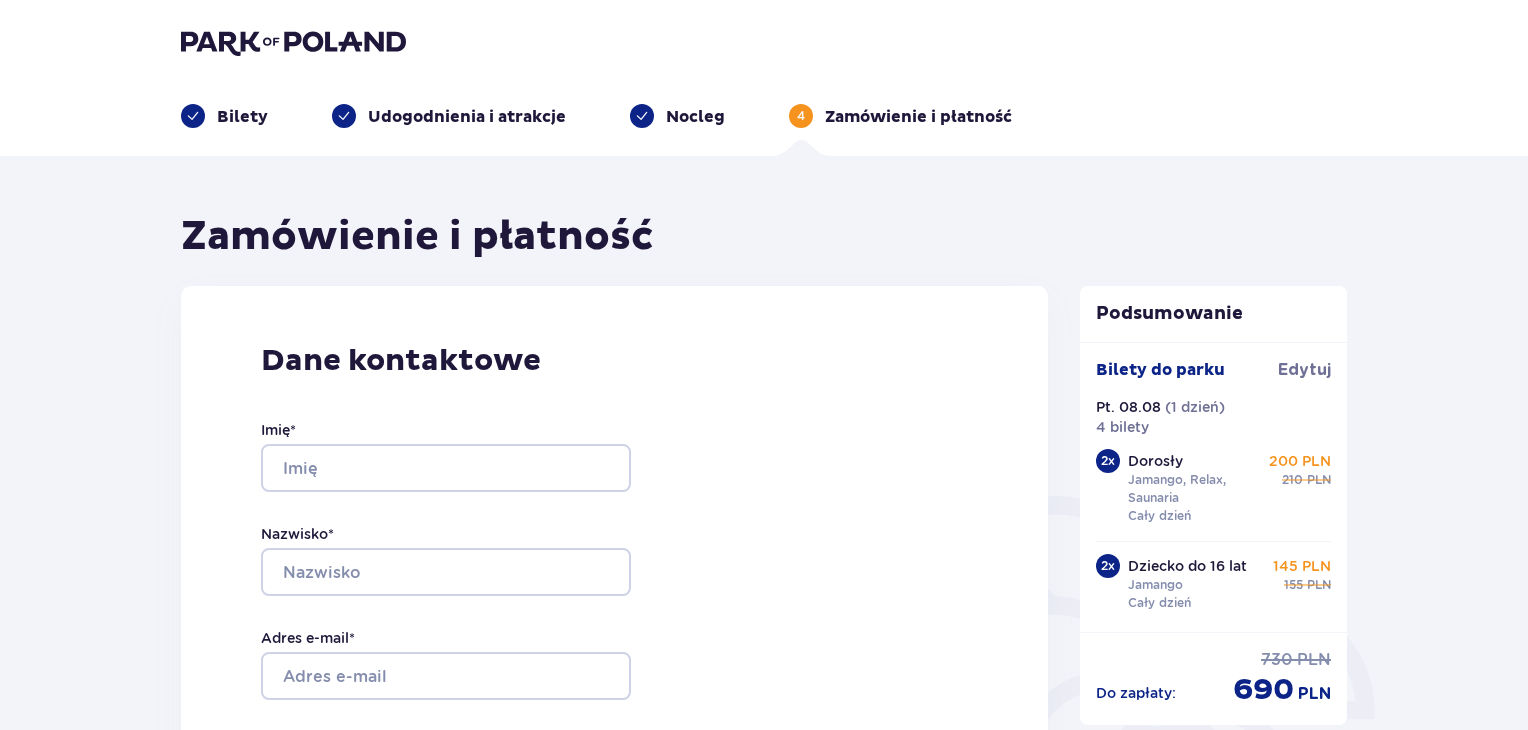 scroll, scrollTop: 0, scrollLeft: 0, axis: both 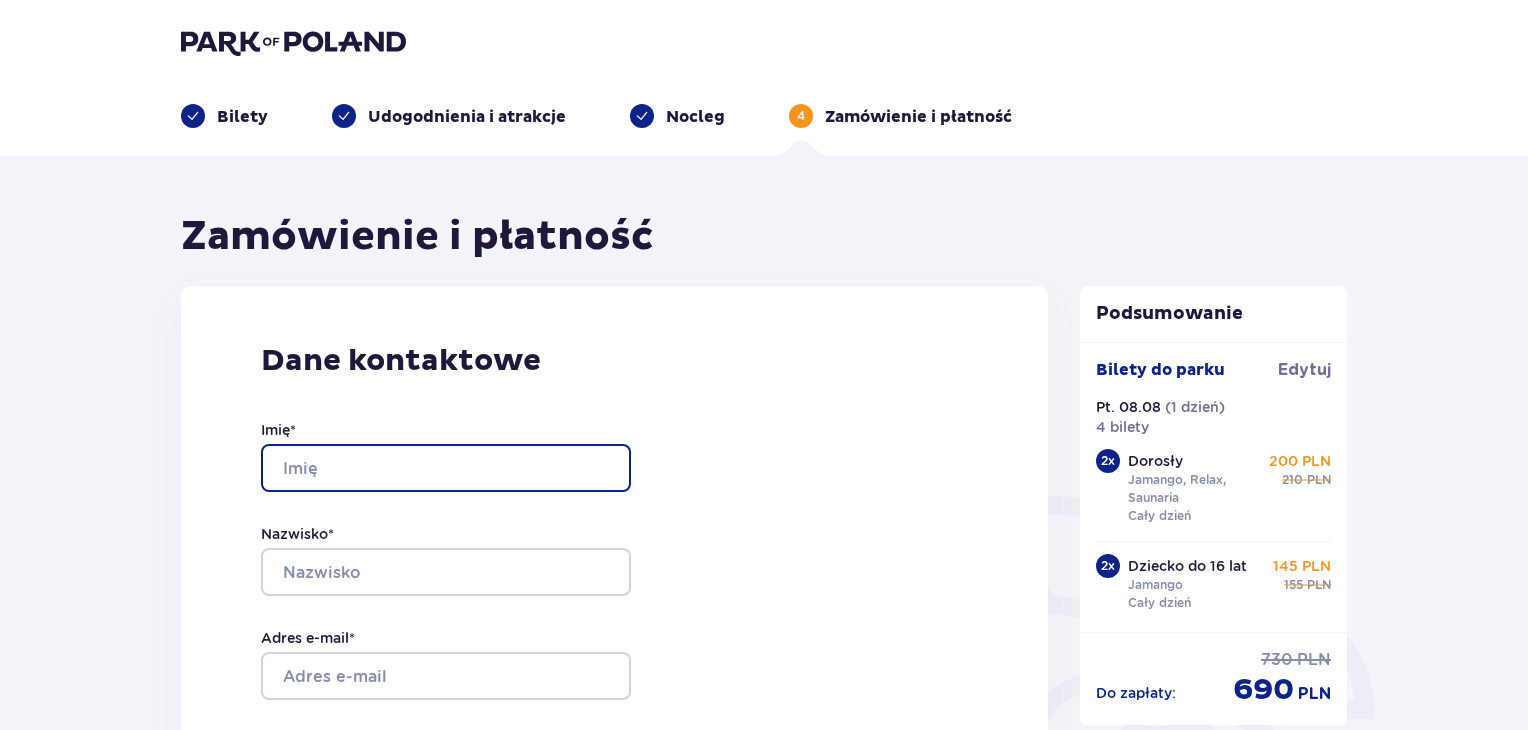 click on "Imię *" at bounding box center [446, 468] 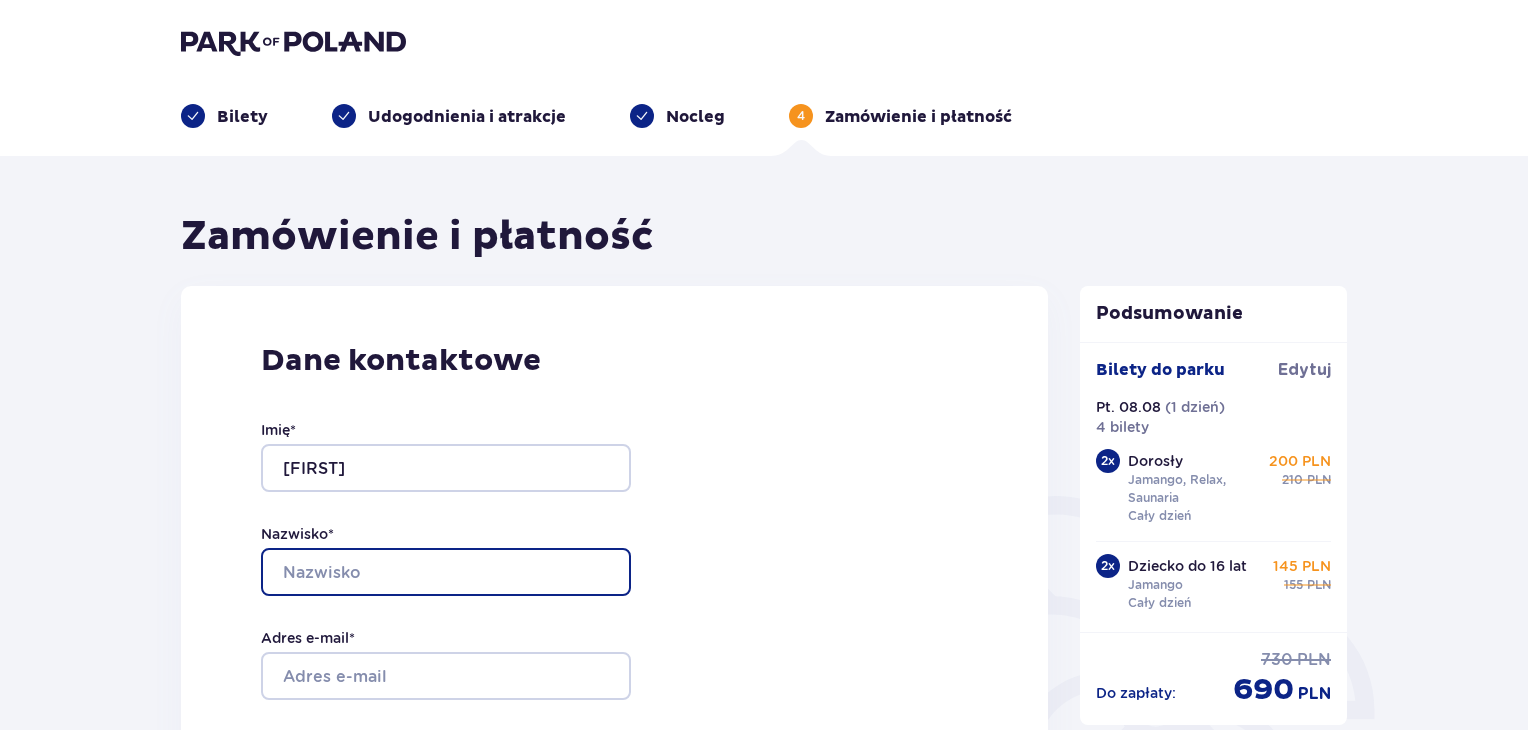 type on "Krzywoźniak" 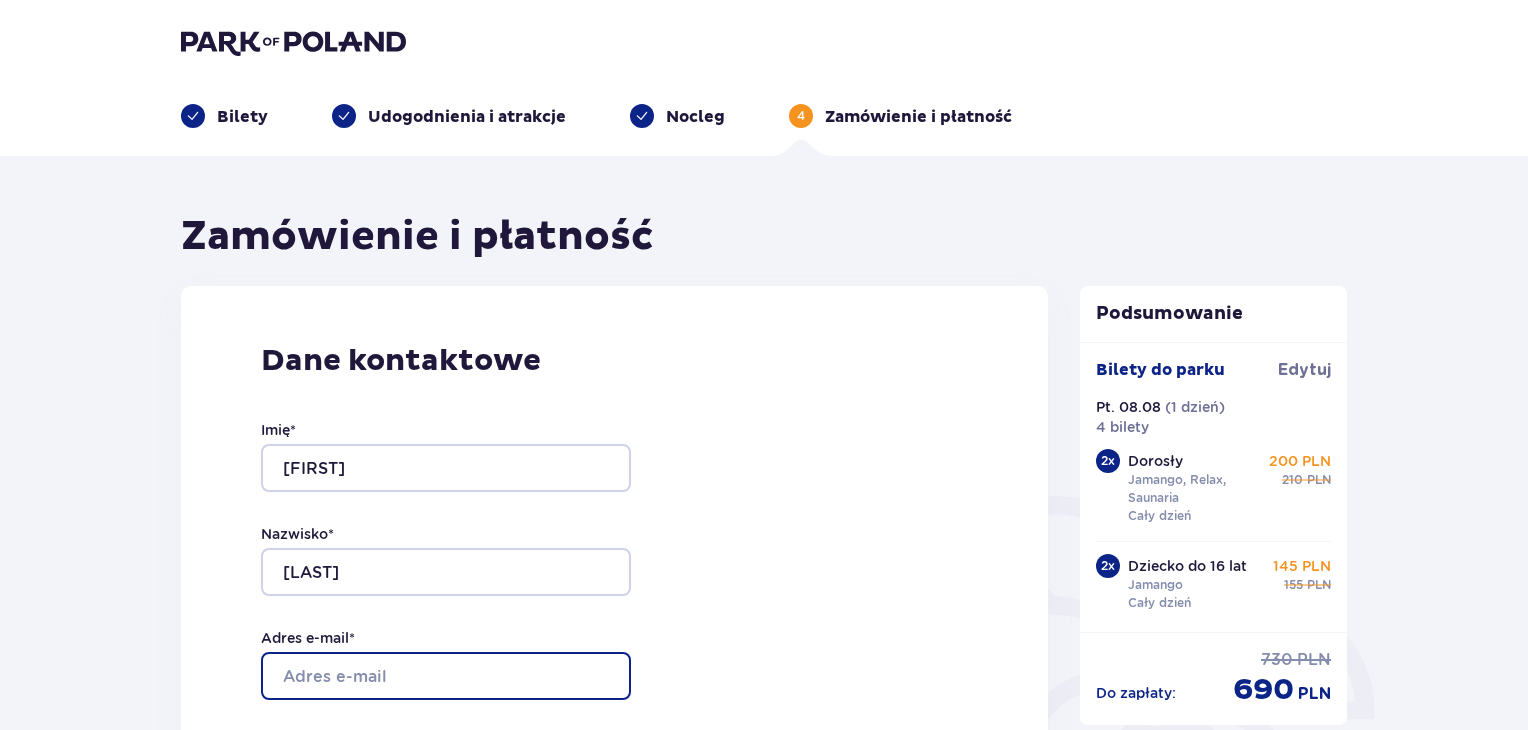 type on "mkrzywozniak@gmail.com" 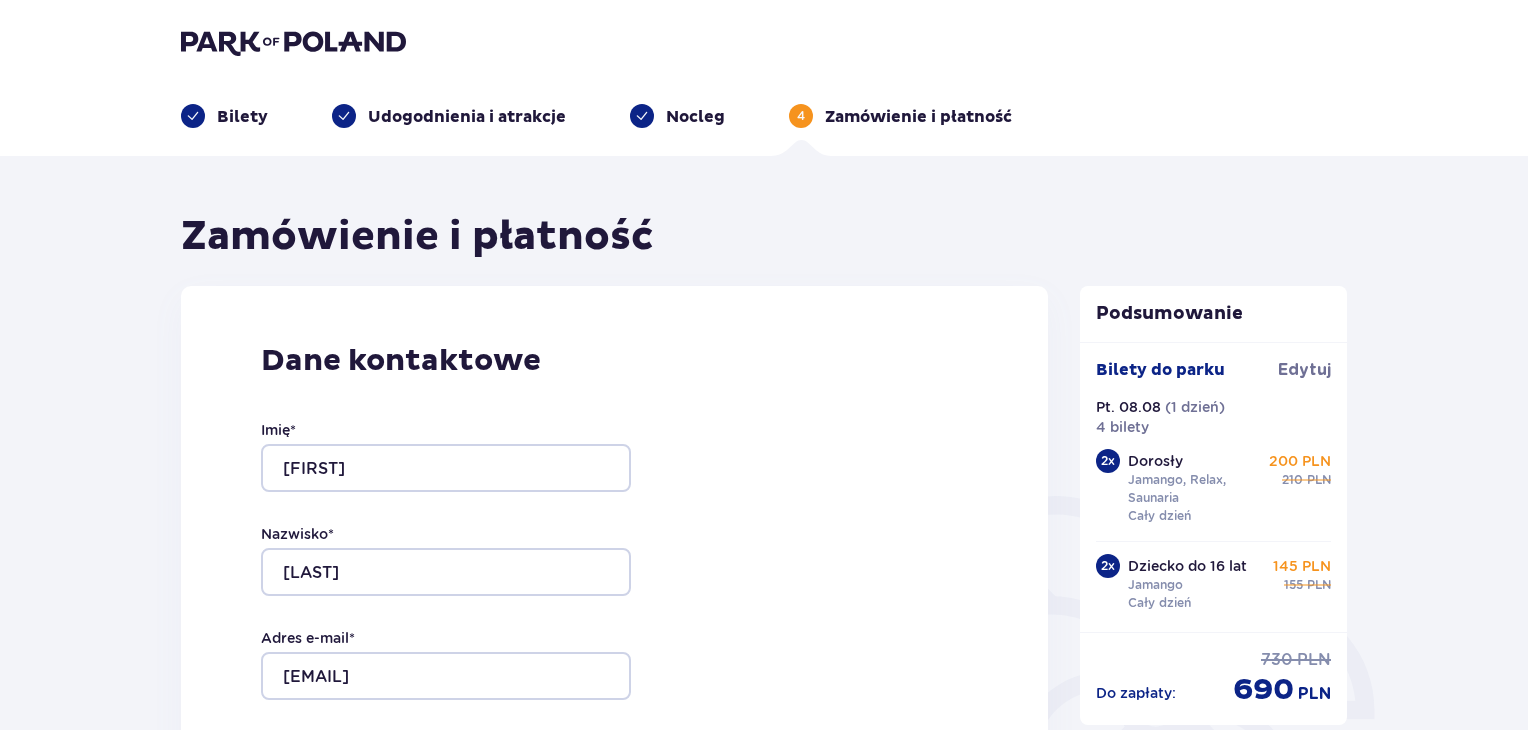 type on "mkrzywozniak@gmail.com" 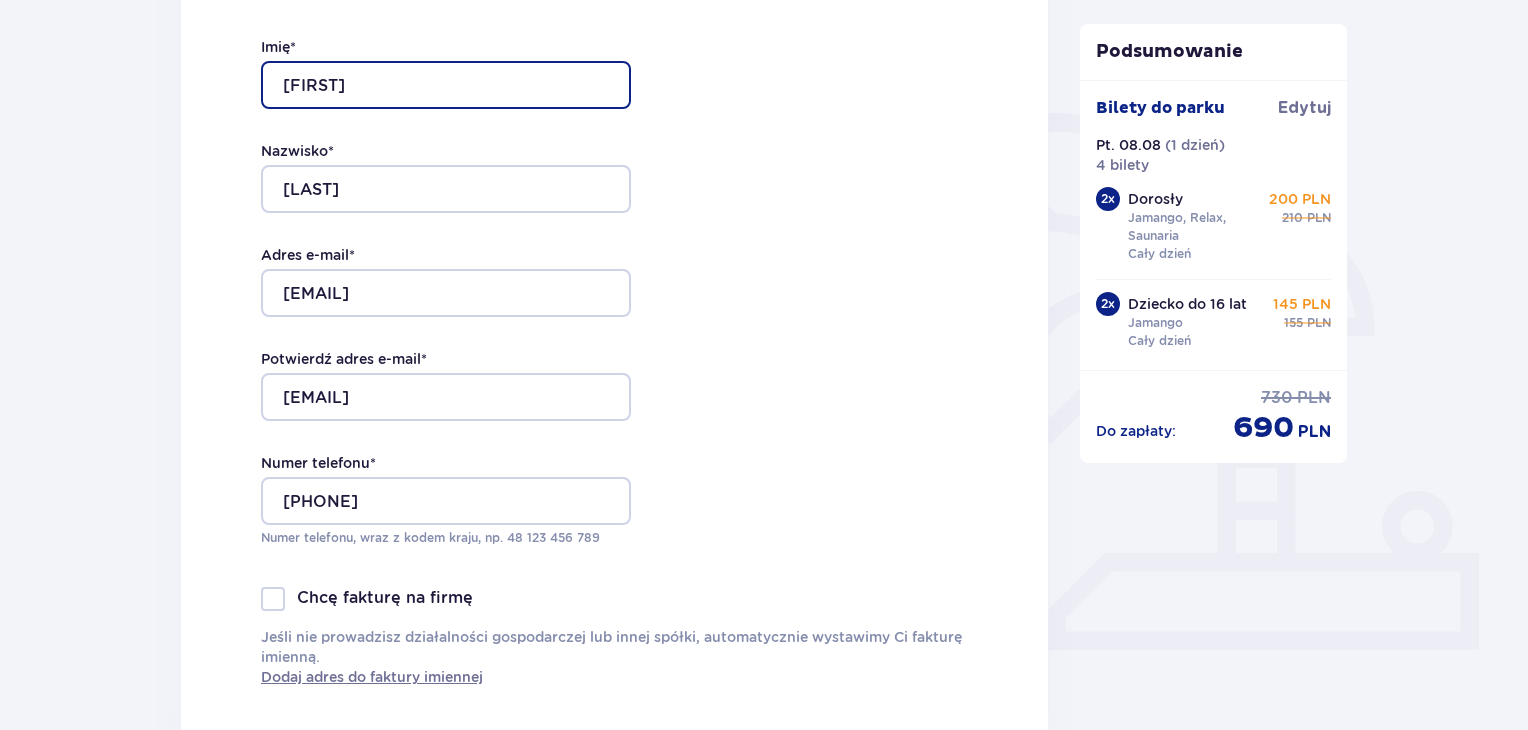 scroll, scrollTop: 503, scrollLeft: 0, axis: vertical 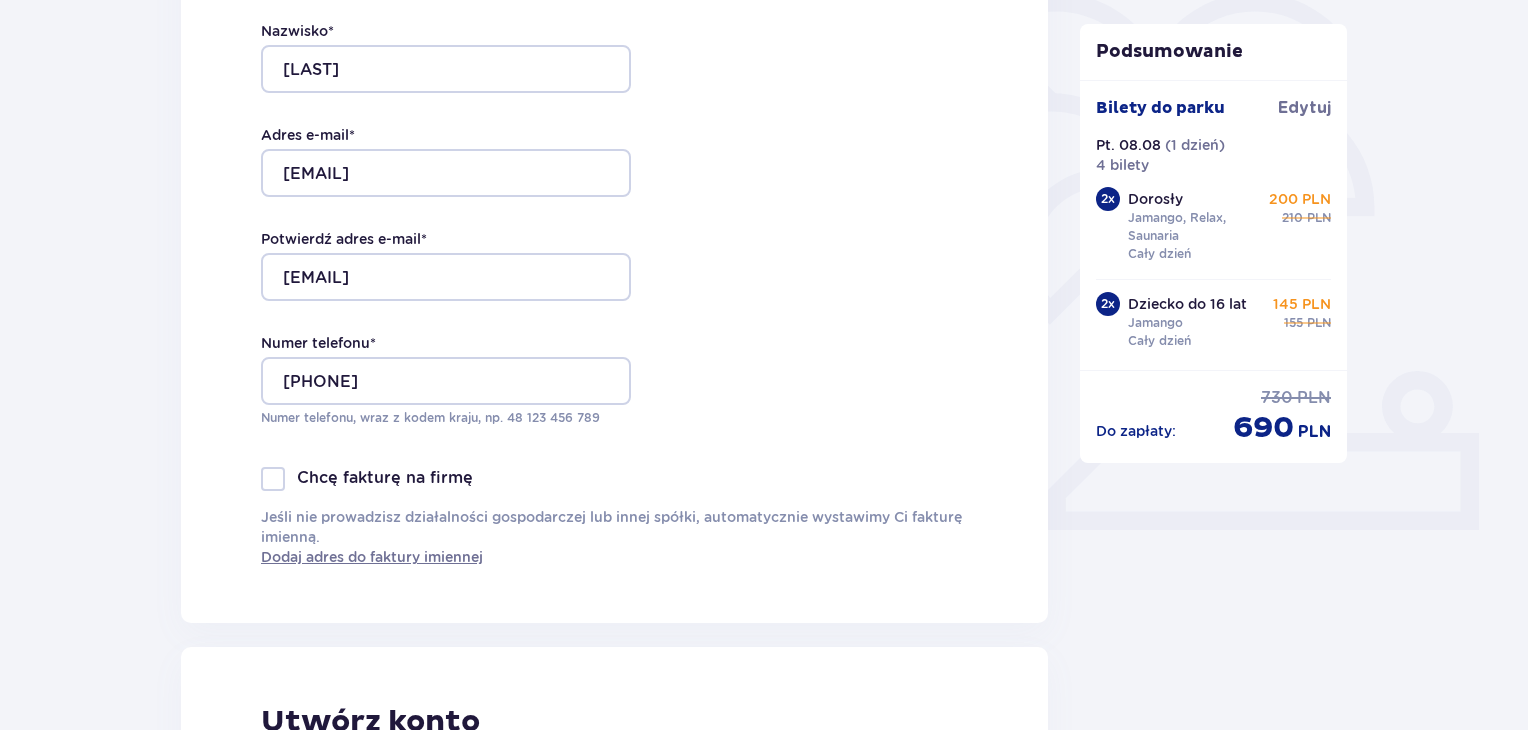 click on "Chcę fakturę na firmę" at bounding box center [385, 478] 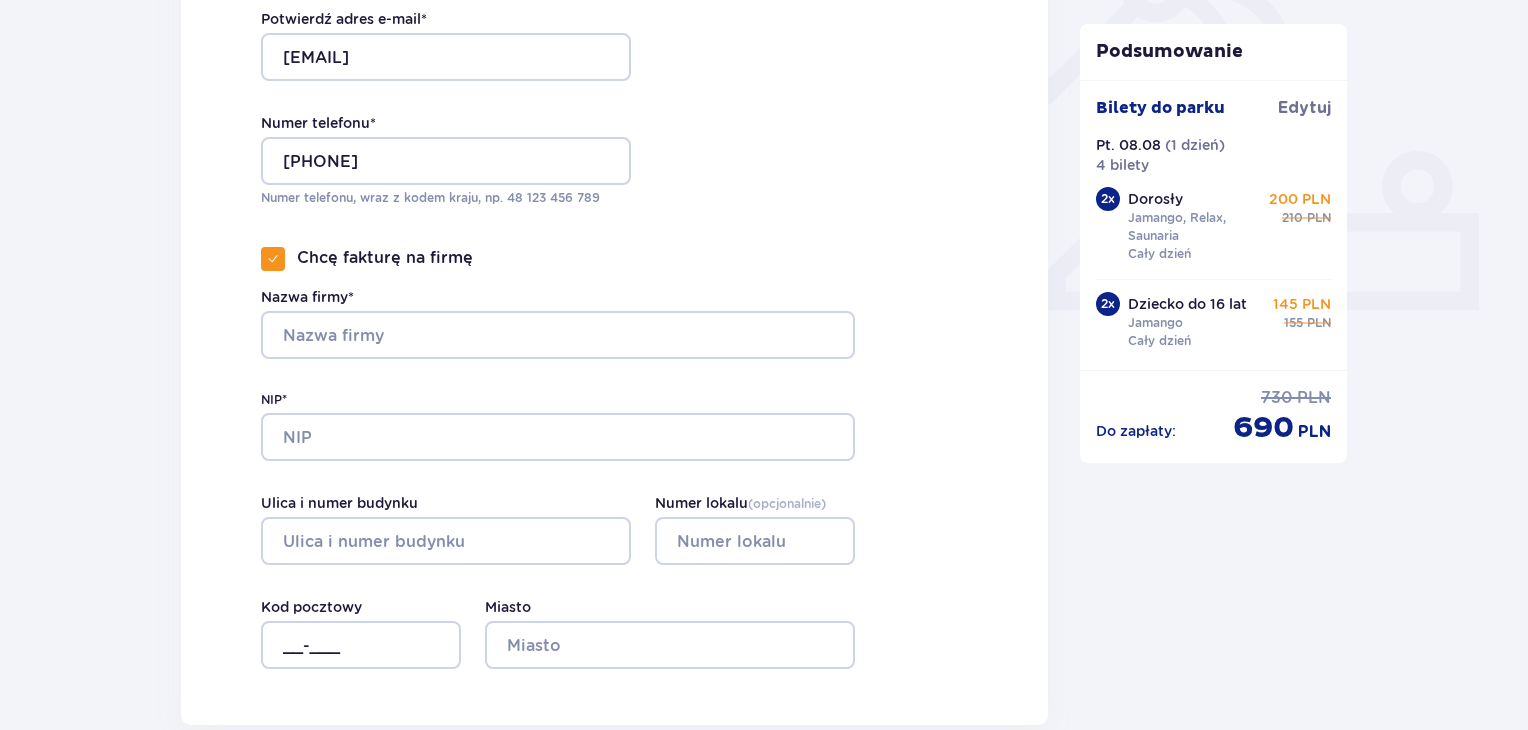 scroll, scrollTop: 732, scrollLeft: 0, axis: vertical 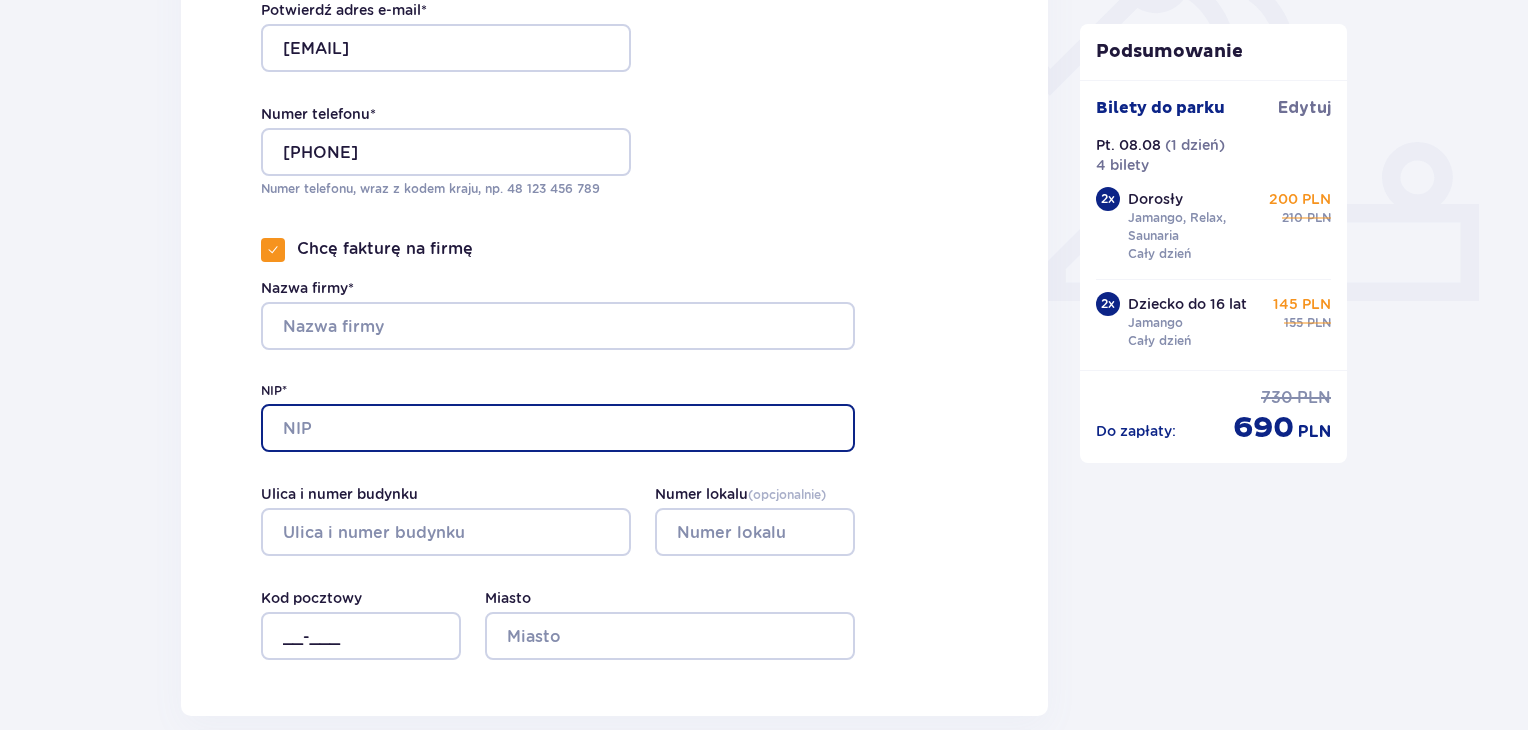 click on "NIP*" at bounding box center (558, 428) 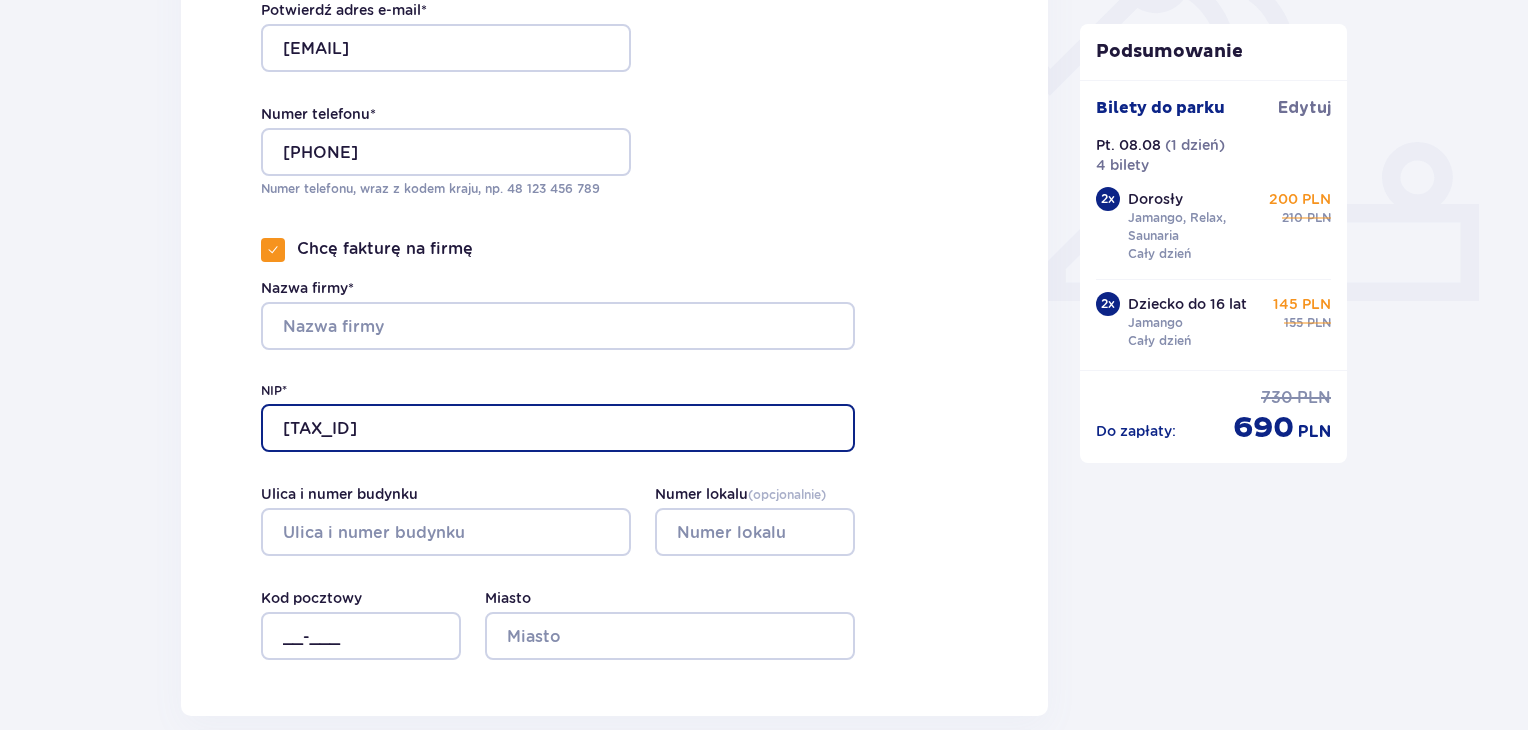 type on "8272135758" 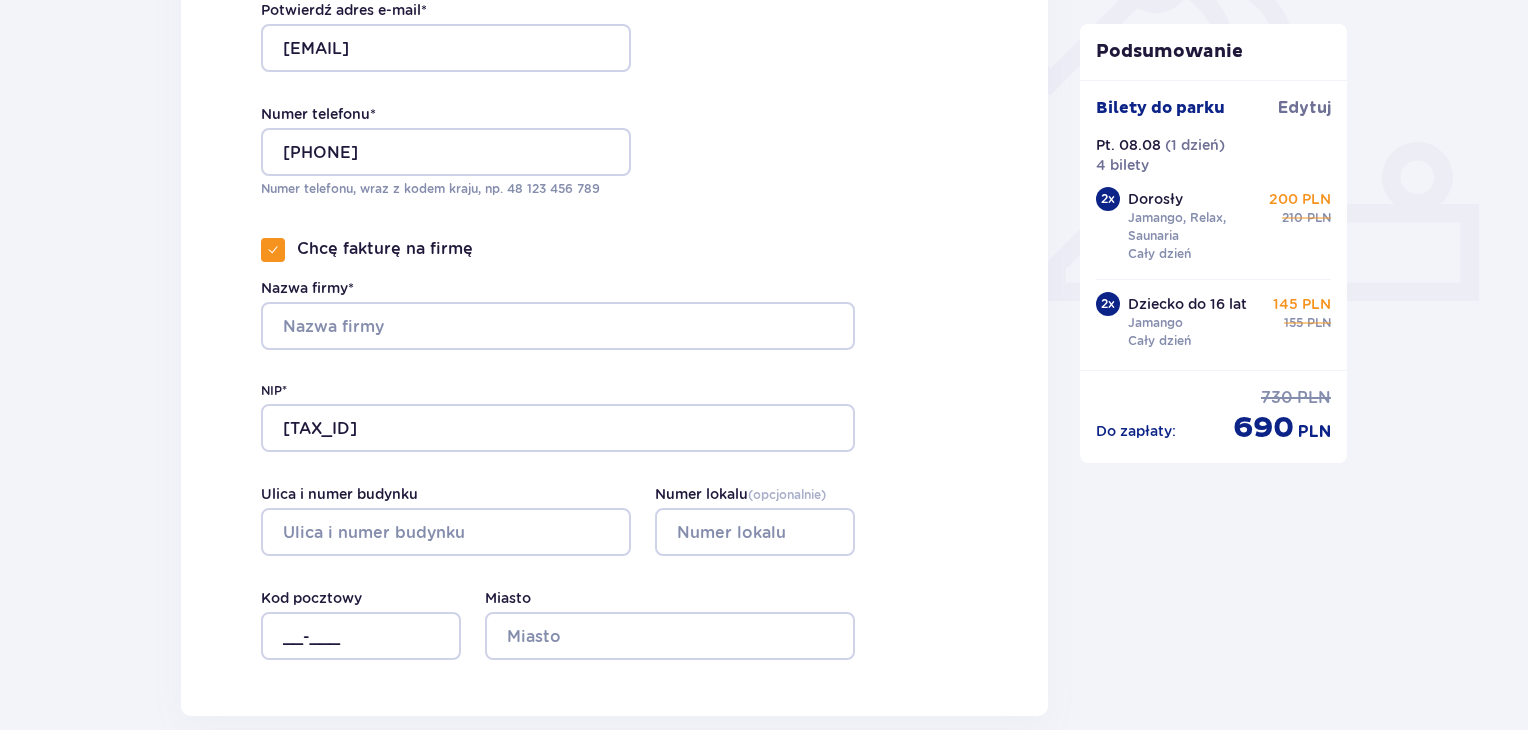 click on "Dane kontaktowe Imię * Marta Nazwisko * Krzywoźniak Adres e-mail * mkrzywozniak@gmail.com Potwierdź adres e-mail * mkrzywozniak@gmail.com Numer telefonu * 663347498 Numer telefonu, wraz z kodem kraju, np. 48 ​123 ​456 ​789 Chcę fakturę na firmę Nazwa firmy* NIP* 8272135758 Ulica i numer budynku Numer lokalu  ( opcjonalnie ) Miasto Kod pocztowy __-___" at bounding box center (614, 135) 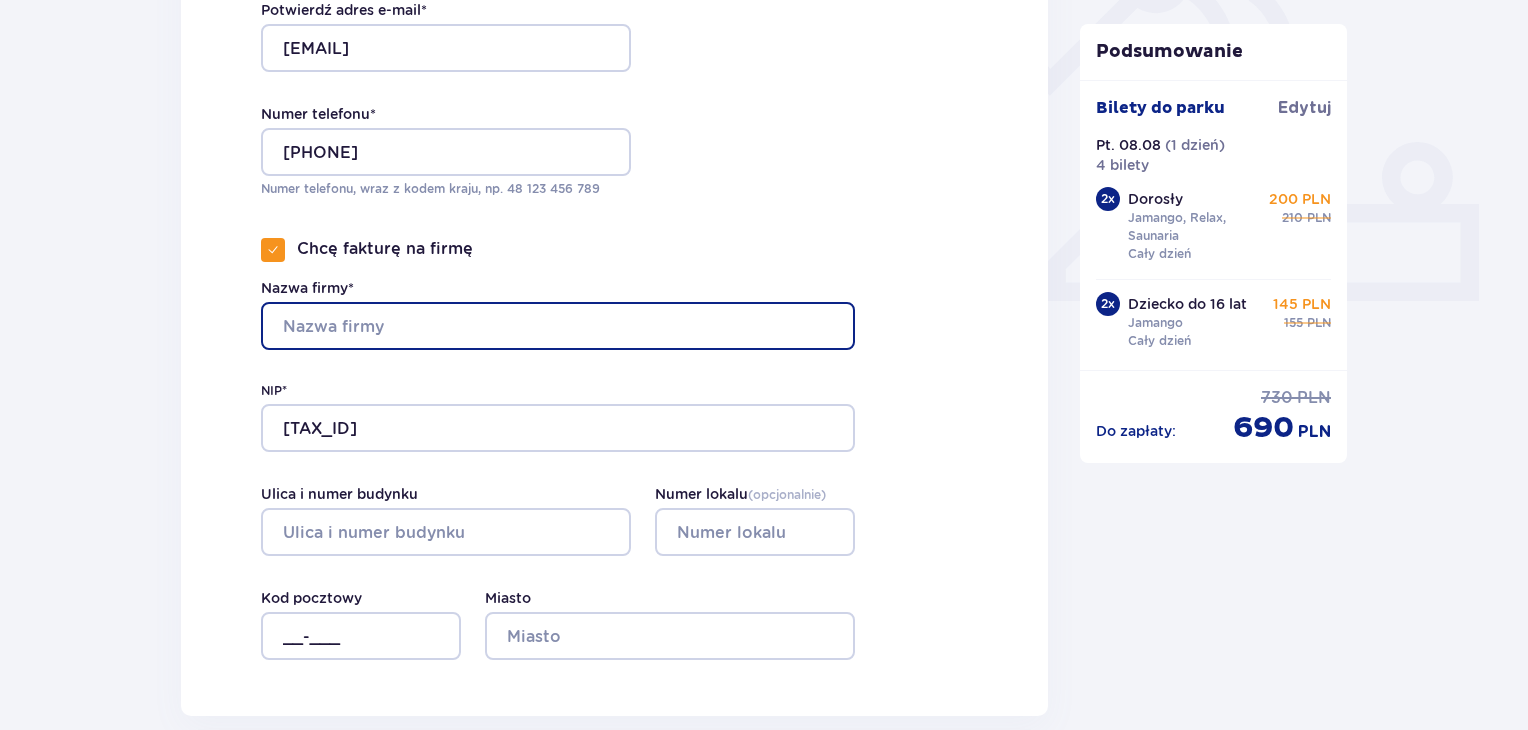 click on "Nazwa firmy*" at bounding box center [558, 326] 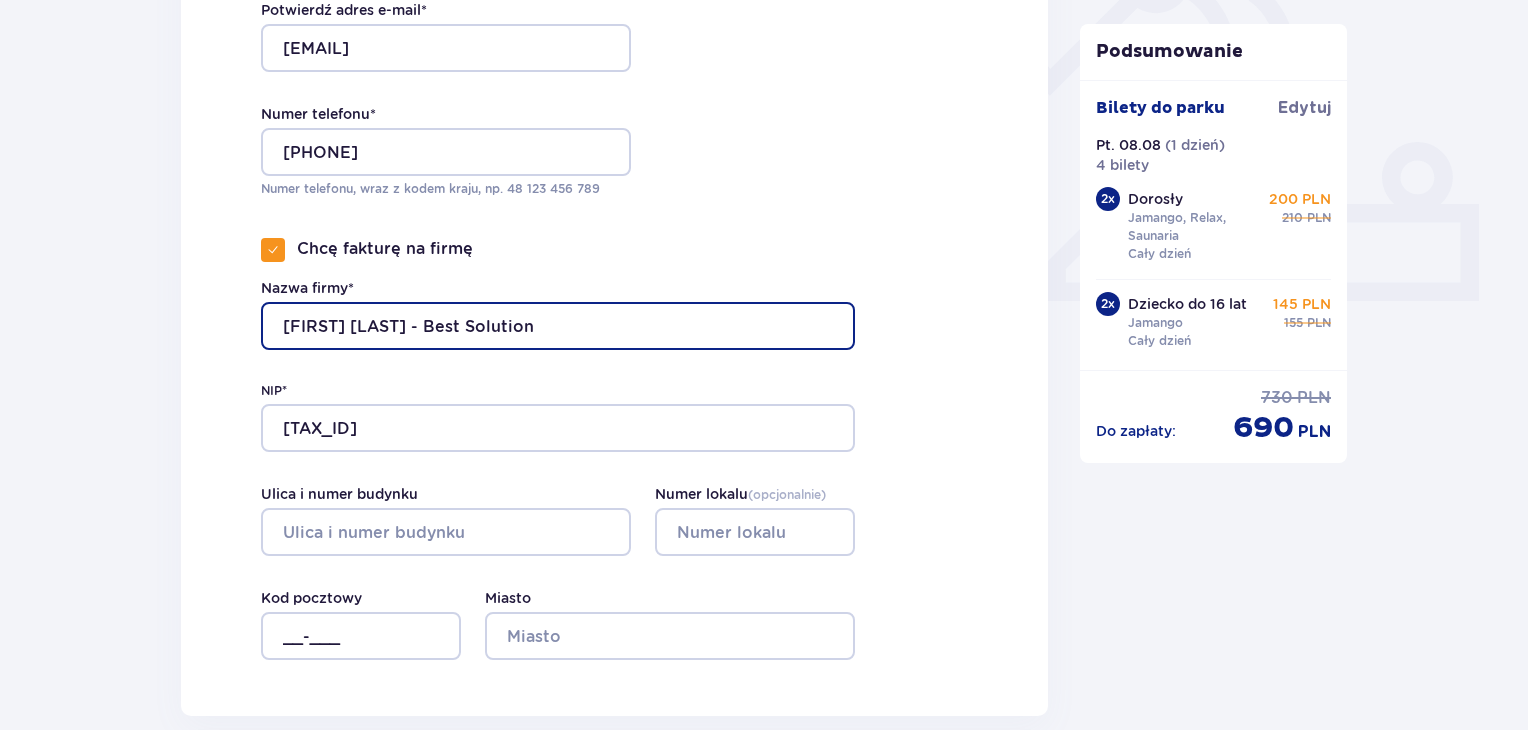 type on "Marta Krzywoźniak- Best Solution" 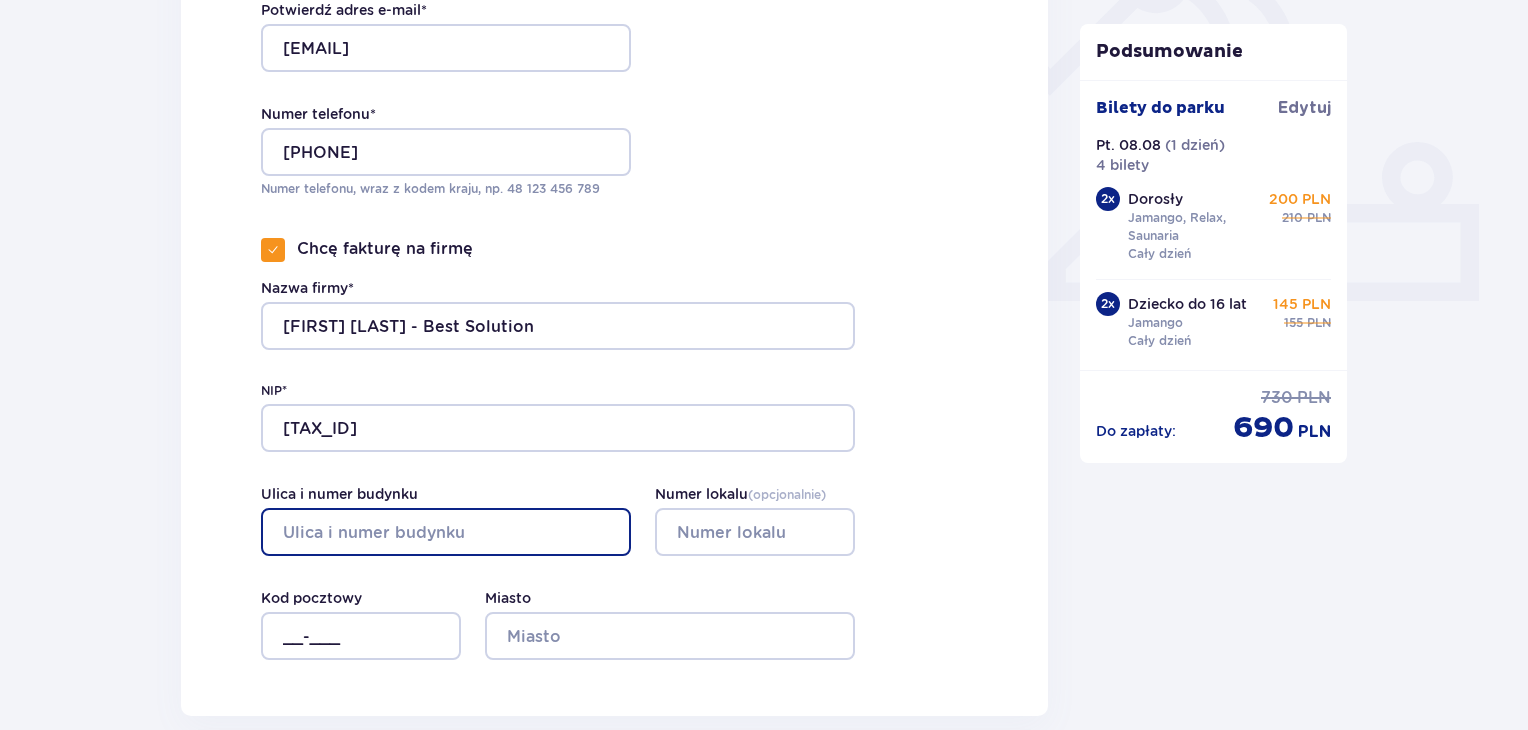 click on "Ulica i numer budynku" at bounding box center (446, 532) 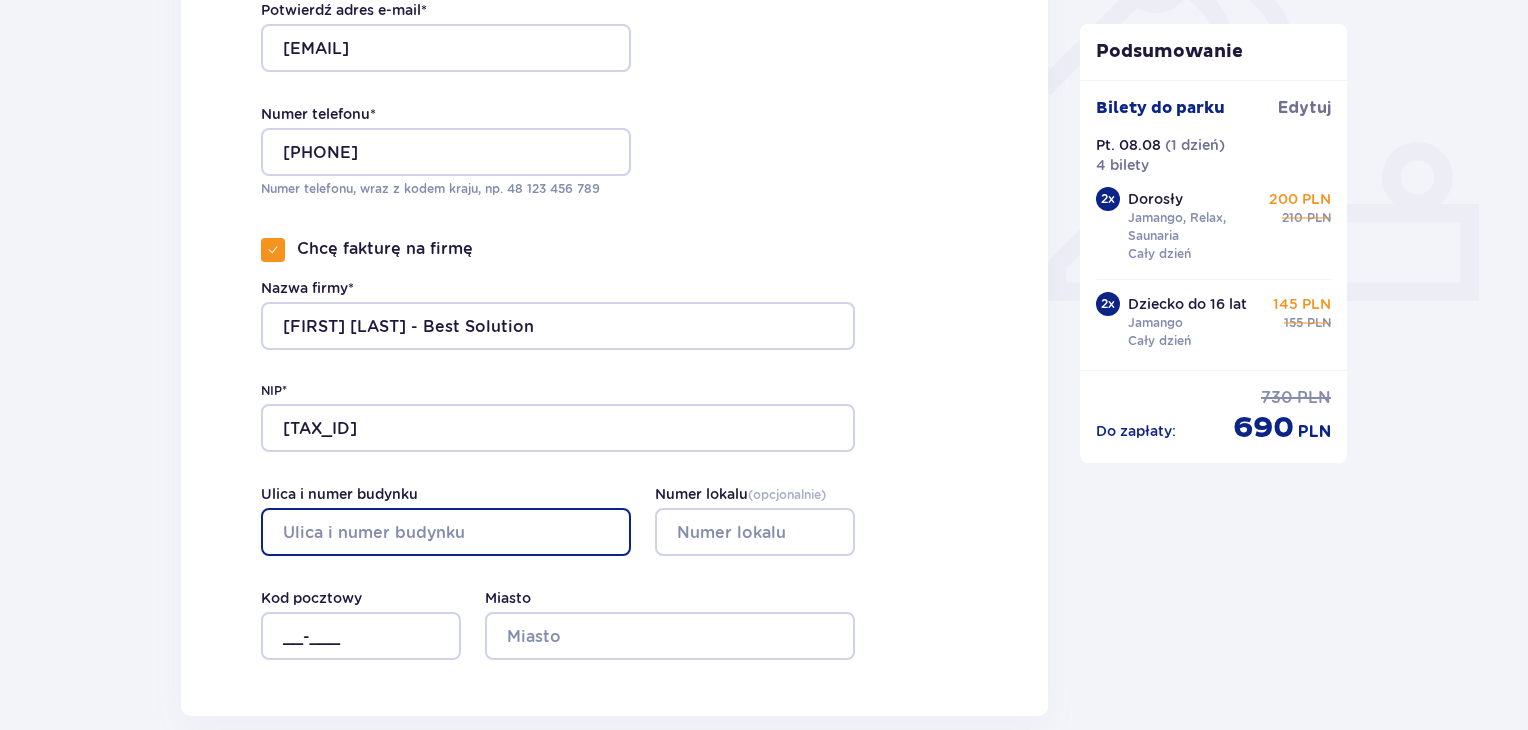 type on "Kazimierza Pułaskiego 21/15" 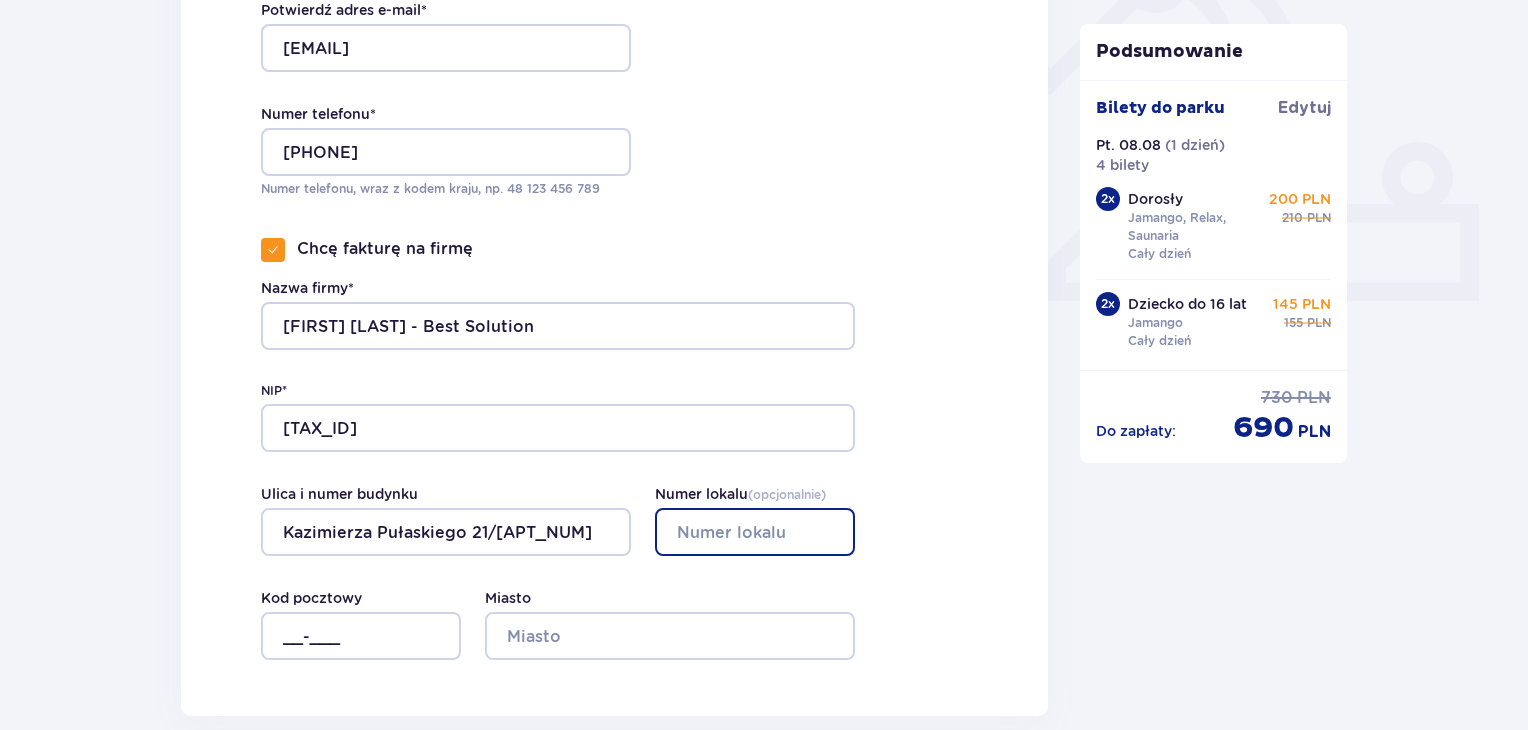 type on "21" 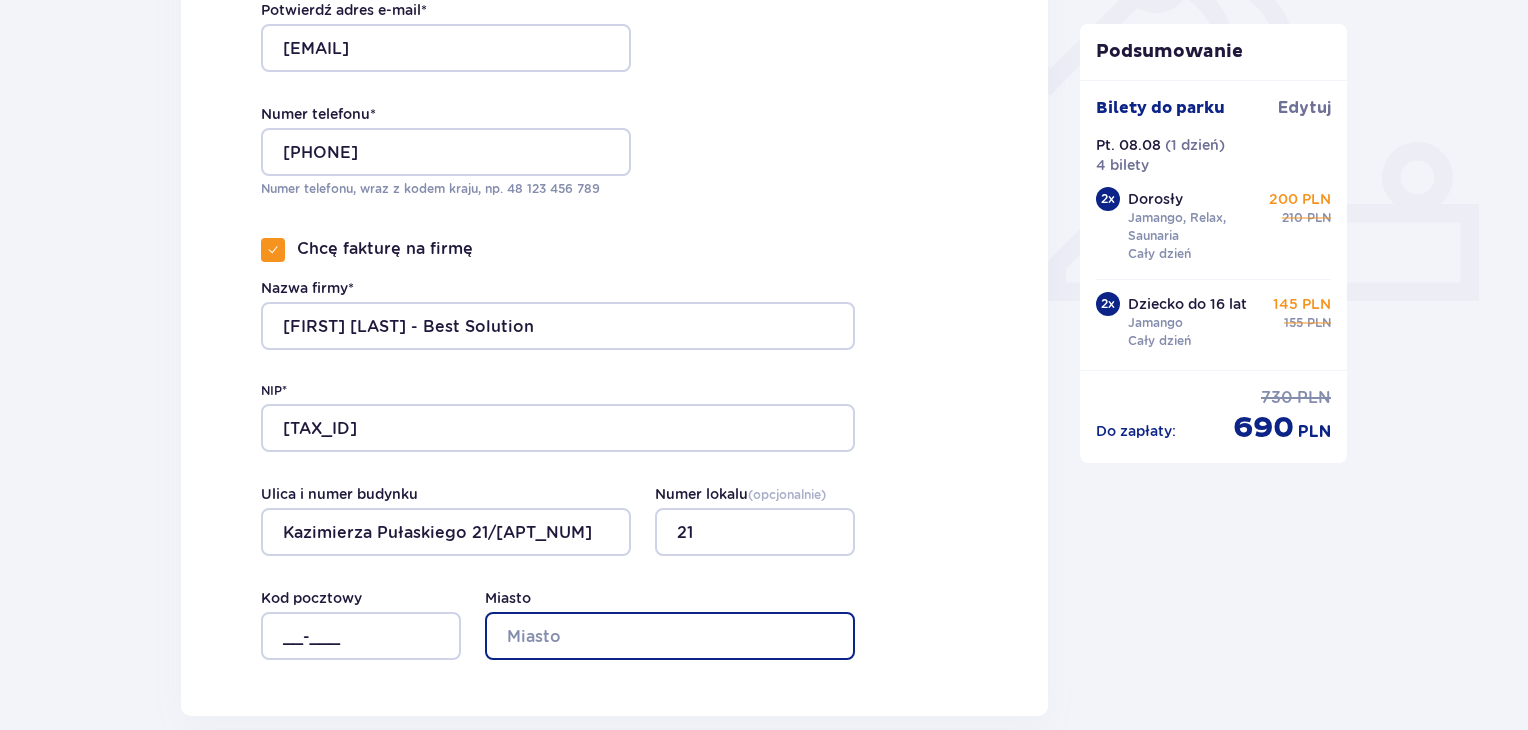 type on "Kalisz" 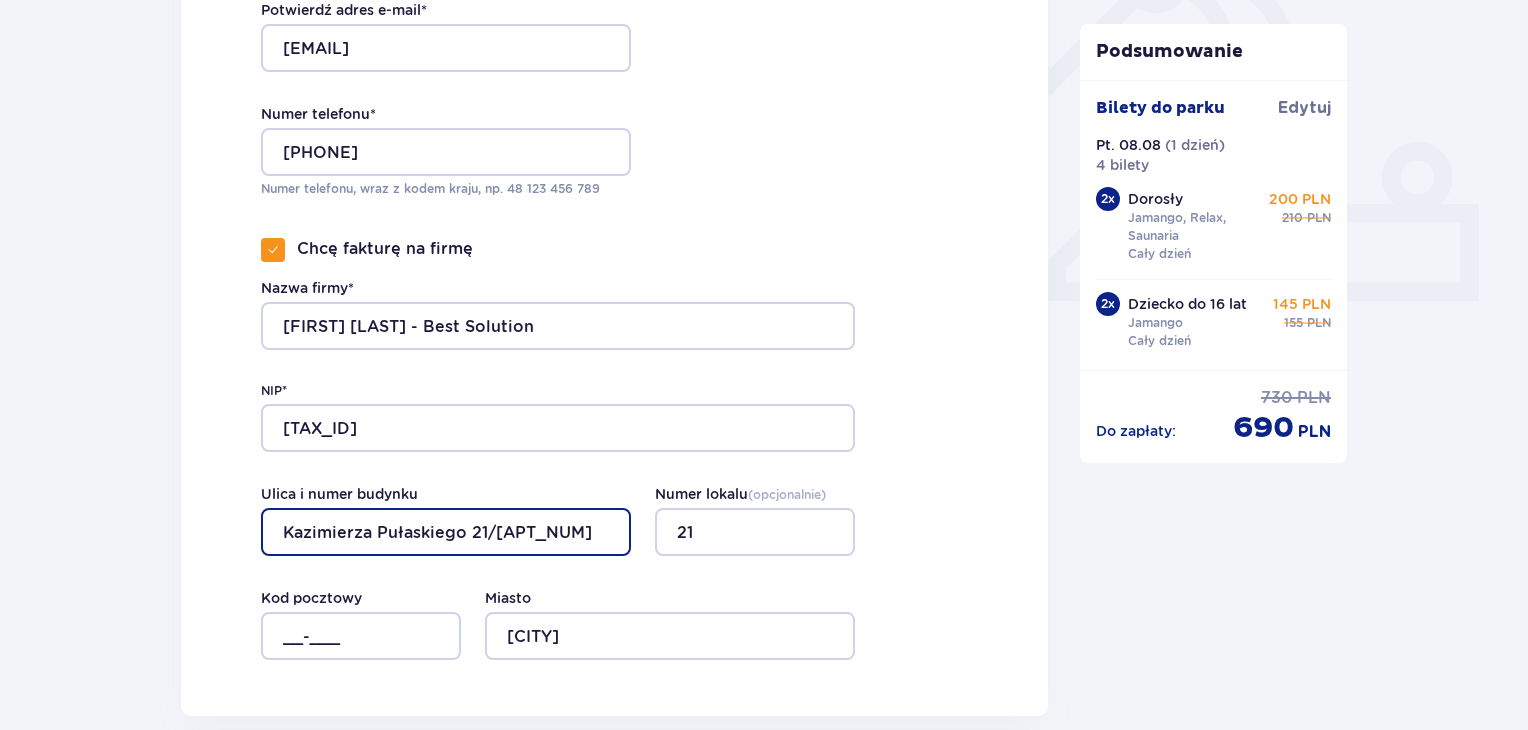 click on "Kazimierza Pułaskiego 21/15" at bounding box center (446, 532) 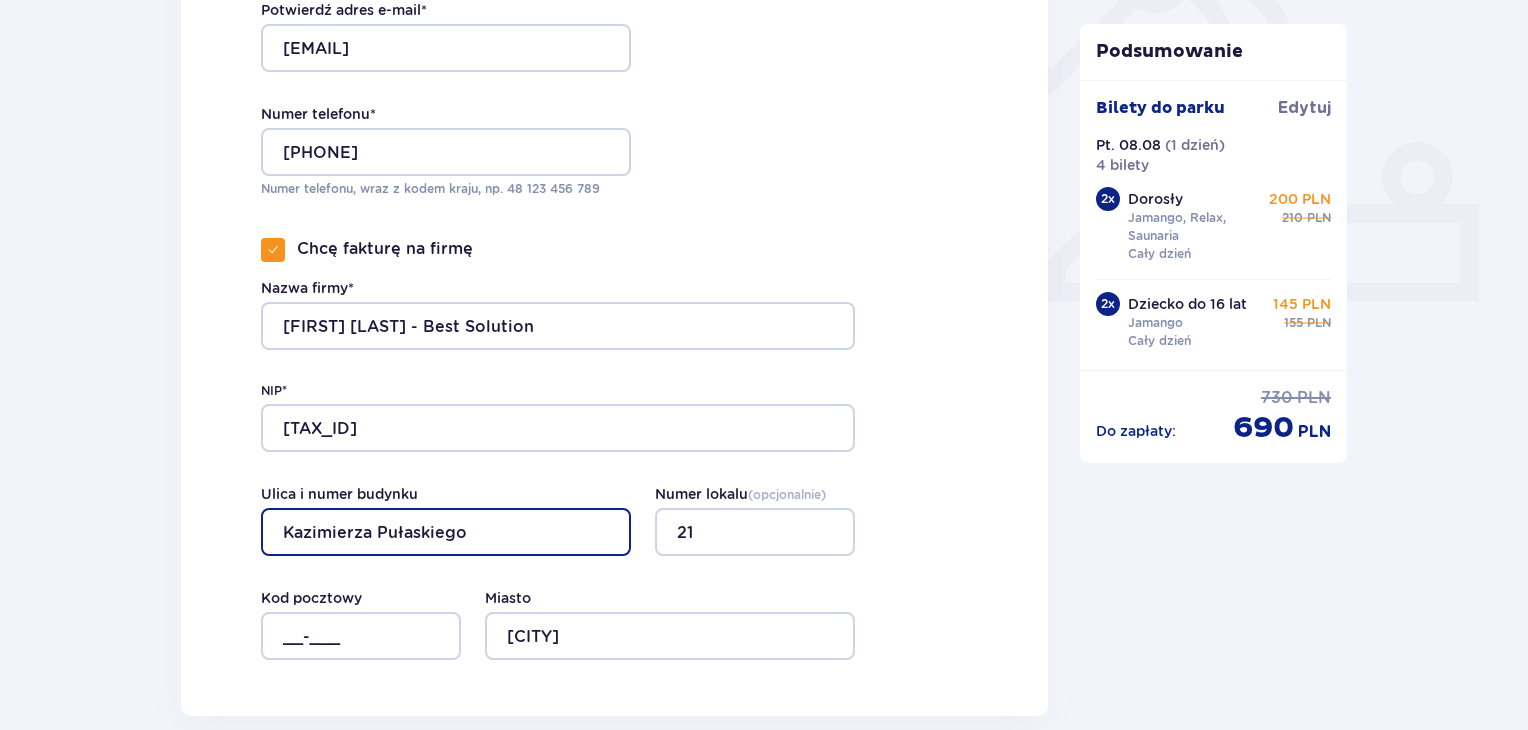 type on "Kazimierza Pułaskiego" 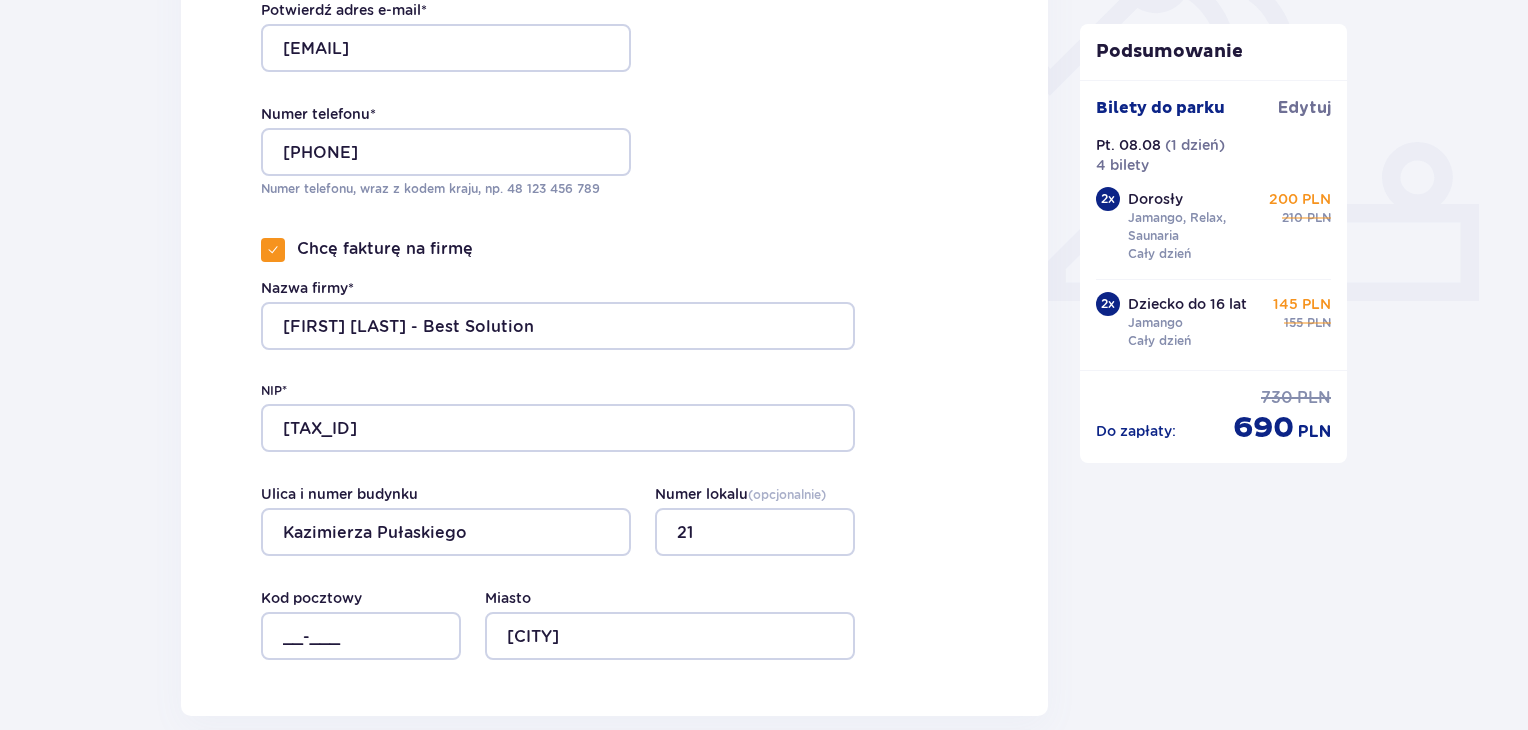 click on "Zamówienie i płatność Dane kontaktowe Imię * Marta Nazwisko * Krzywoźniak Adres e-mail * mkrzywozniak@gmail.com Potwierdź adres e-mail * mkrzywozniak@gmail.com Numer telefonu * 663347498 Numer telefonu, wraz z kodem kraju, np. 48 ​123 ​456 ​789 Chcę fakturę na firmę Nazwa firmy* Marta Krzywoźniak- Best Solution NIP* 8272135758 Ulica i numer budynku Kazimierza Pułaskiego Numer lokalu  ( opcjonalnie ) 21 Miasto Kalisz Kod pocztowy __-___ Utwórz konto Tak, chcę założyć konto *Zapoznałem/am się i akceptuję   Regulamin sprzedaży biletów online,   Regulamin korzystania z parku wodnego Suntago,   Regulamin Sprzedaży Suntago Village,   Regulamin Pobytu w Suntago Village ,  Regulamin strefy VIP ,  Specjalne warunki zakupu Pakietu Rodzinnego ,  Zasady promocji Pakiet dla Seniora ,  Regulamin promocji “Online taniej 10/20 zł”   i   Politykę prywatności Akceptuję inne zgody Rozwiń Mam kod rabatowy Zastosuj Mam voucher kwotowy Zastosuj Przecenione produkty Bilety do parku Pt. 08.08.25" at bounding box center [614, 855] 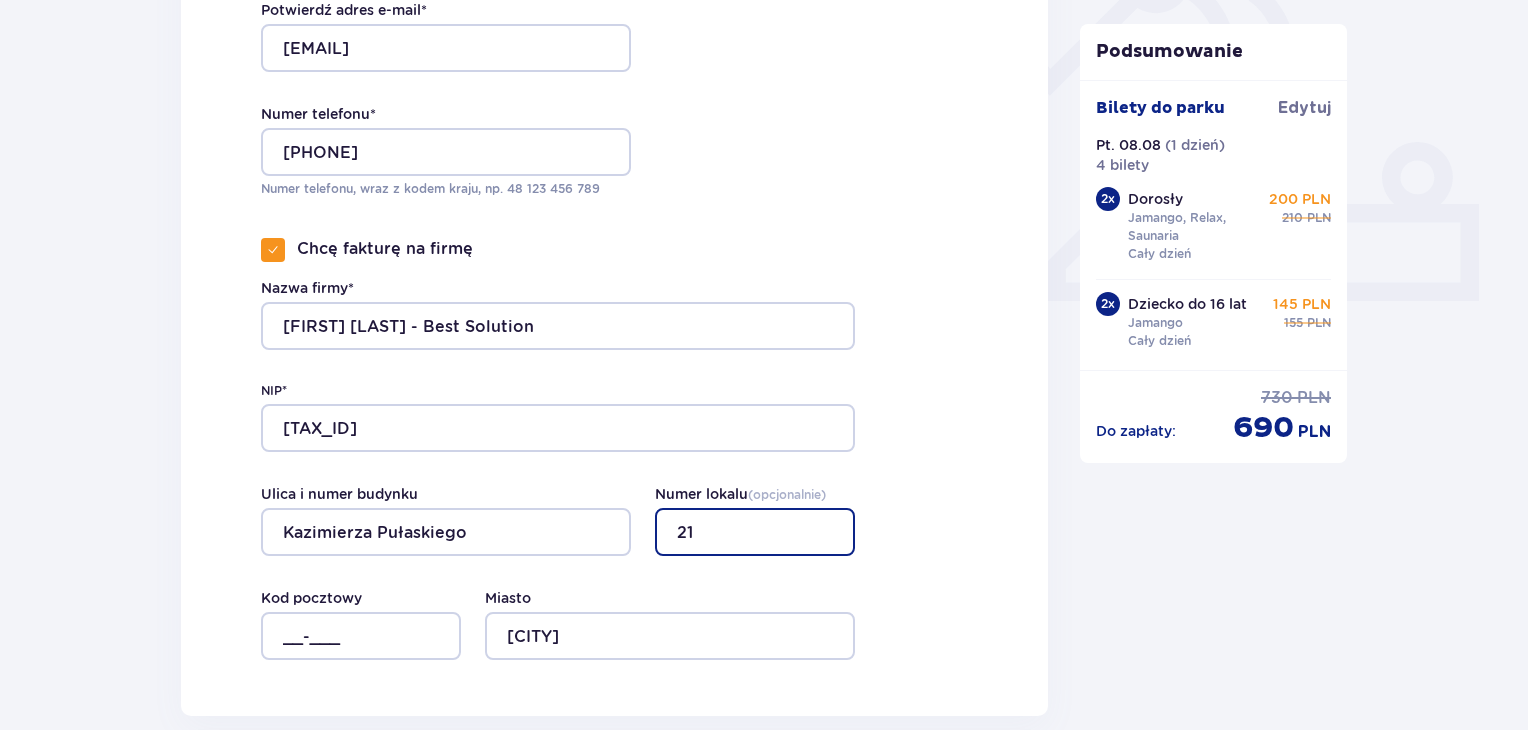 click on "21" at bounding box center (755, 532) 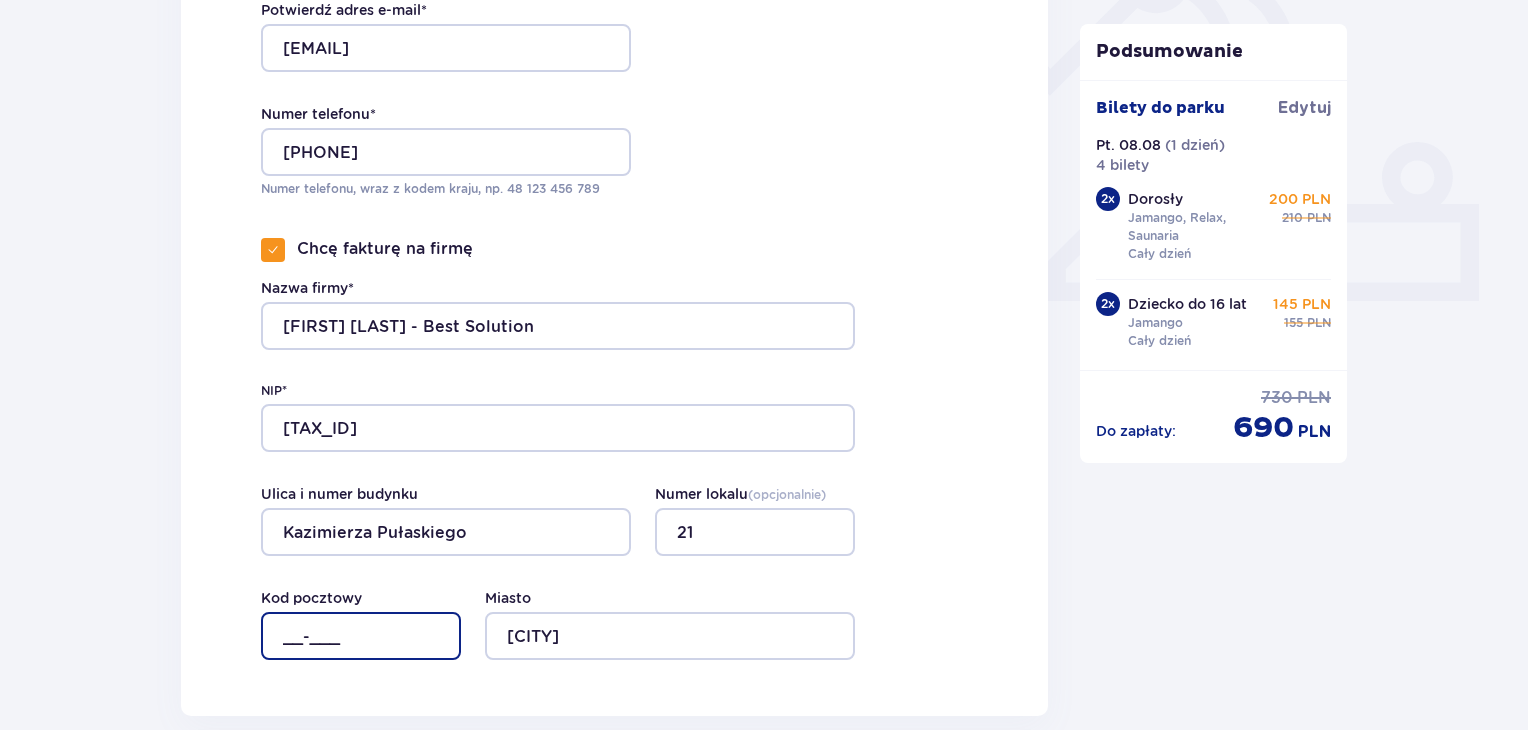 click on "__-___" at bounding box center (361, 636) 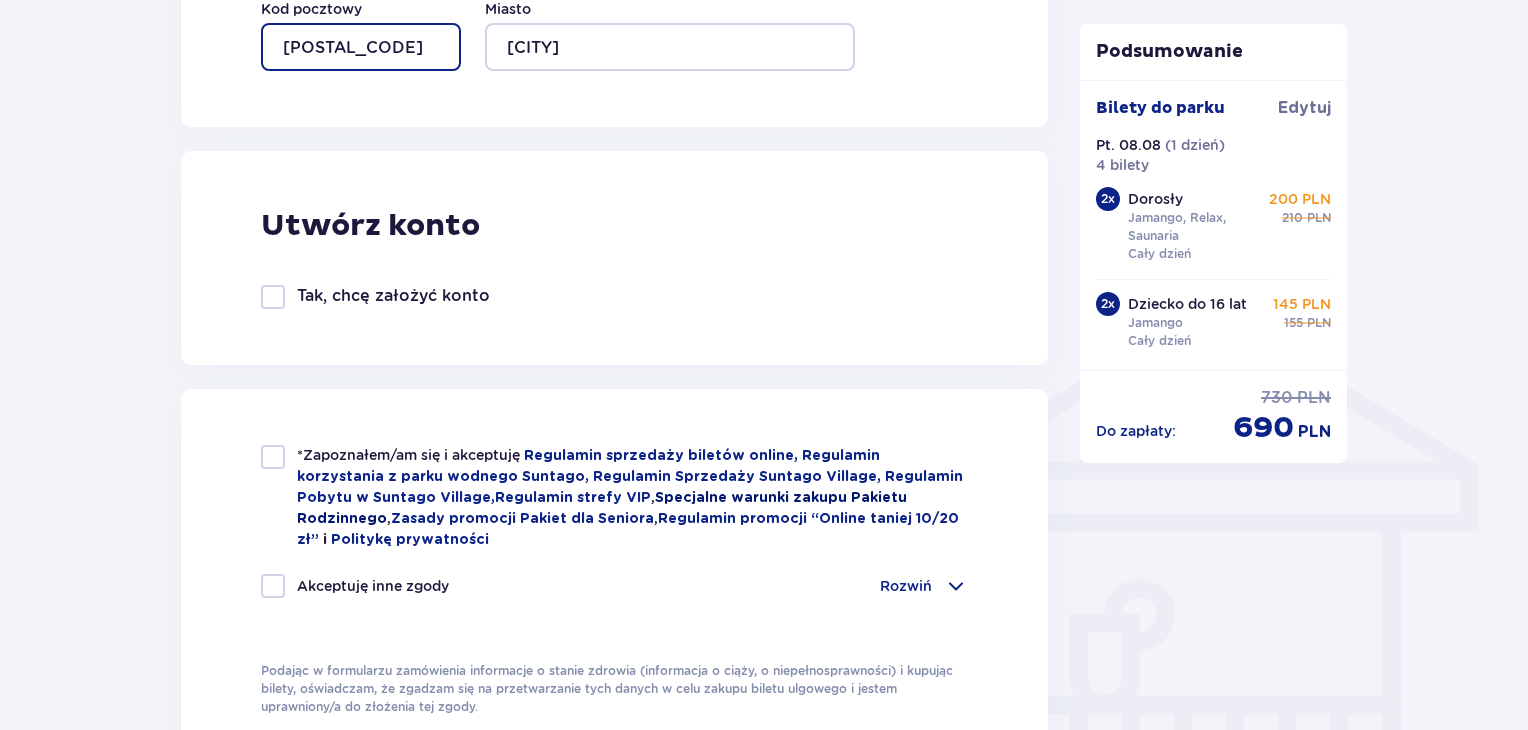 scroll, scrollTop: 1338, scrollLeft: 0, axis: vertical 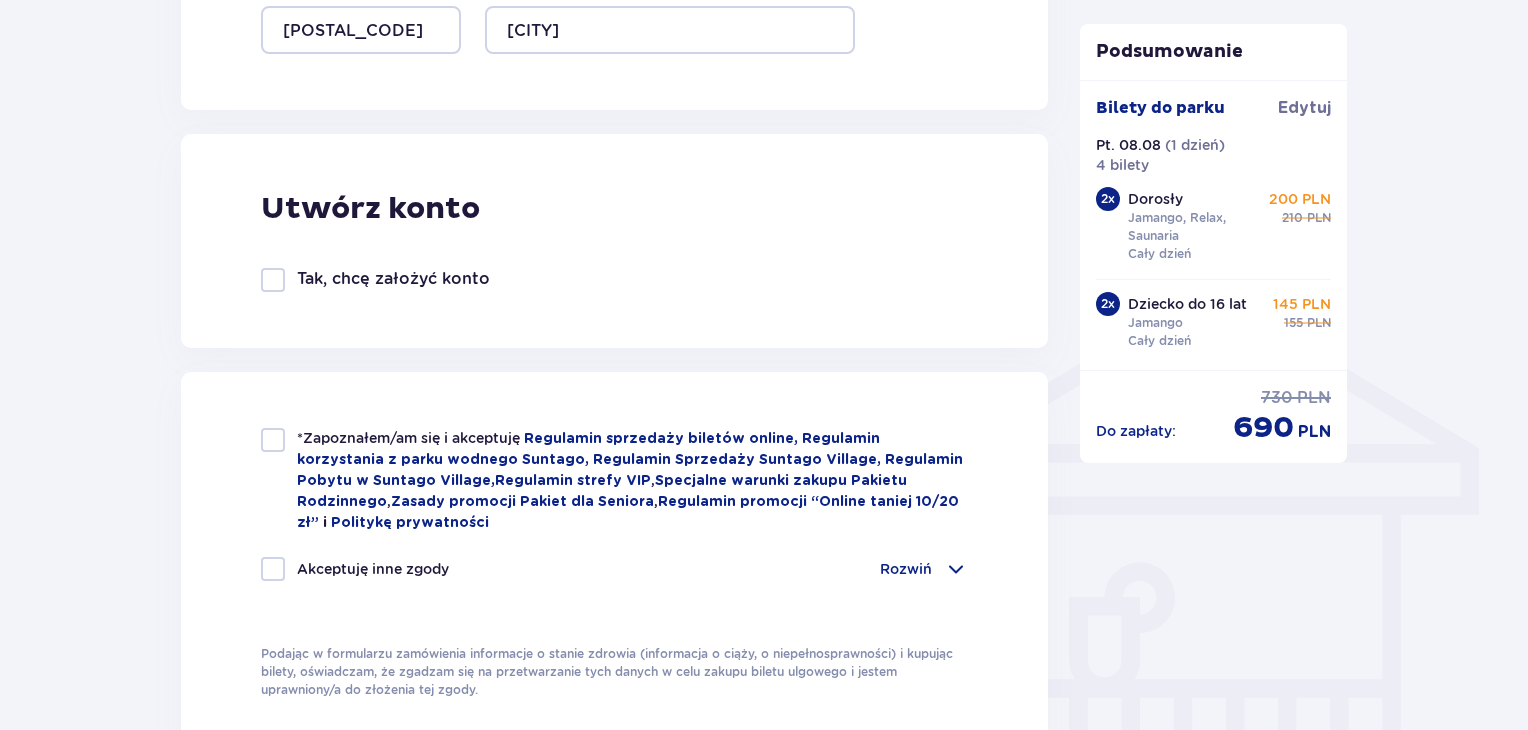 click on "*Zapoznałem/am się i akceptuję   Regulamin sprzedaży biletów online,   Regulamin korzystania z parku wodnego Suntago,   Regulamin Sprzedaży Suntago Village,   Regulamin Pobytu w Suntago Village ,  Regulamin strefy VIP ,  Specjalne warunki zakupu Pakietu Rodzinnego ,  Zasady promocji Pakiet dla Seniora ,  Regulamin promocji “Online taniej 10/20 zł”   i   Politykę prywatności Akceptuję inne zgody Rozwiń Chcę otrzymywać od Global Parks Poland Sp. z o.o. z siedzibą przy ul. Fosa 41/11, 02-768 Warszawa, informacje o ofertach tej Spółki drogą elektroniczną, dlatego w tym celu zgadzam się na przetwarzanie przez tę Spółkę moich danych osobowych Chcę otrzymywać od Global Parks Poland Sp. z o.o., informacje o ofertach tej Spółki drogą telefoniczną, dlatego w tym celu zgadzam się na przetwarzanie przez tę Spółkę moich danych osobowych" at bounding box center [614, 563] 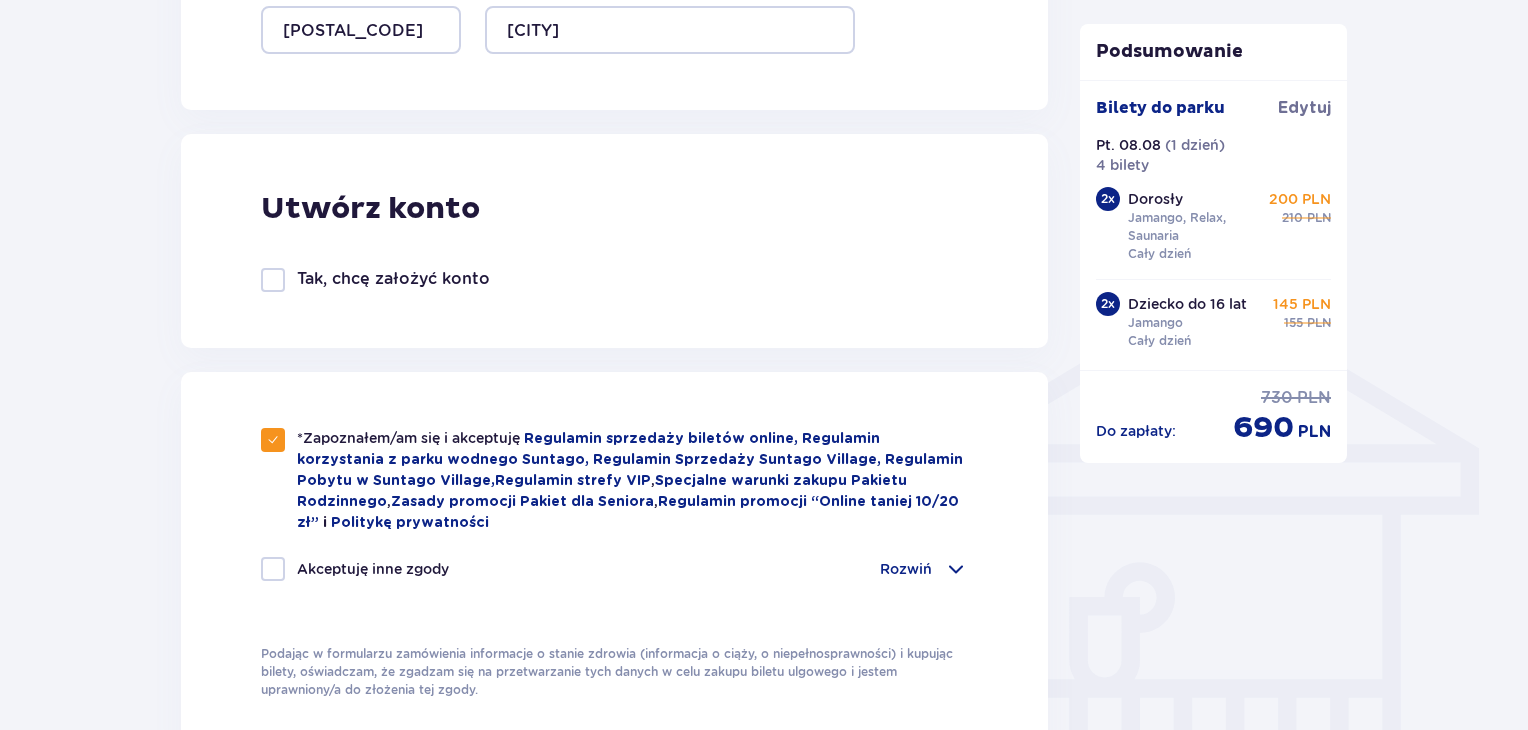 drag, startPoint x: 272, startPoint y: 568, endPoint x: 321, endPoint y: 567, distance: 49.010204 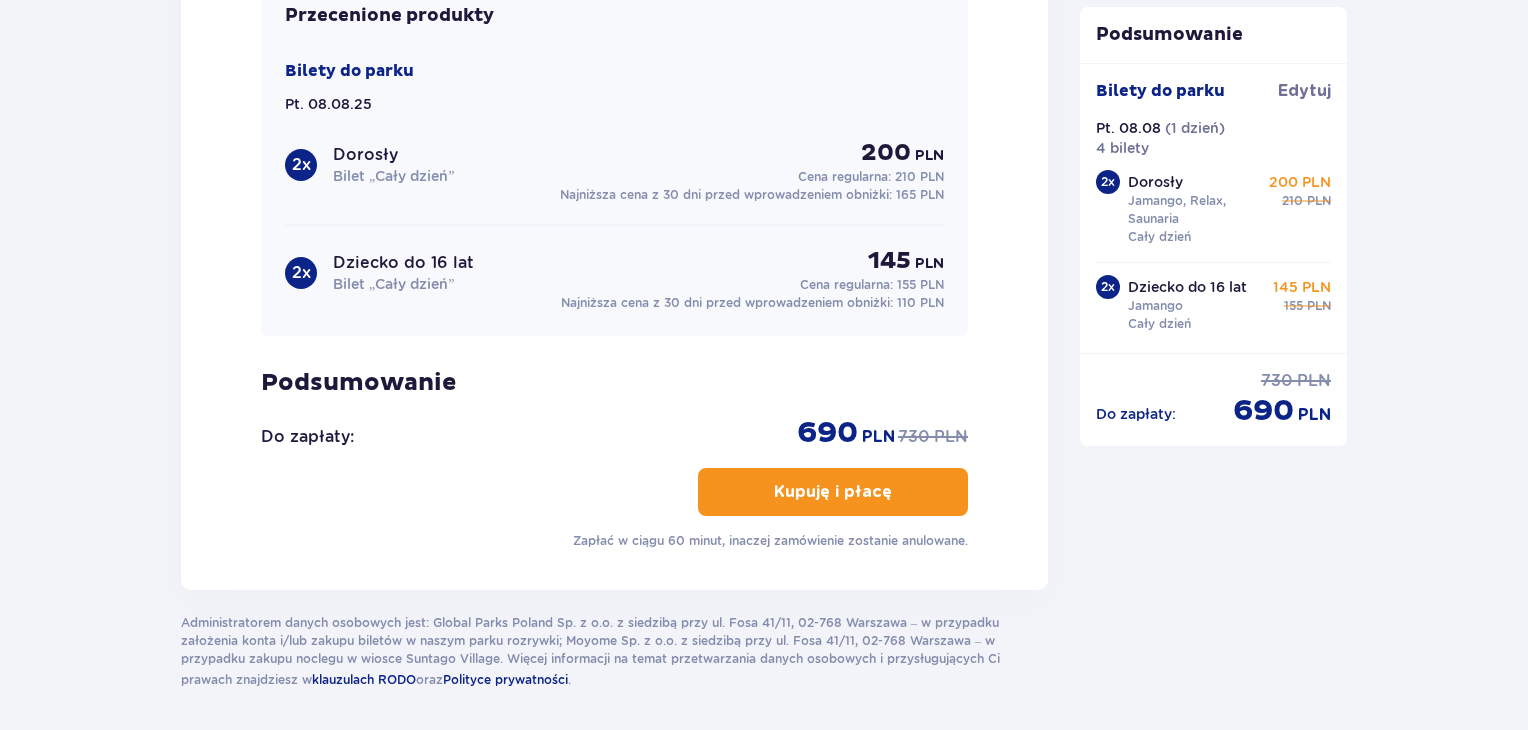 scroll, scrollTop: 2352, scrollLeft: 0, axis: vertical 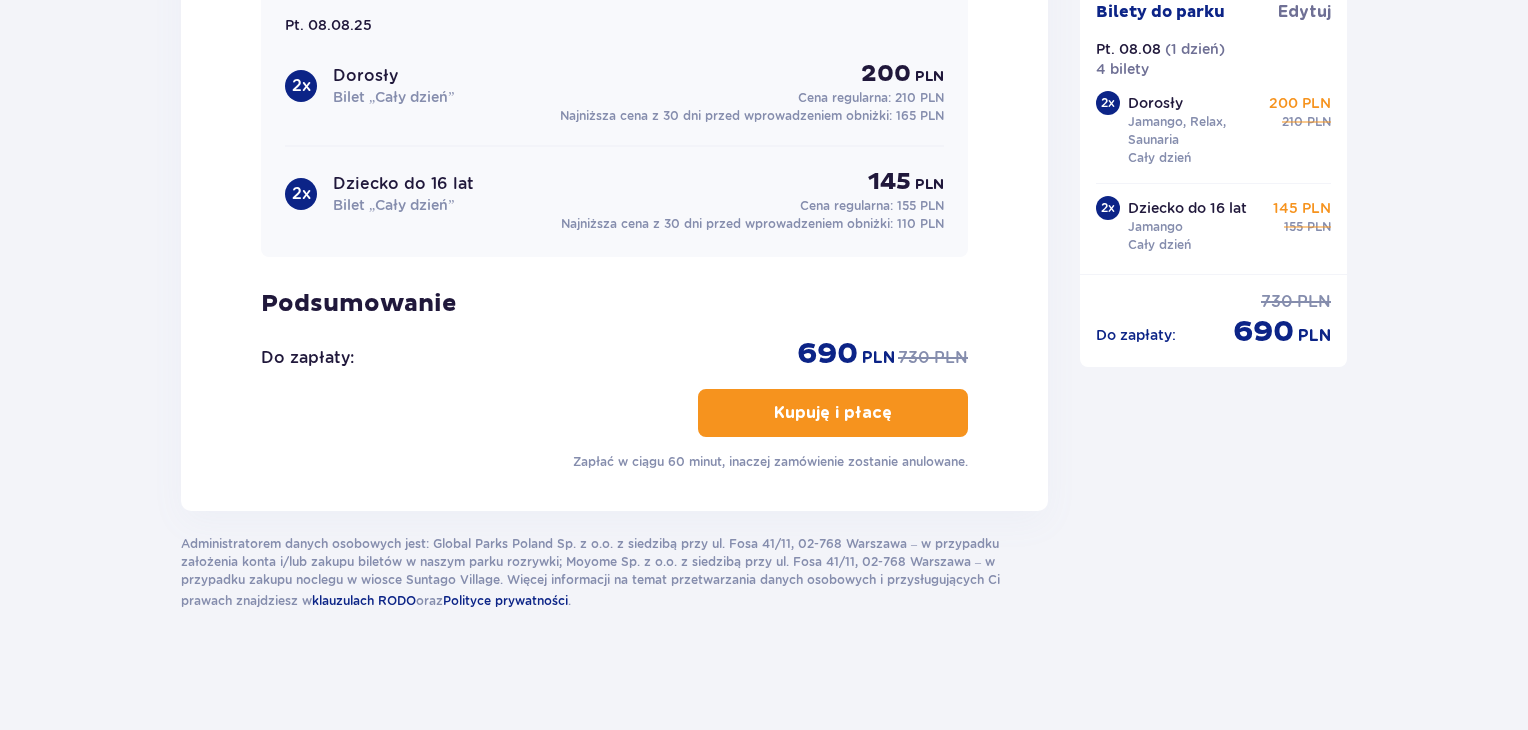 click on "Kupuję i płacę" at bounding box center [833, 413] 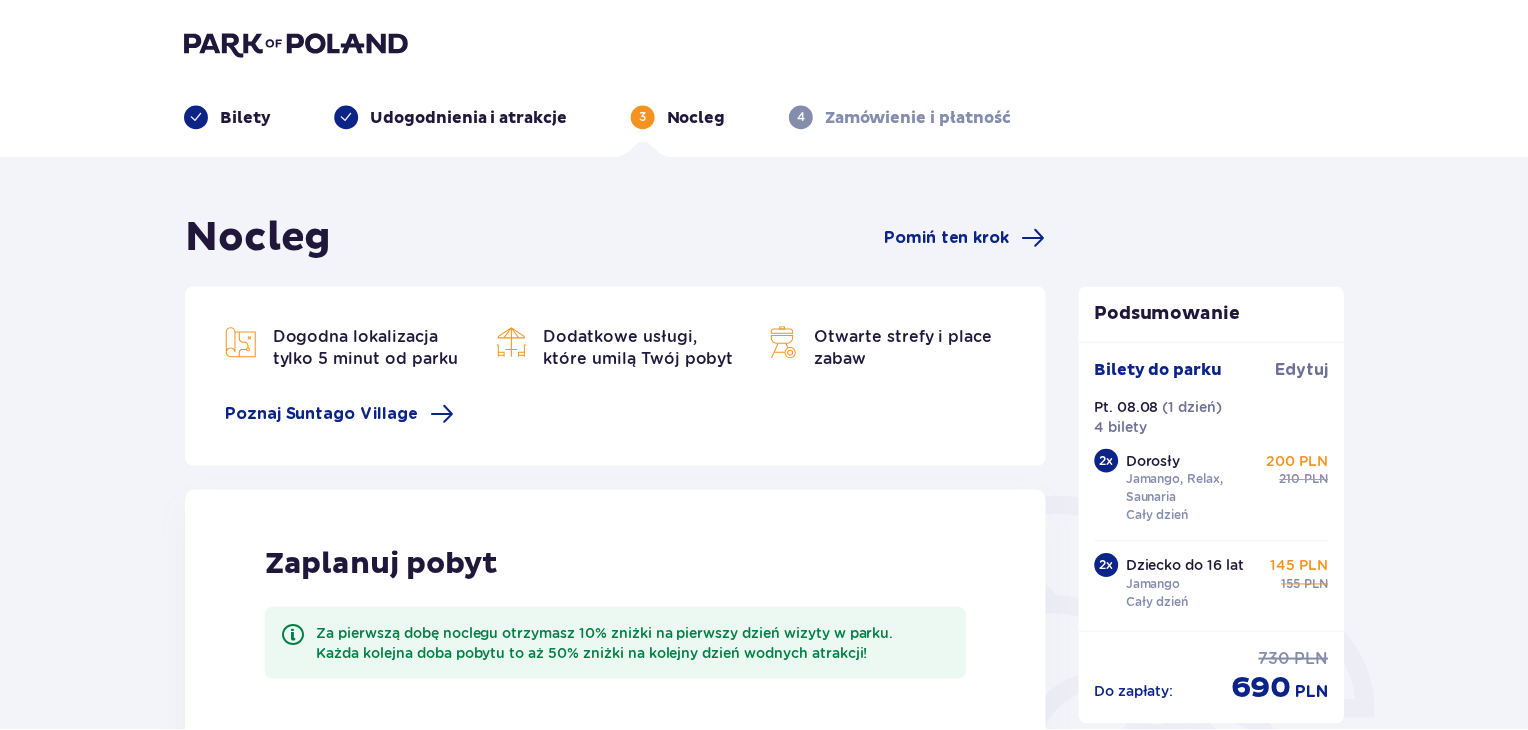scroll, scrollTop: 106, scrollLeft: 0, axis: vertical 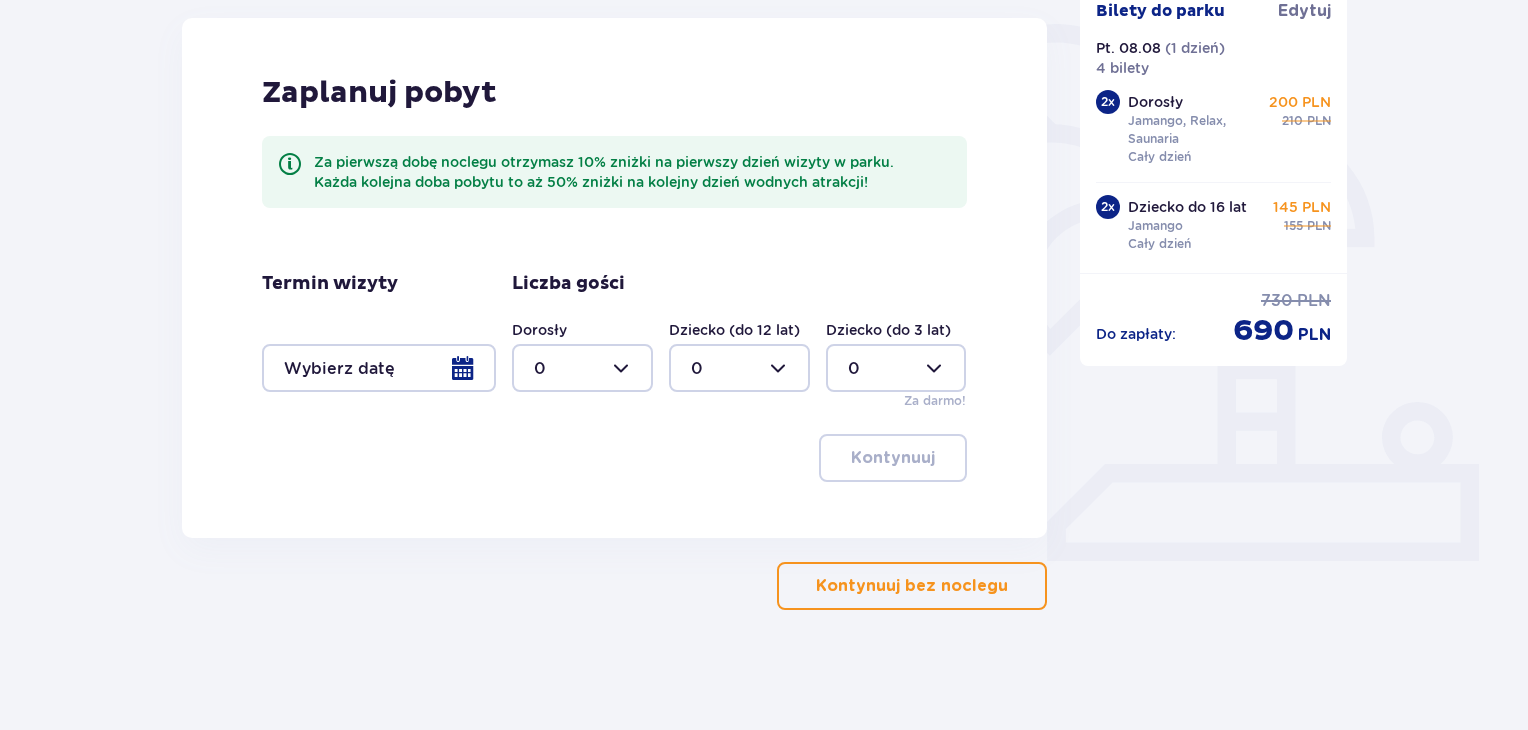 click on "Kontynuuj bez noclegu" at bounding box center [912, 586] 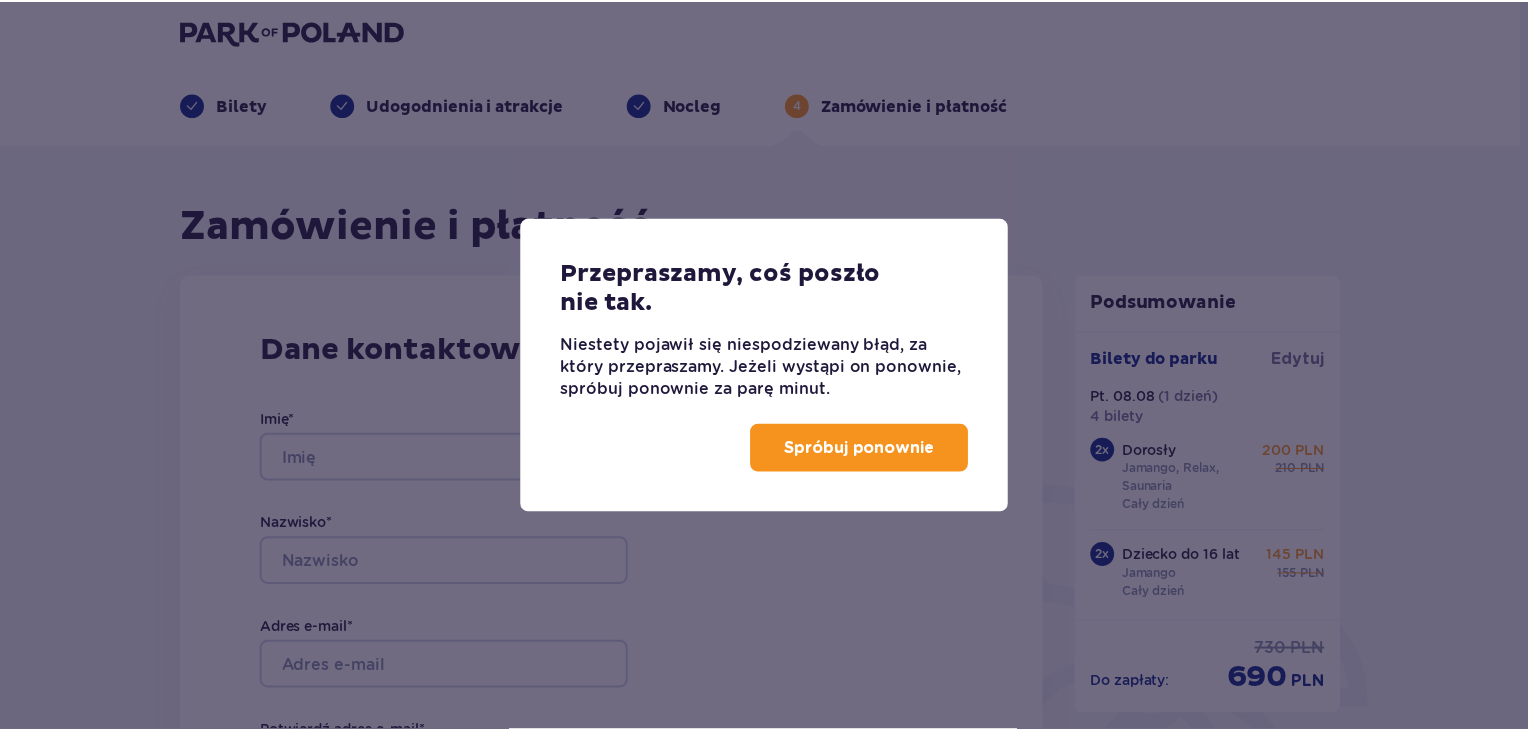 scroll, scrollTop: 0, scrollLeft: 0, axis: both 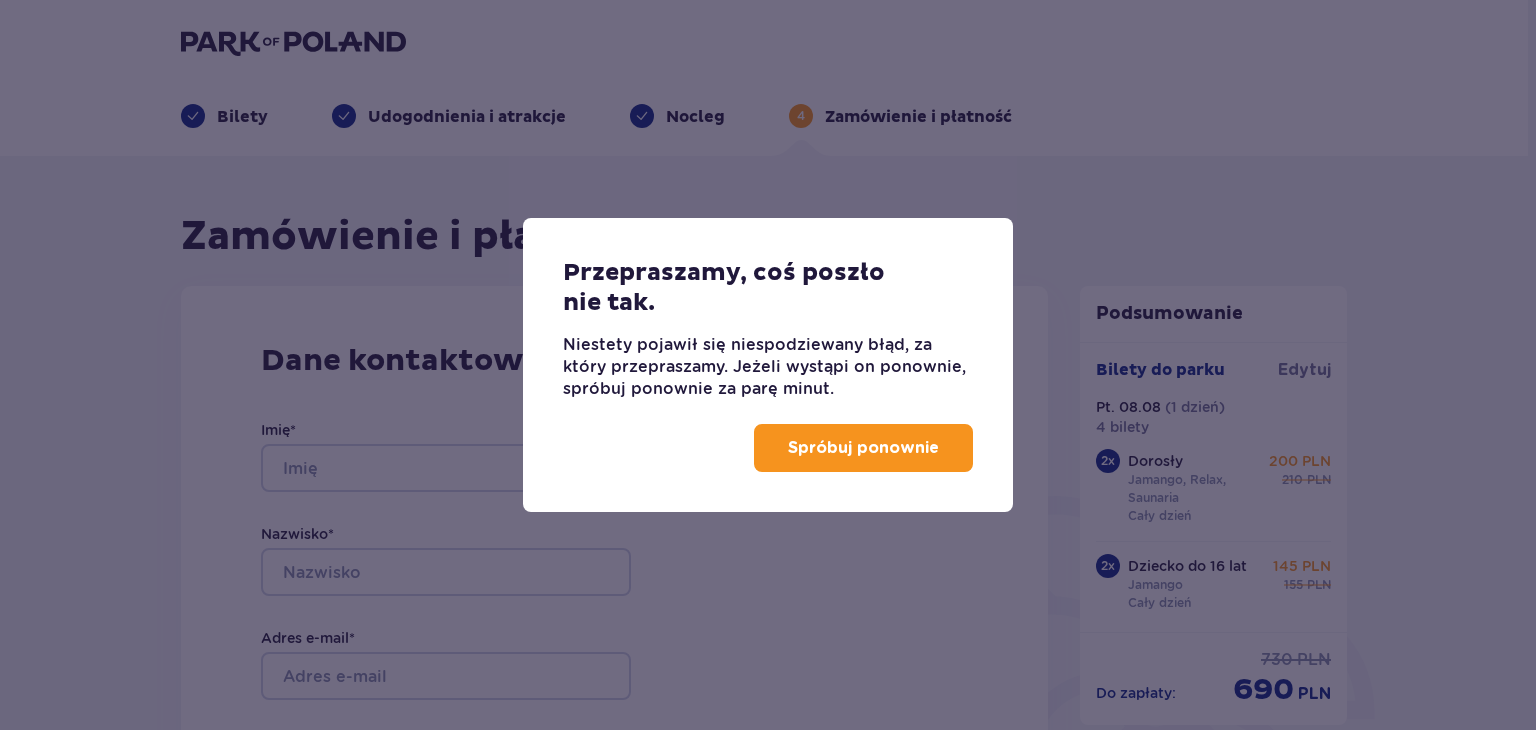 click on "Spróbuj ponownie" at bounding box center (863, 448) 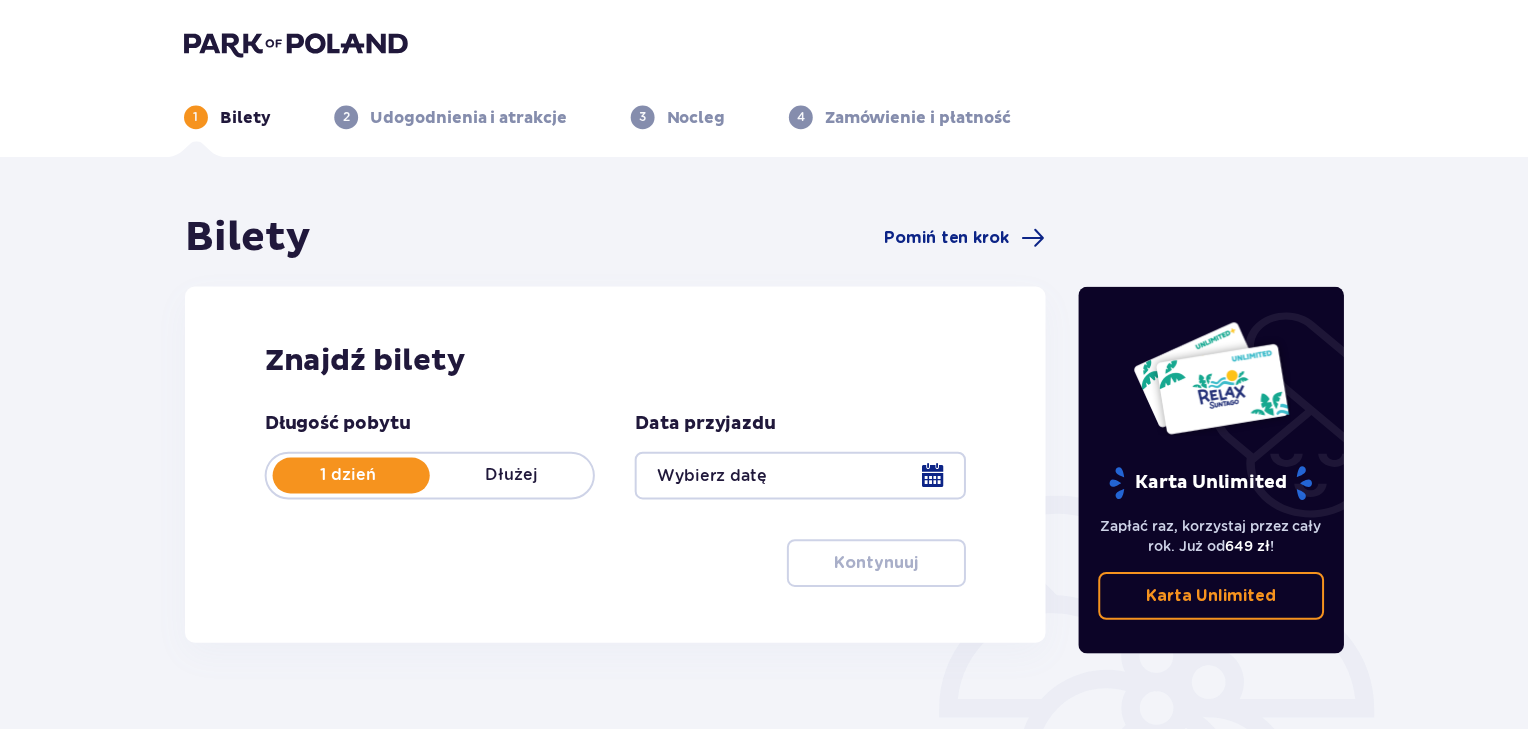 scroll, scrollTop: 0, scrollLeft: 0, axis: both 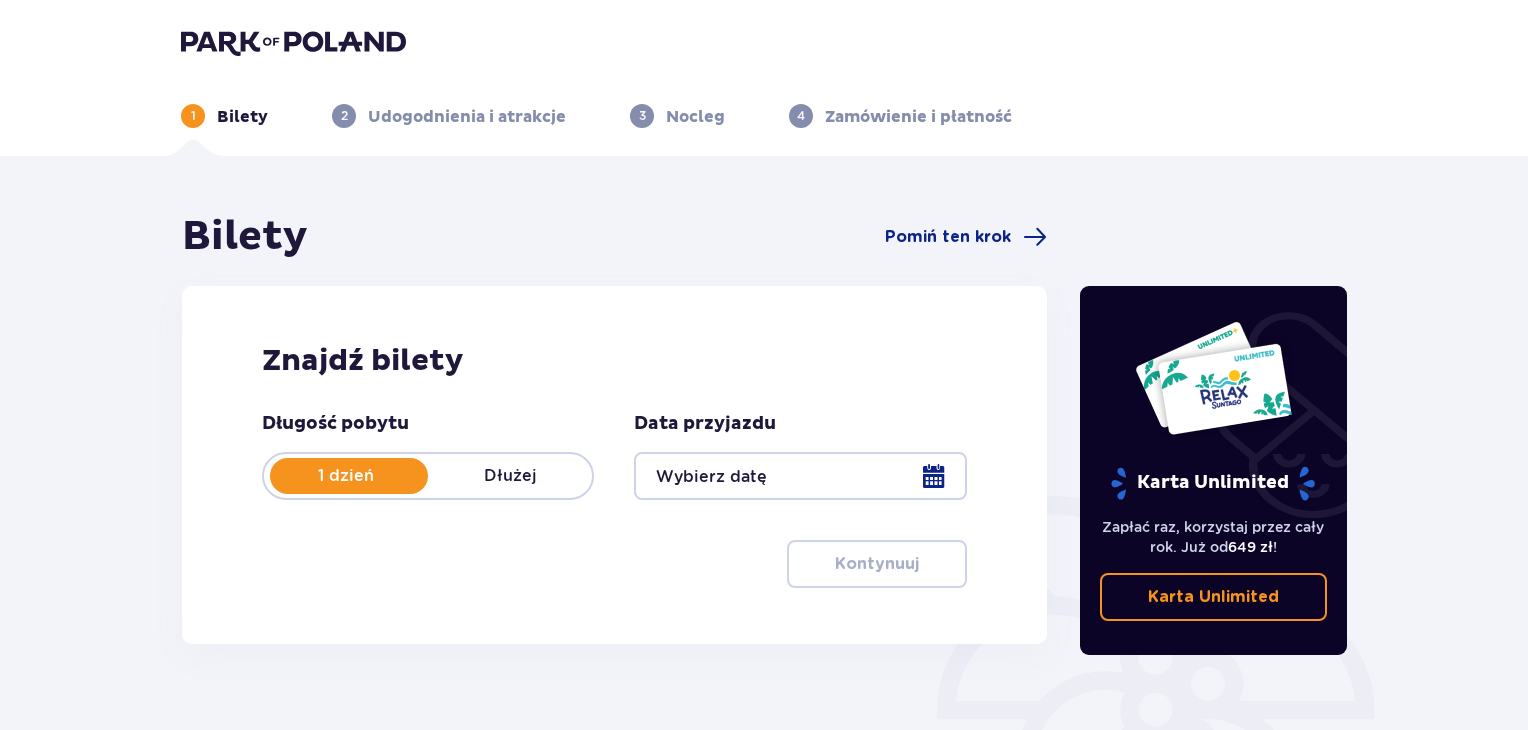 click at bounding box center [800, 476] 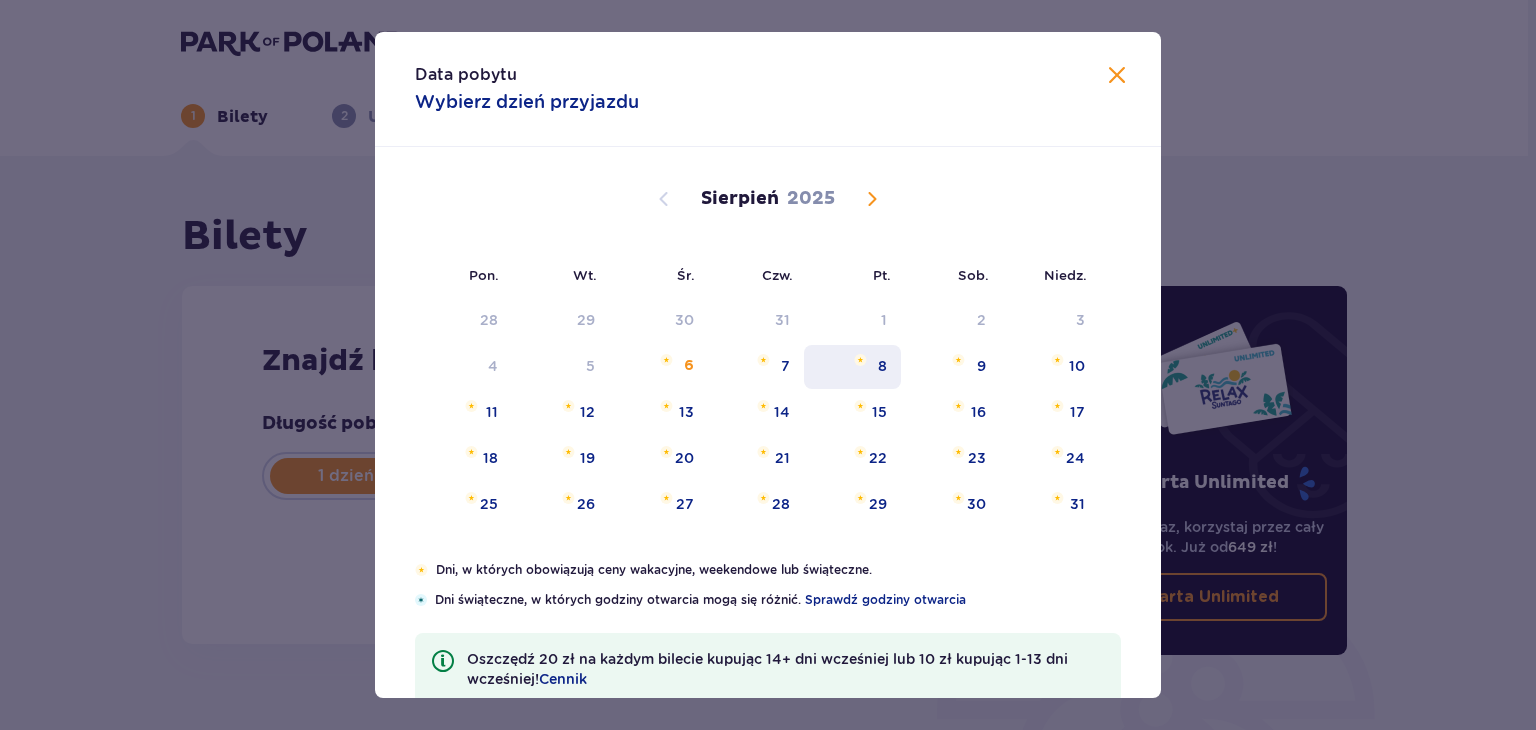 click on "8" at bounding box center (882, 366) 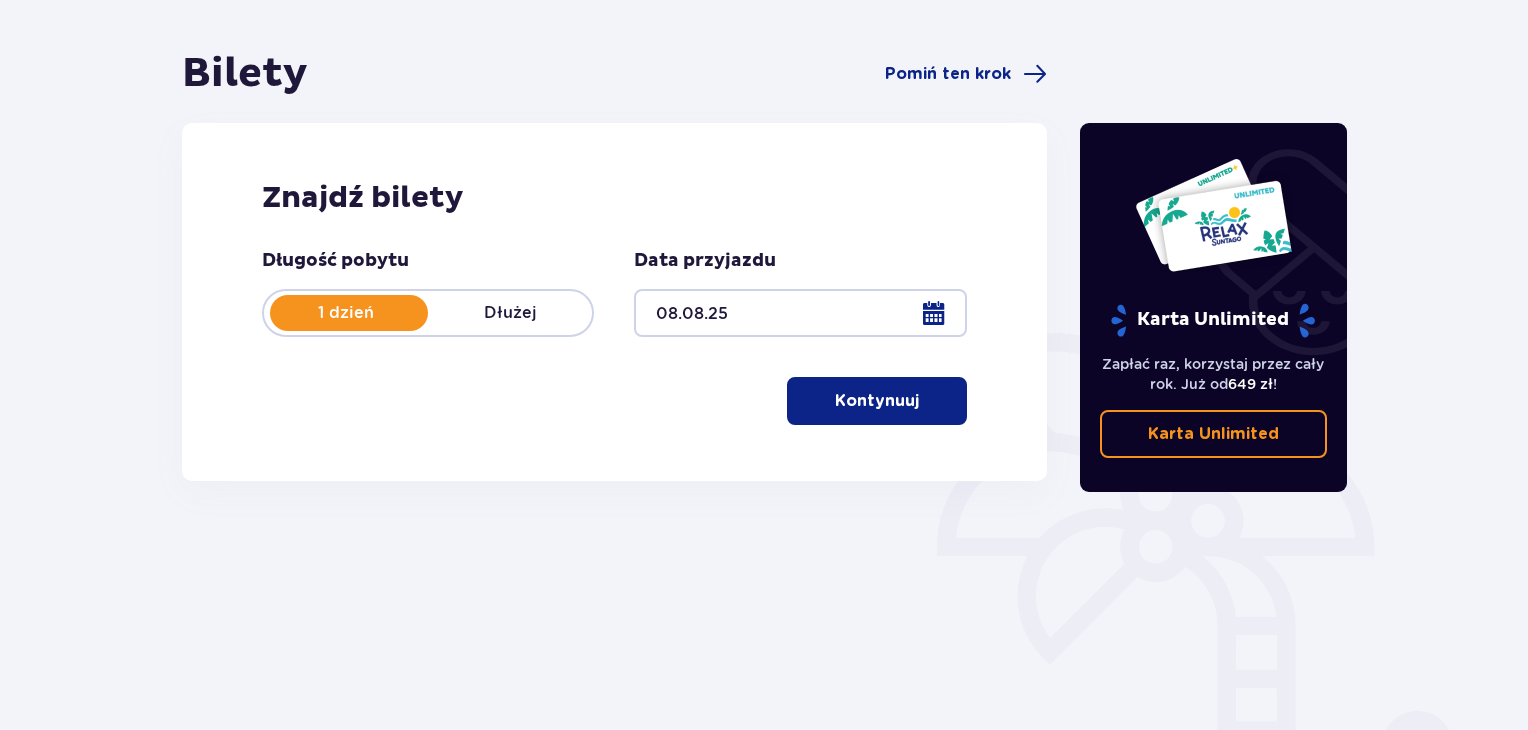 click on "Kontynuuj" at bounding box center [877, 401] 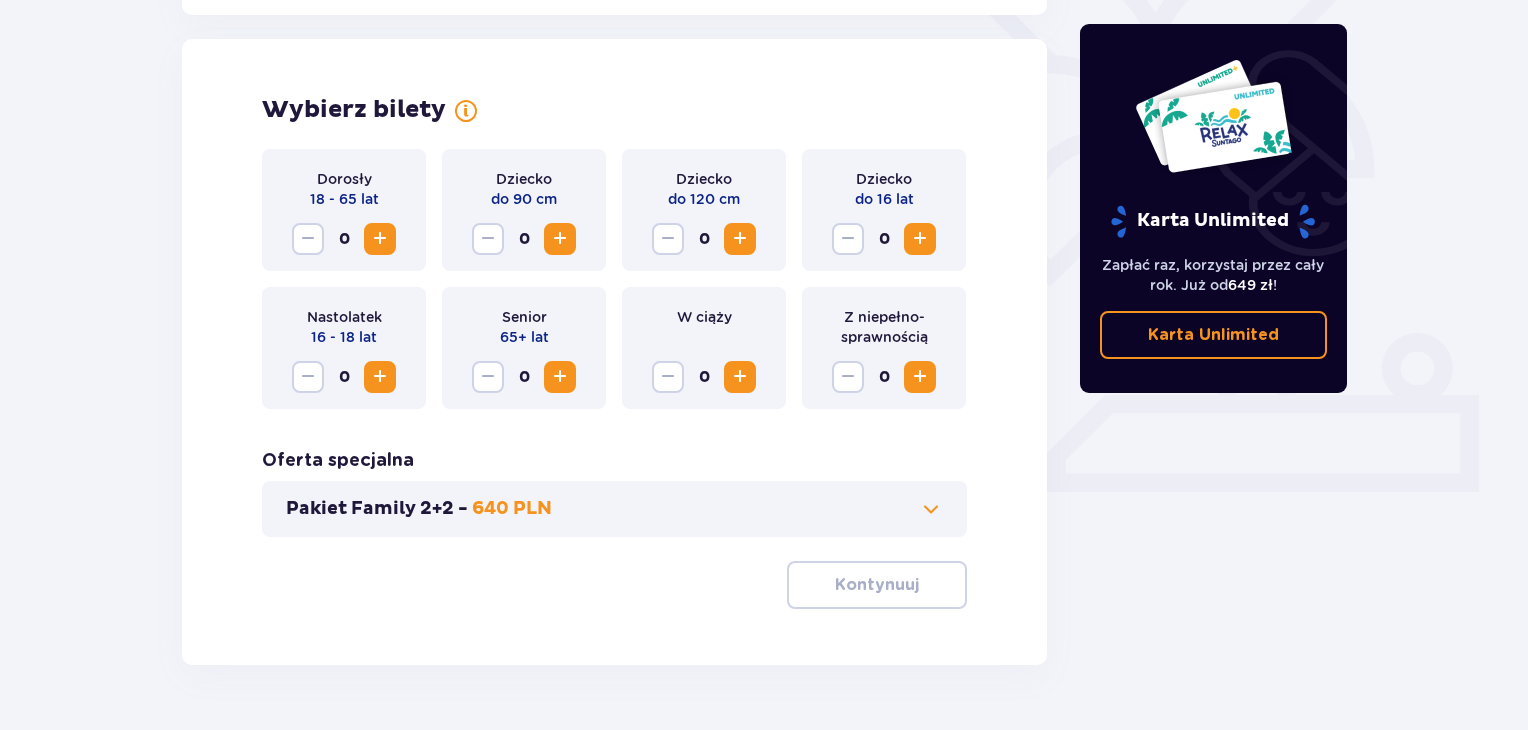 scroll, scrollTop: 556, scrollLeft: 0, axis: vertical 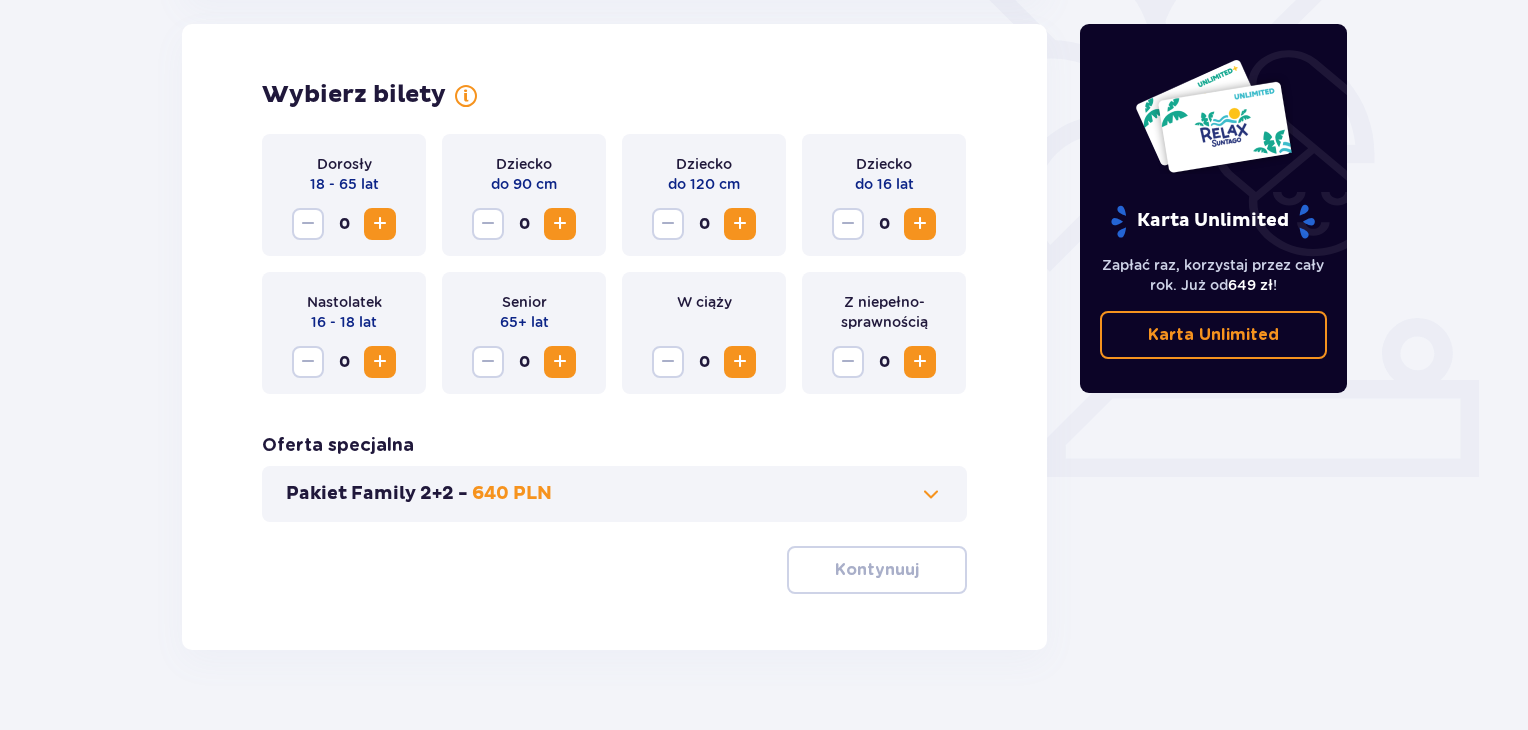click at bounding box center (380, 224) 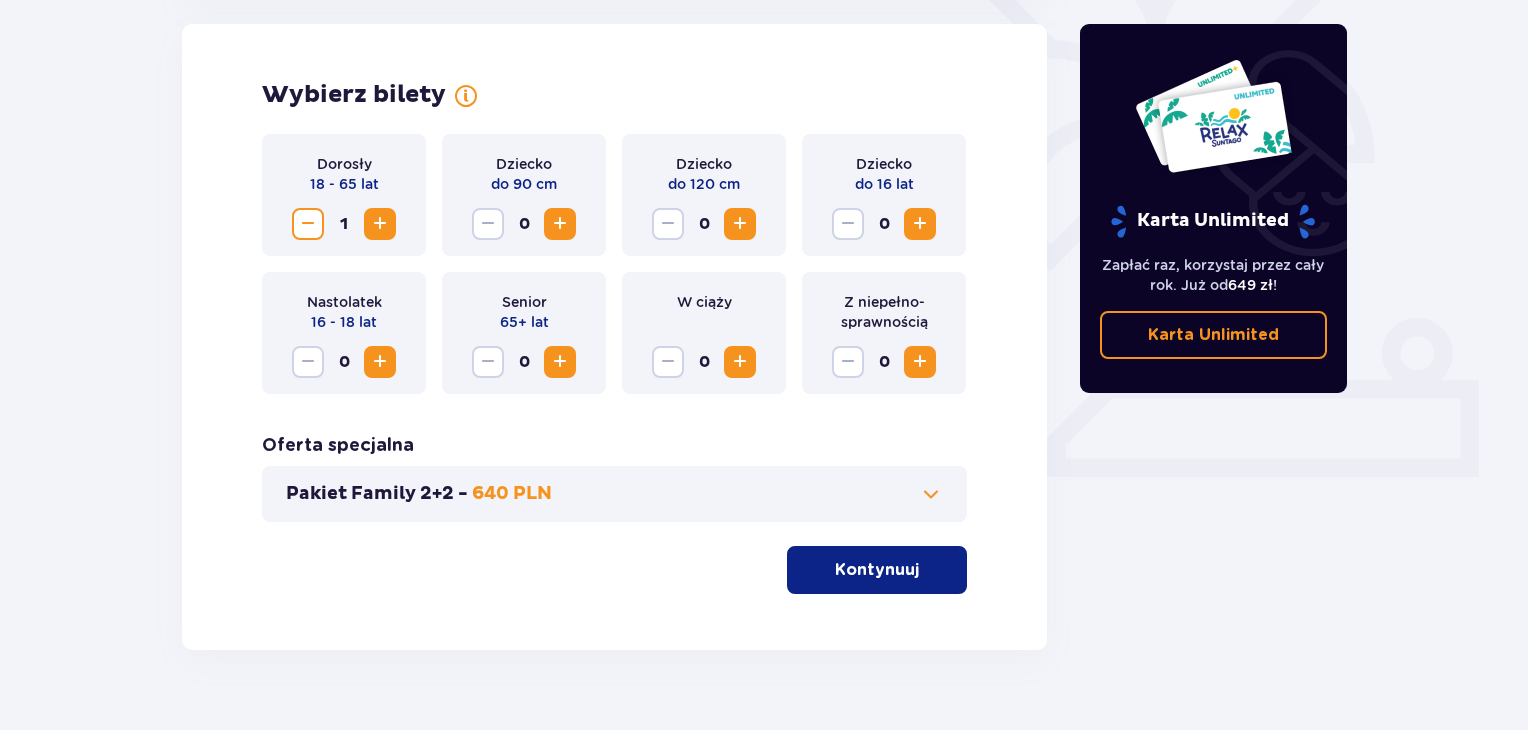 click at bounding box center (380, 224) 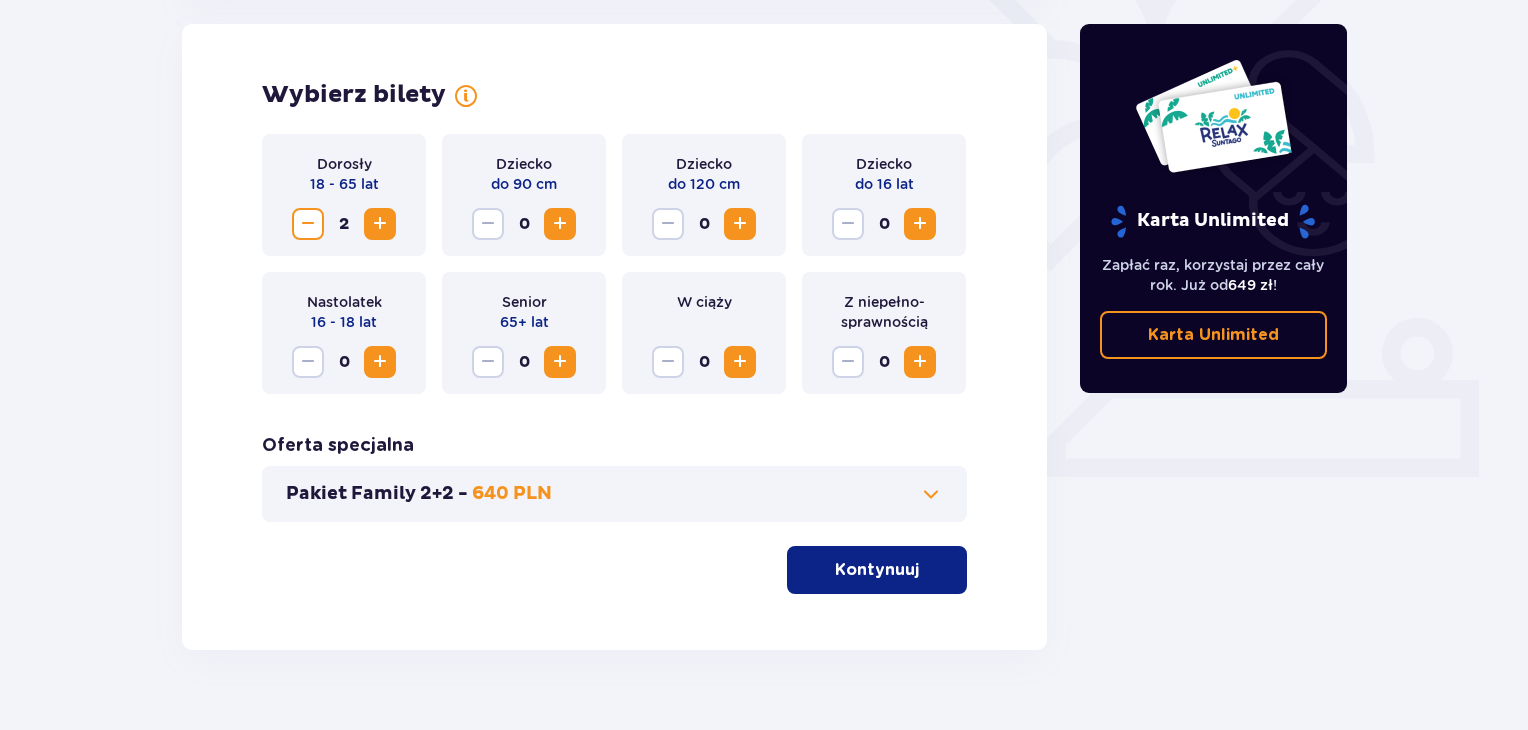 click at bounding box center (920, 224) 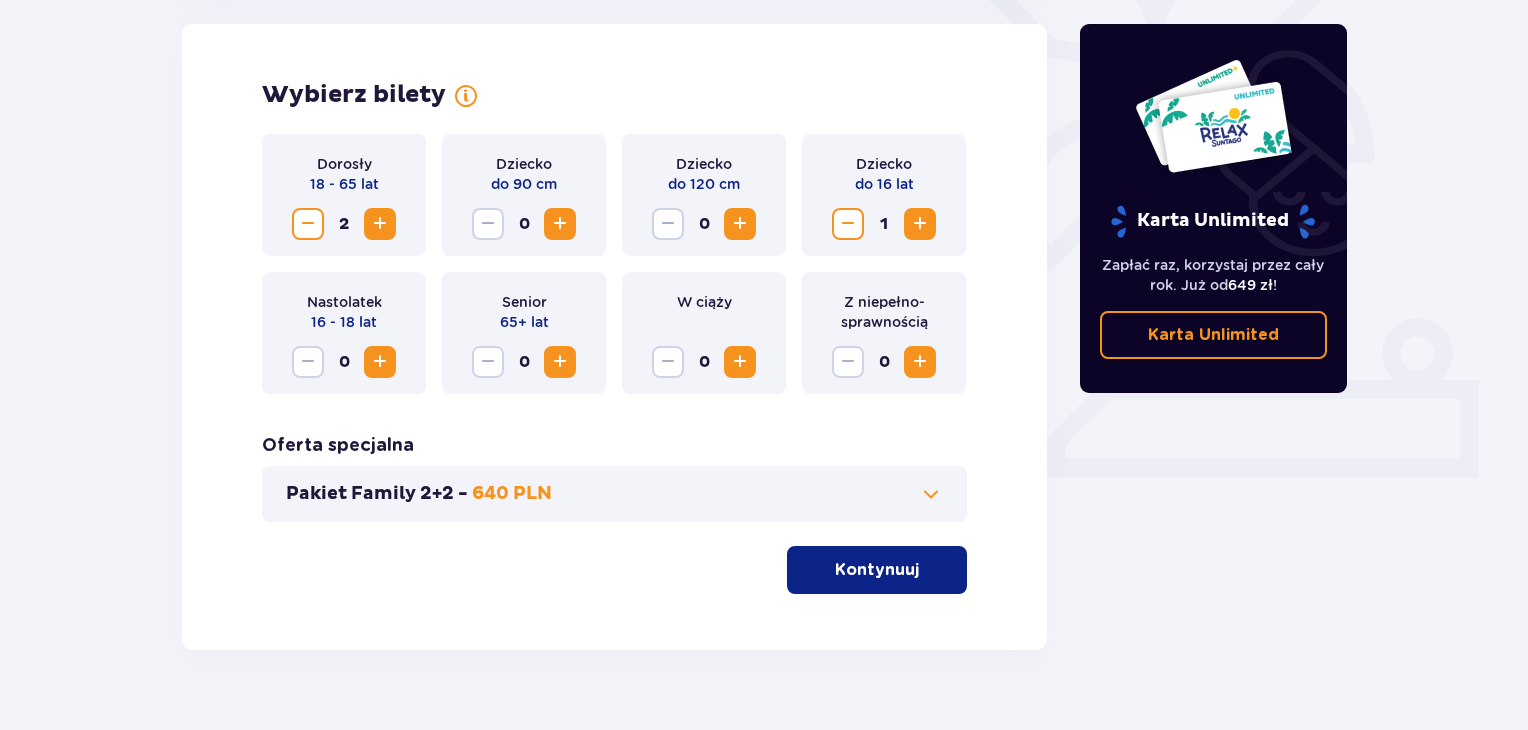 click at bounding box center (920, 224) 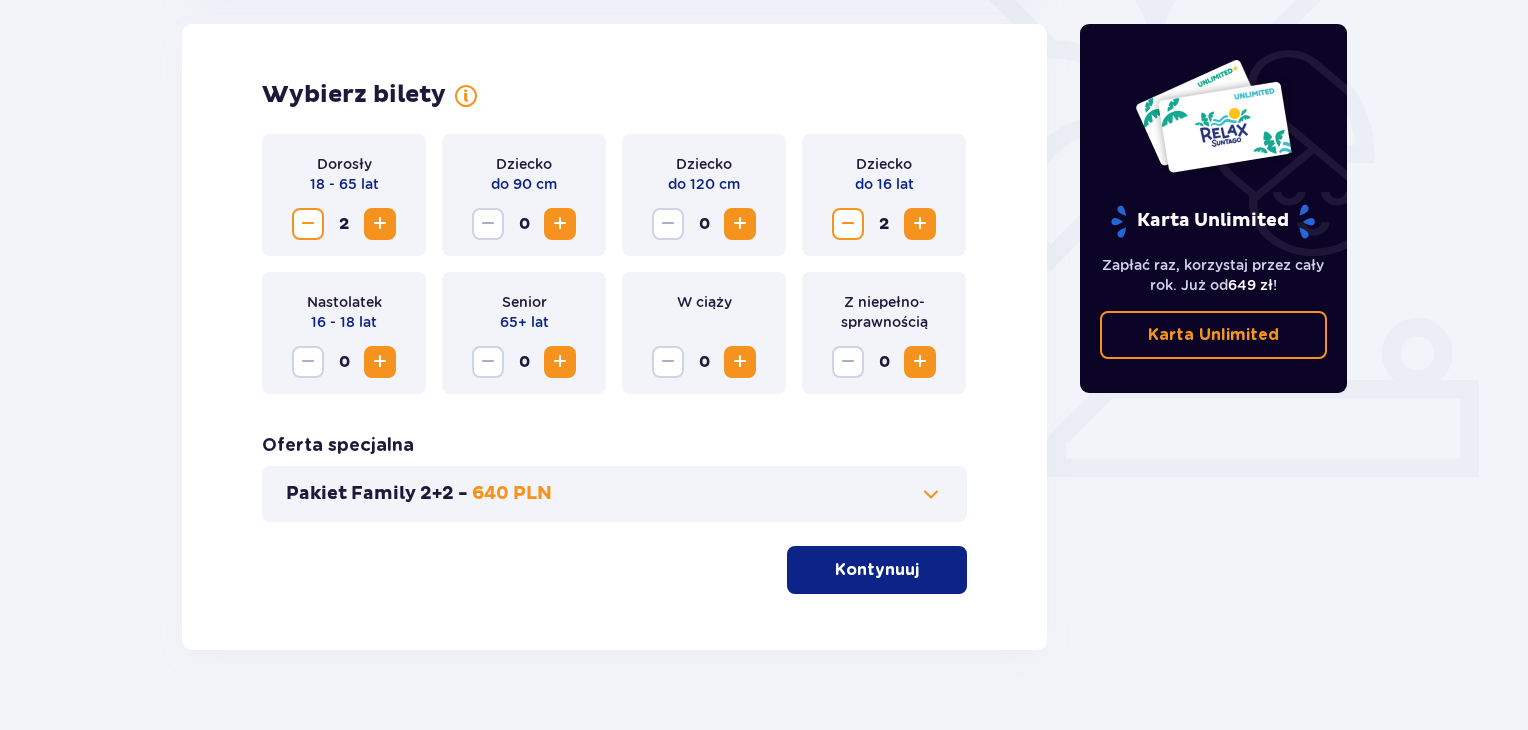 click on "Kontynuuj" at bounding box center [877, 570] 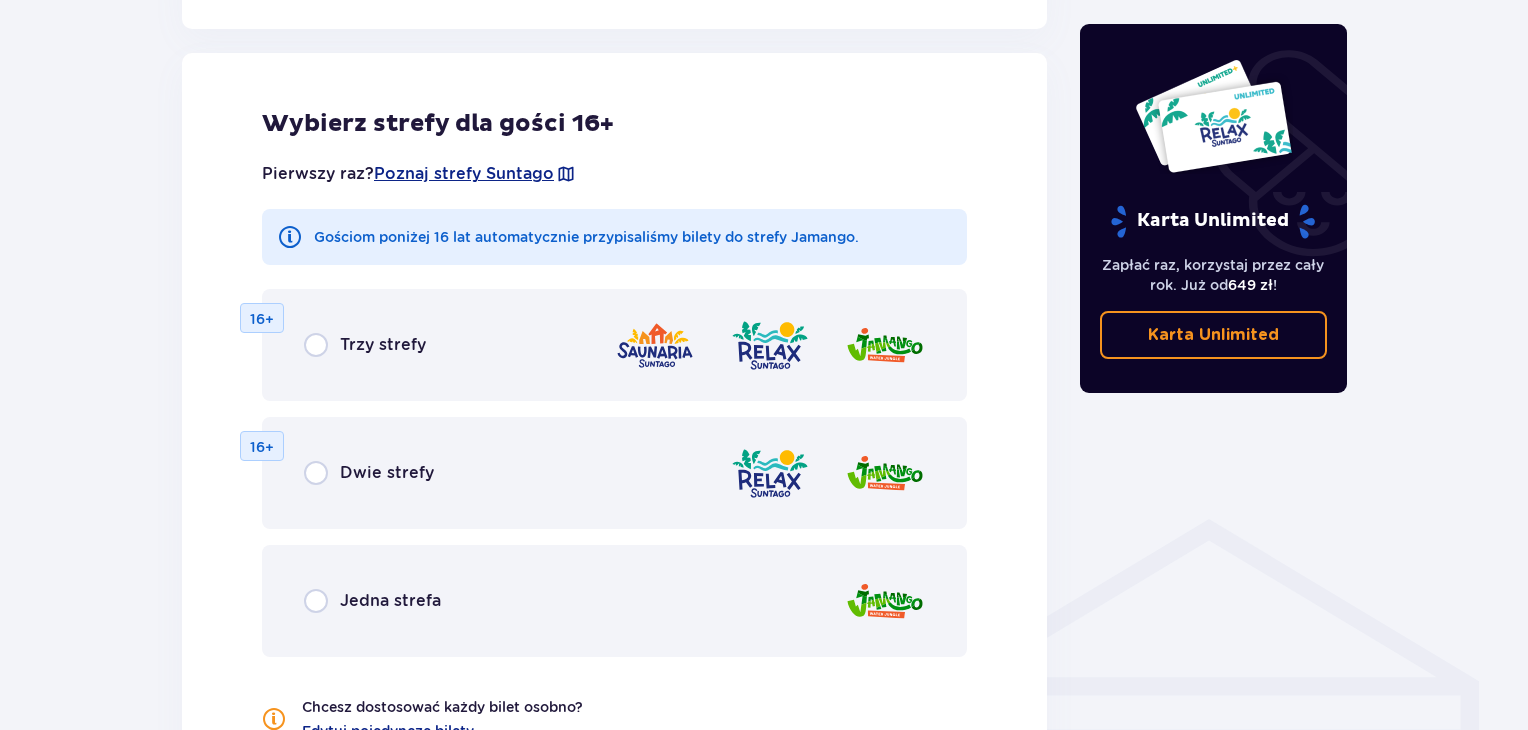 scroll, scrollTop: 1110, scrollLeft: 0, axis: vertical 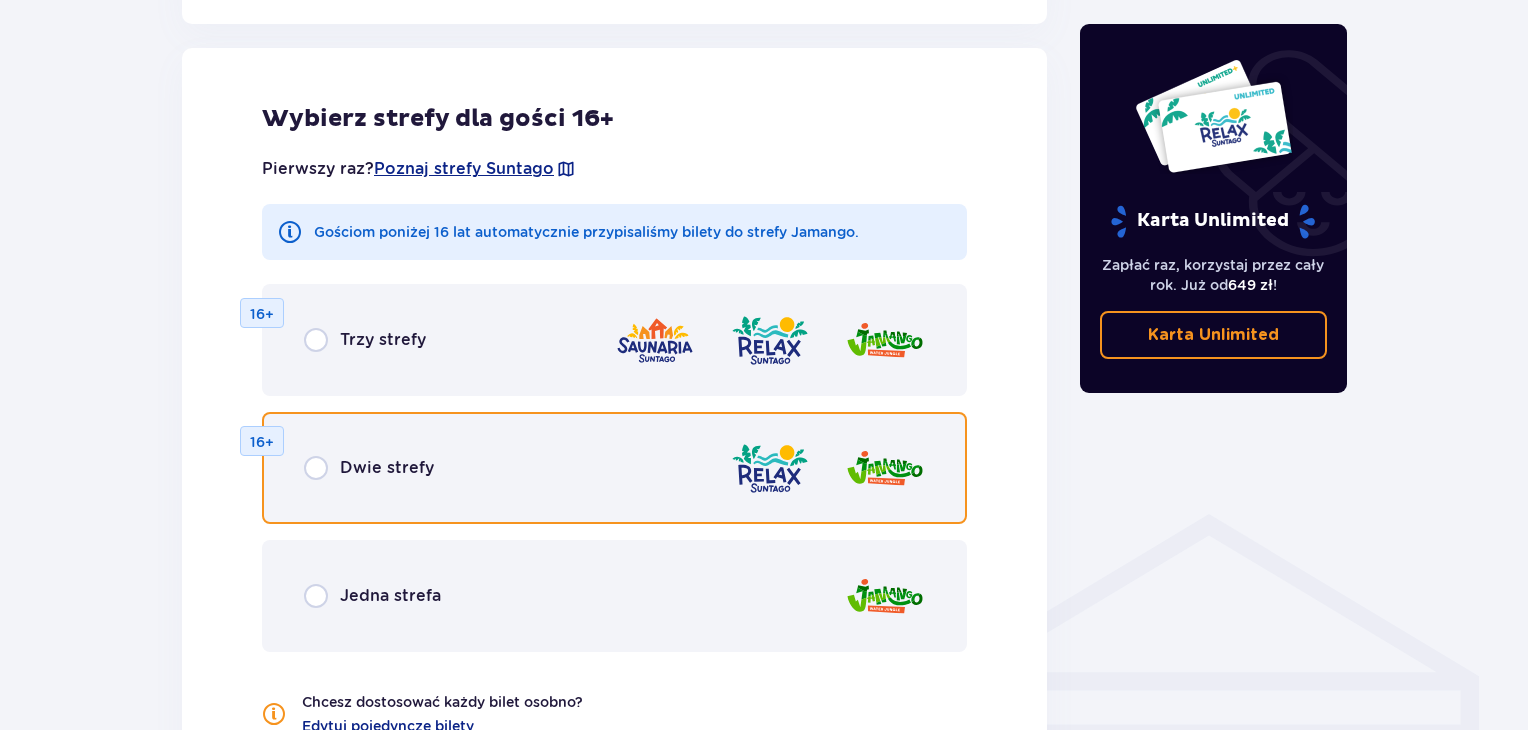 click at bounding box center (316, 468) 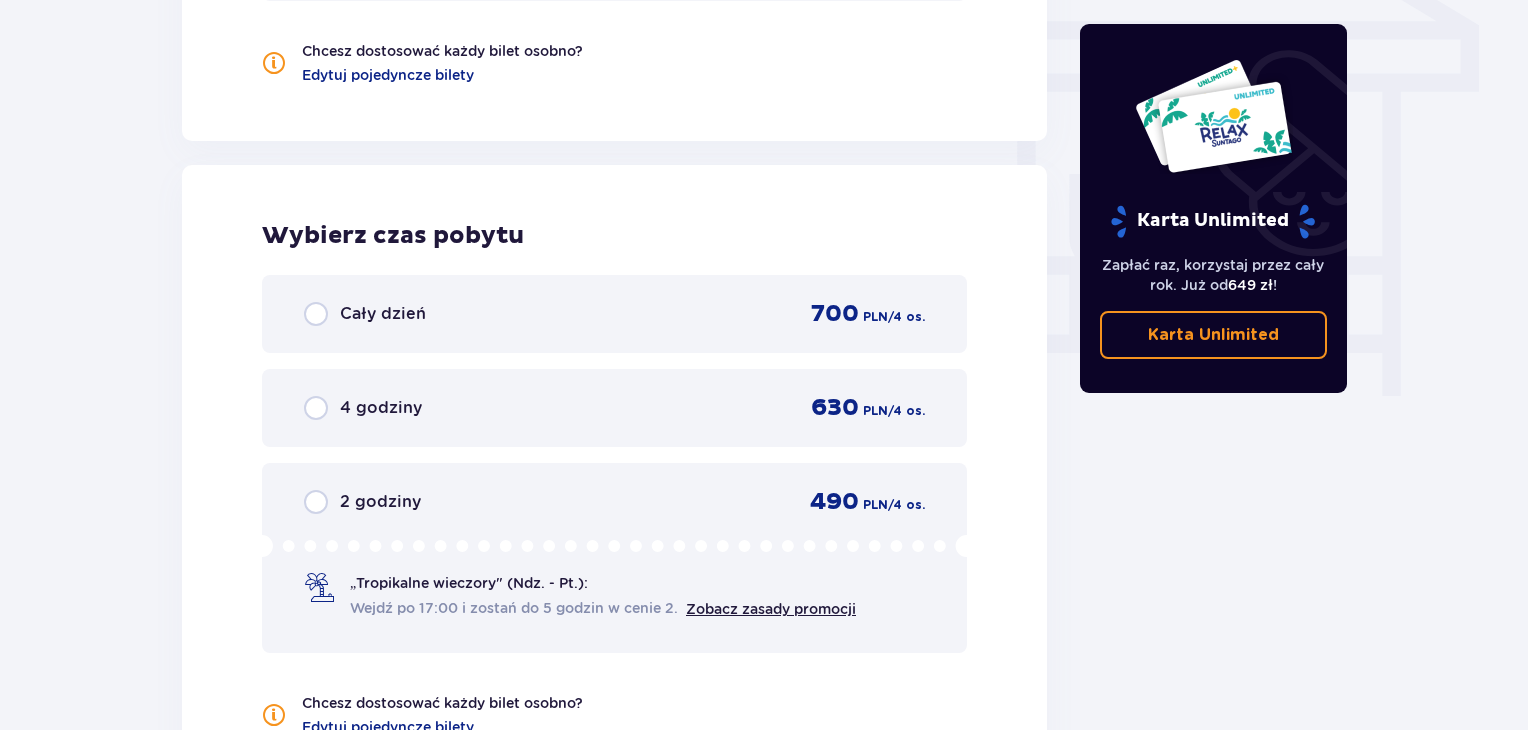 click on "Wybierz czas pobytu Cały dzień   700 PLN / 4 os. 4 godziny   630 PLN / 4 os. 2 godziny   490 PLN / 4 os. „Tropikalne wieczory" (Ndz. - Pt.): Wejdź po 17:00 i zostań do 5 godzin w cenie 2. Zobacz zasady promocji Chcesz dostosować każdy bilet osobno? Edytuj pojedyncze bilety" at bounding box center (614, 479) 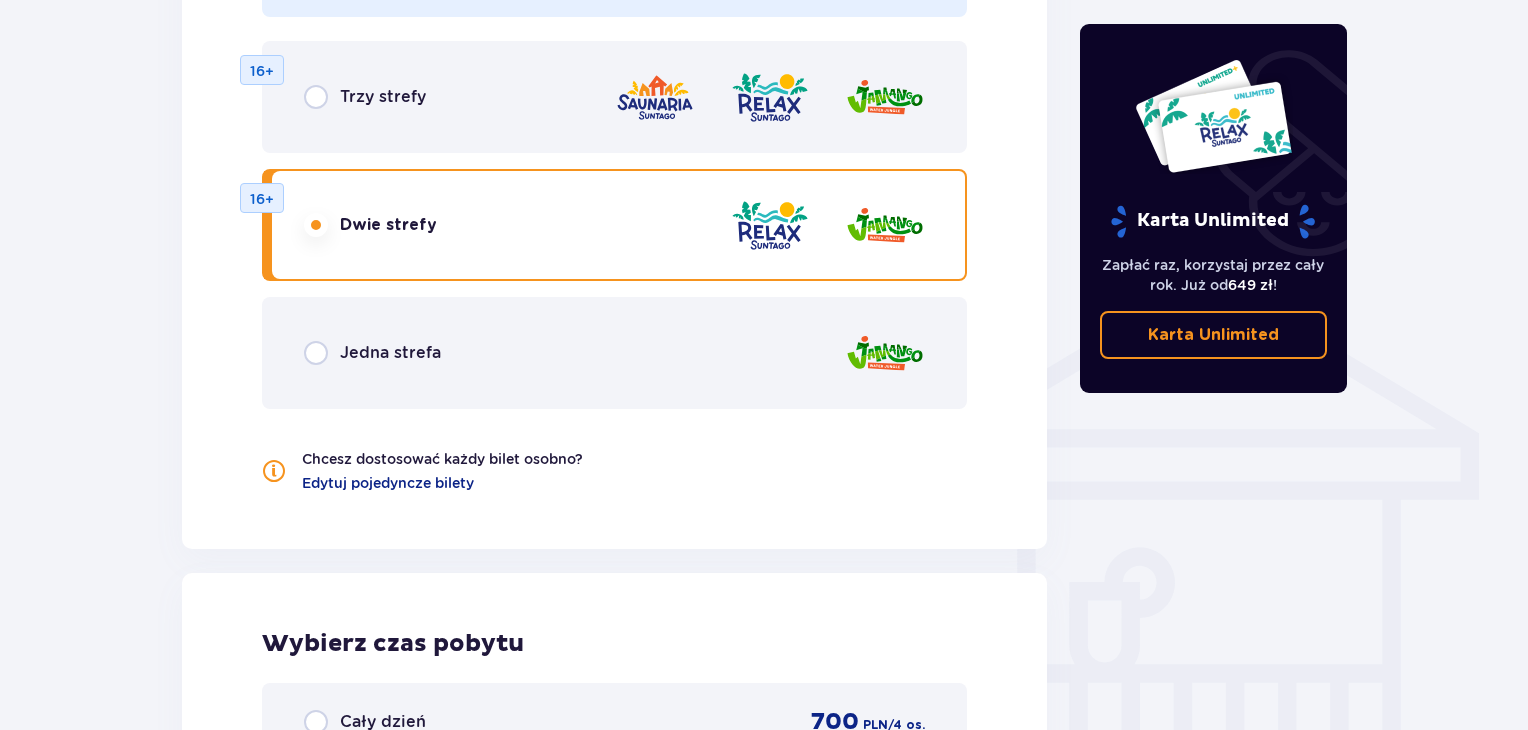 click at bounding box center (316, 225) 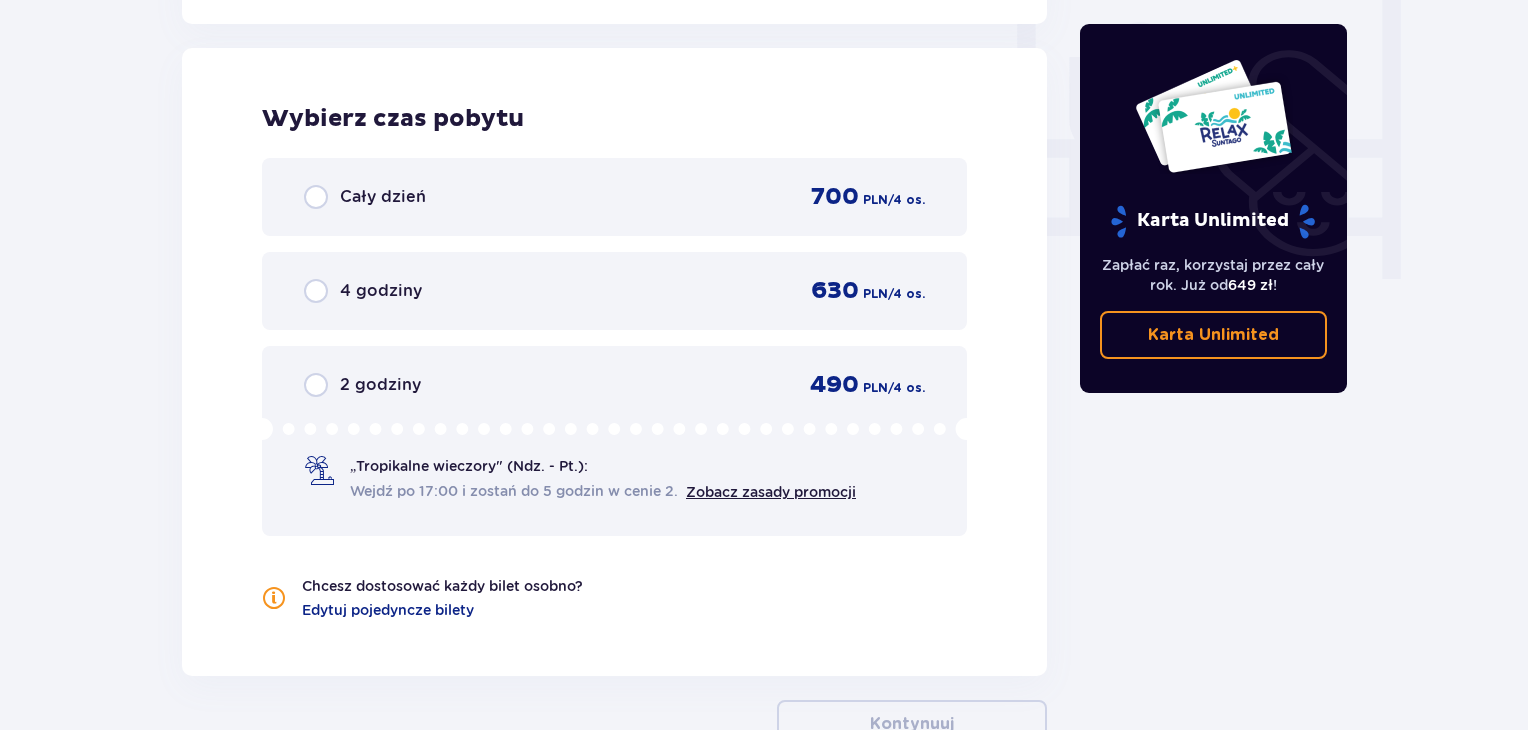 scroll, scrollTop: 1428, scrollLeft: 0, axis: vertical 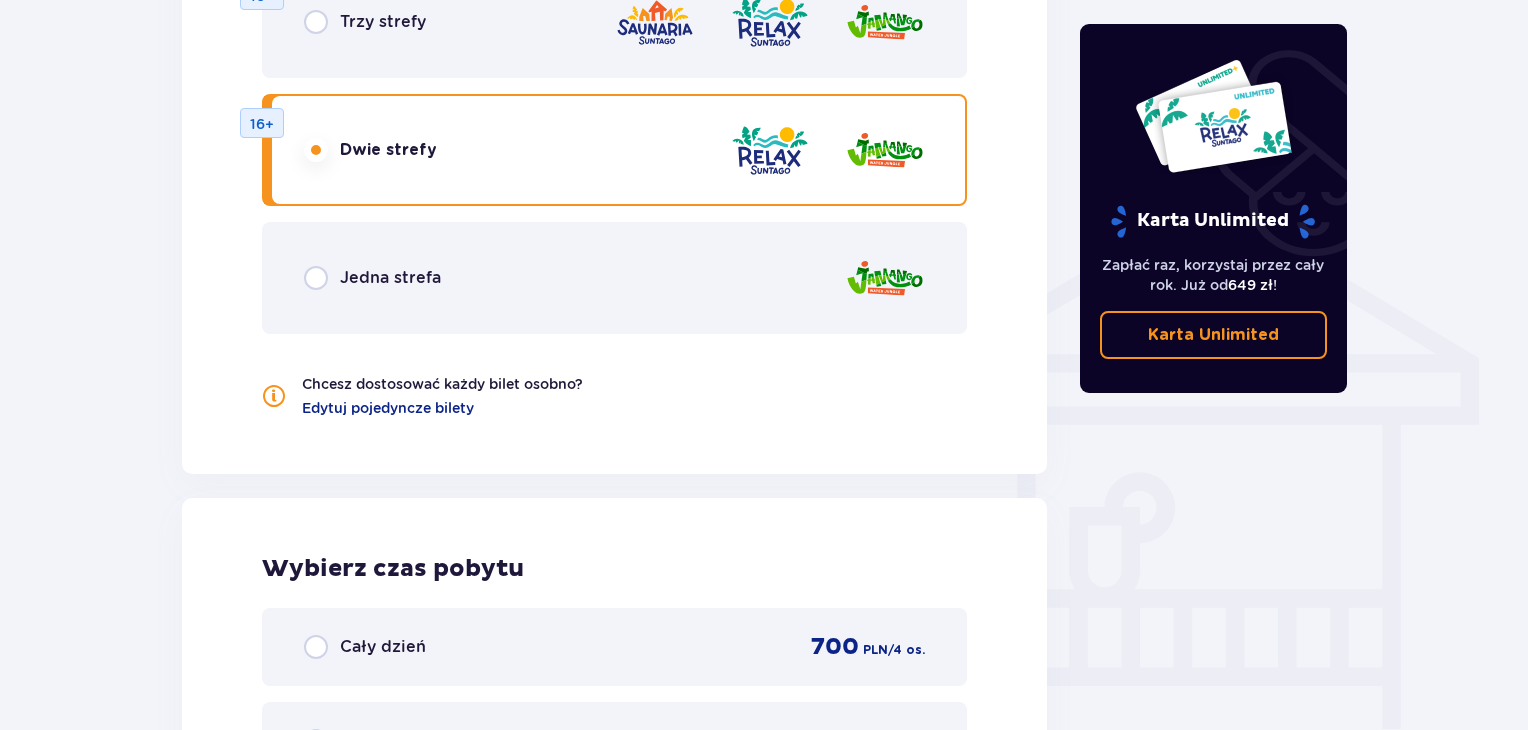 click on "Trzy strefy" at bounding box center (383, 22) 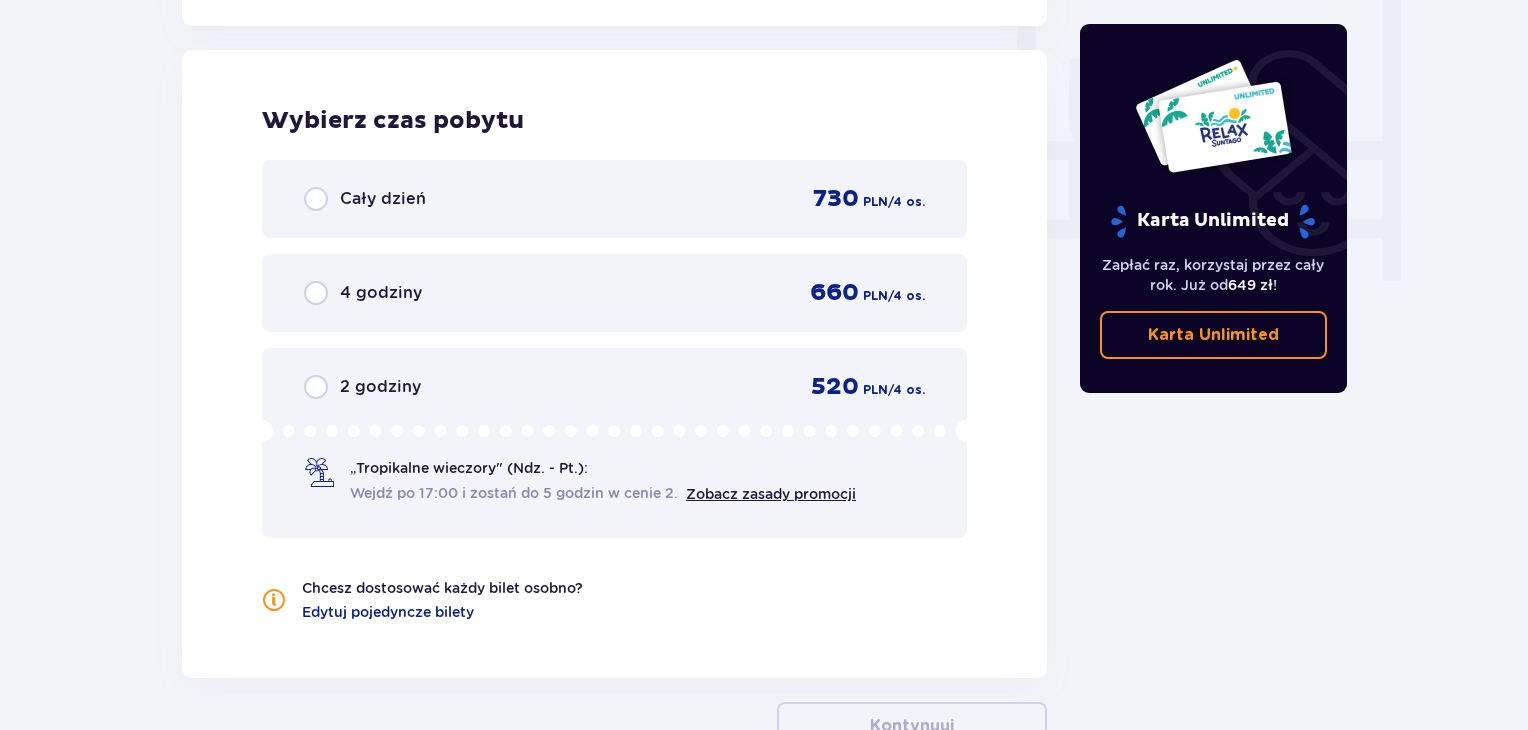scroll, scrollTop: 1878, scrollLeft: 0, axis: vertical 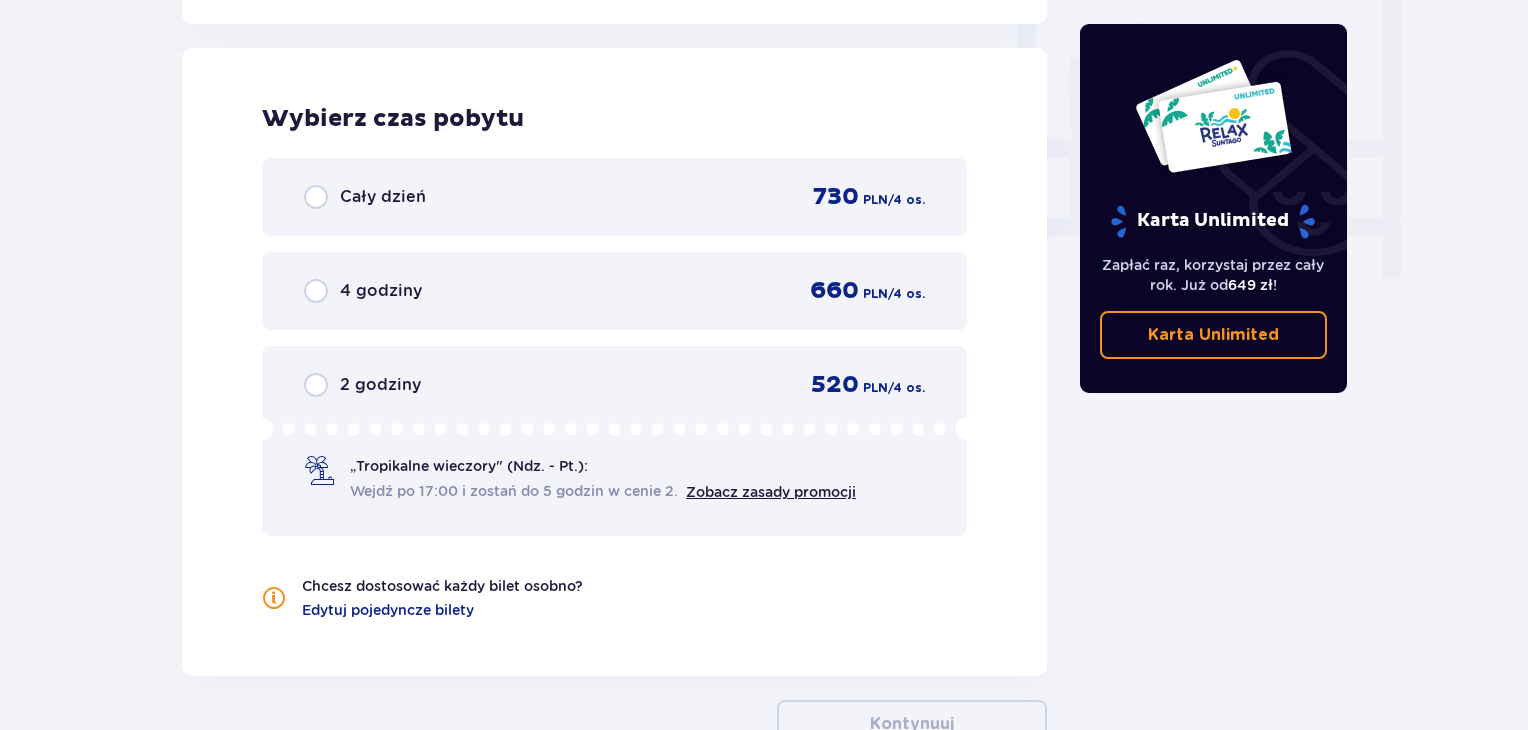 click on "Cały dzień" at bounding box center [383, 197] 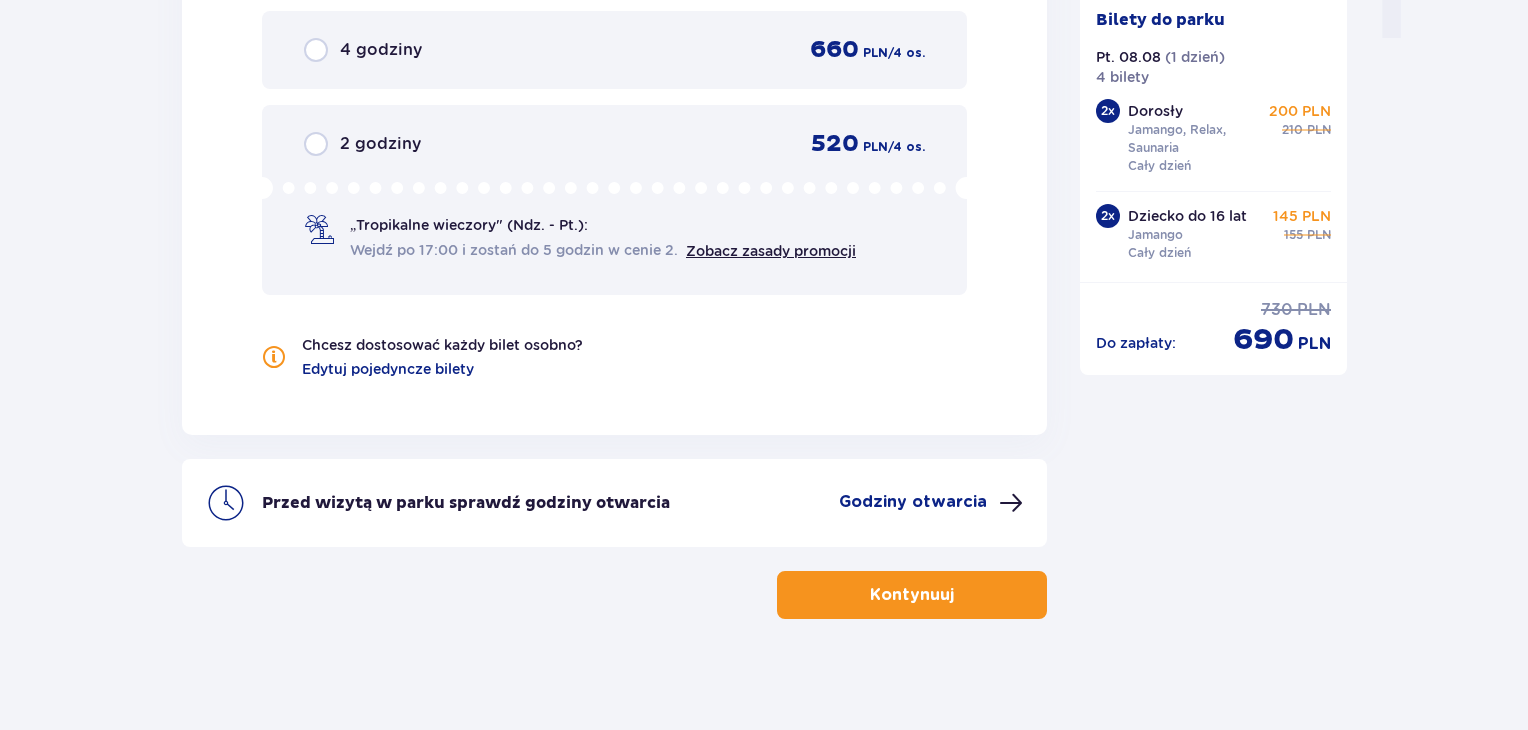 scroll, scrollTop: 2126, scrollLeft: 0, axis: vertical 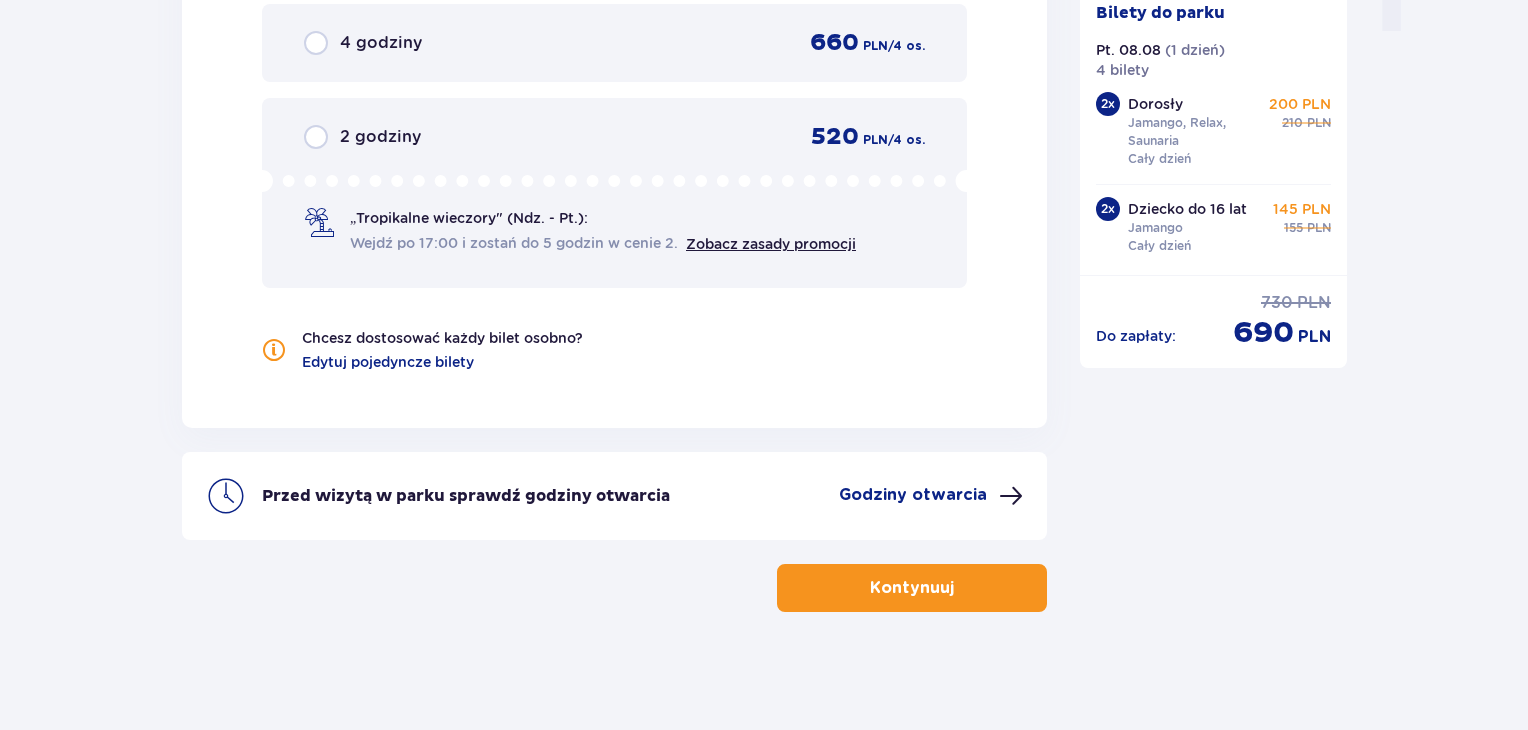 click on "Kontynuuj" at bounding box center (912, 588) 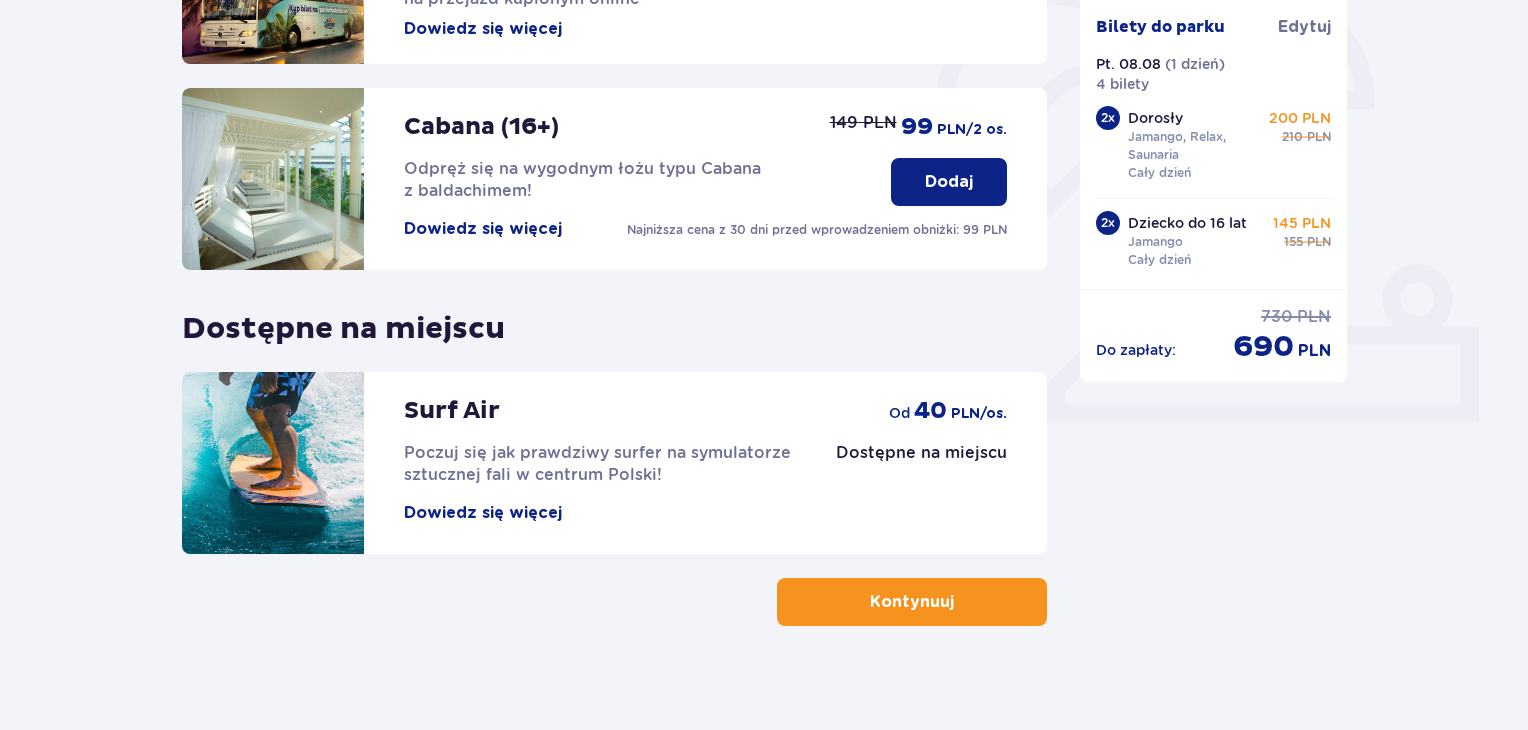 scroll, scrollTop: 626, scrollLeft: 0, axis: vertical 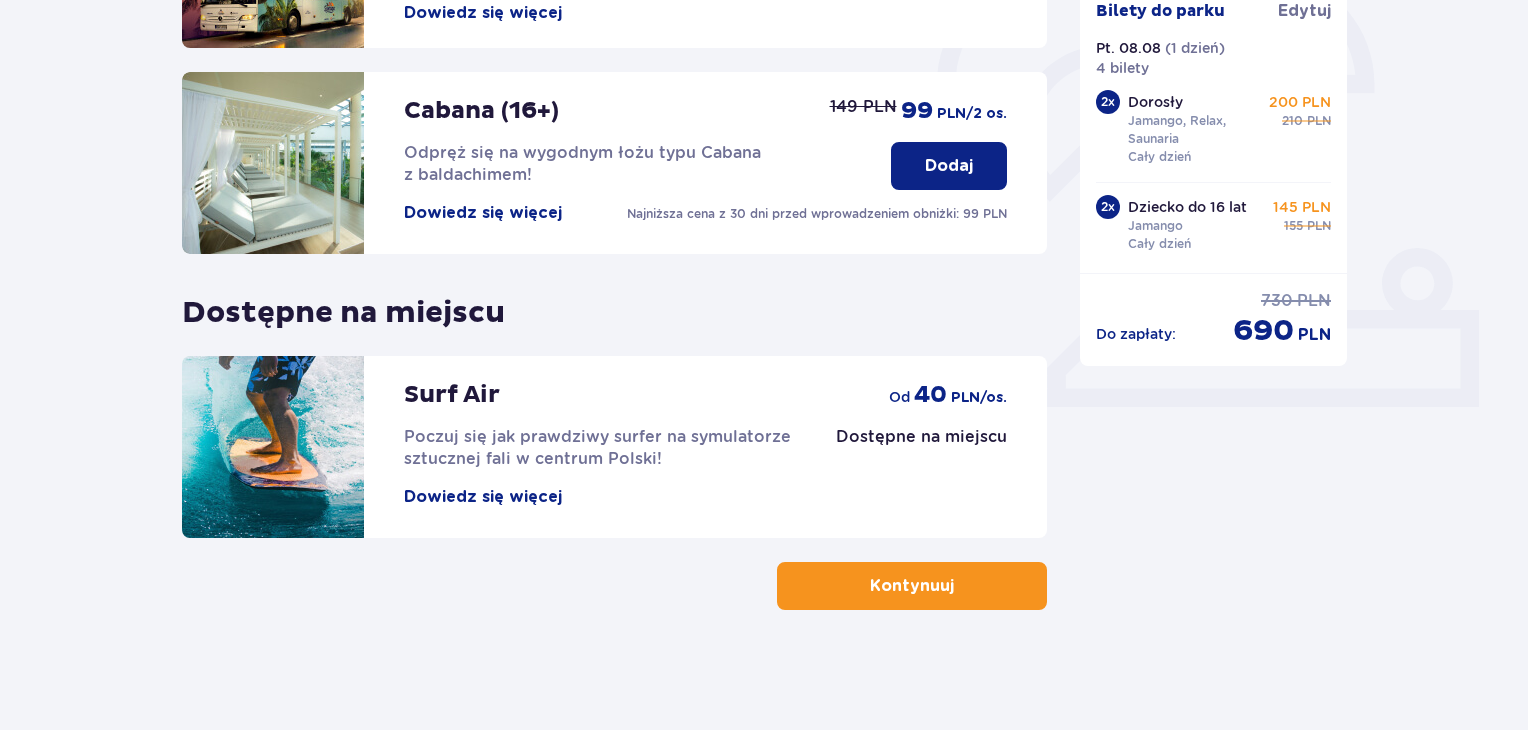 click on "Kontynuuj" at bounding box center [912, 586] 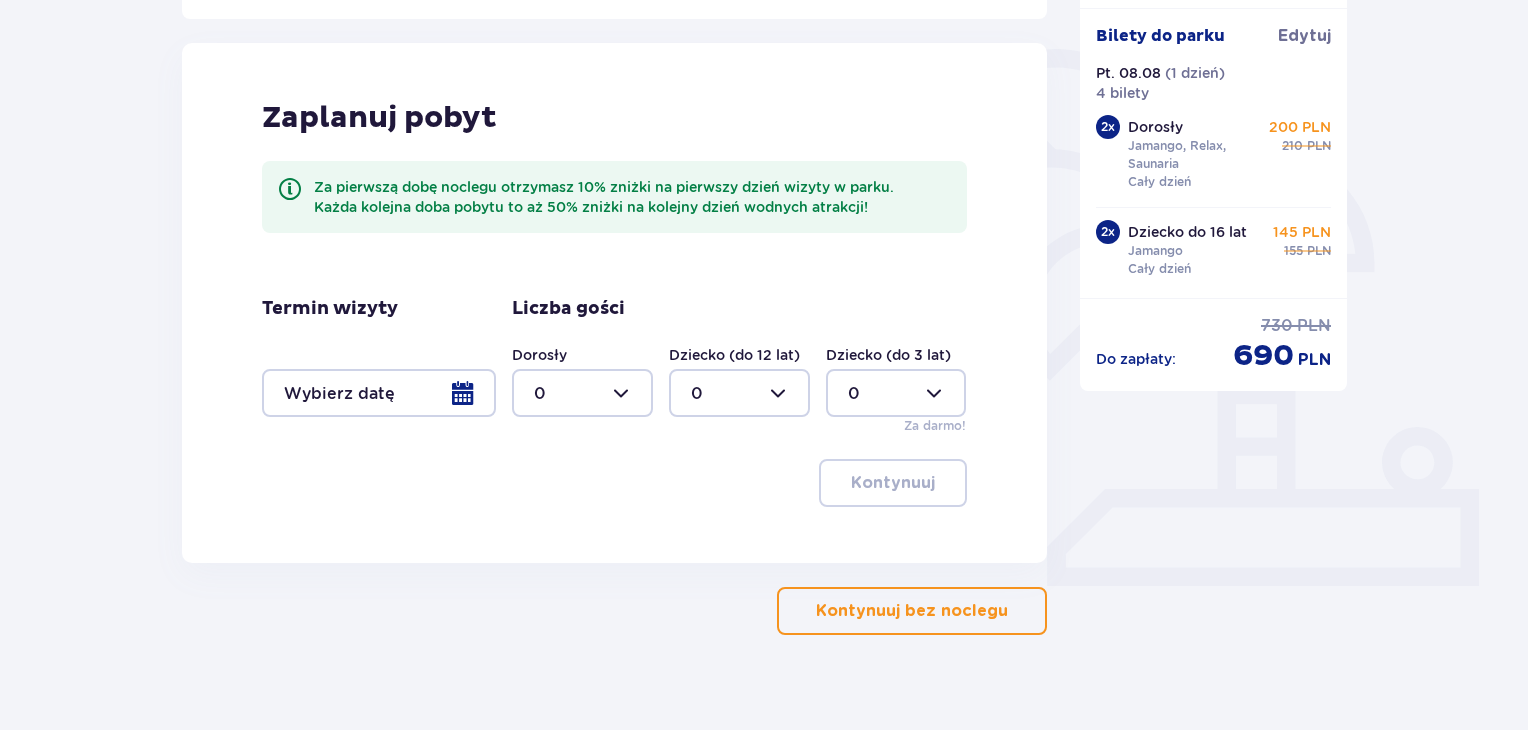 scroll, scrollTop: 472, scrollLeft: 0, axis: vertical 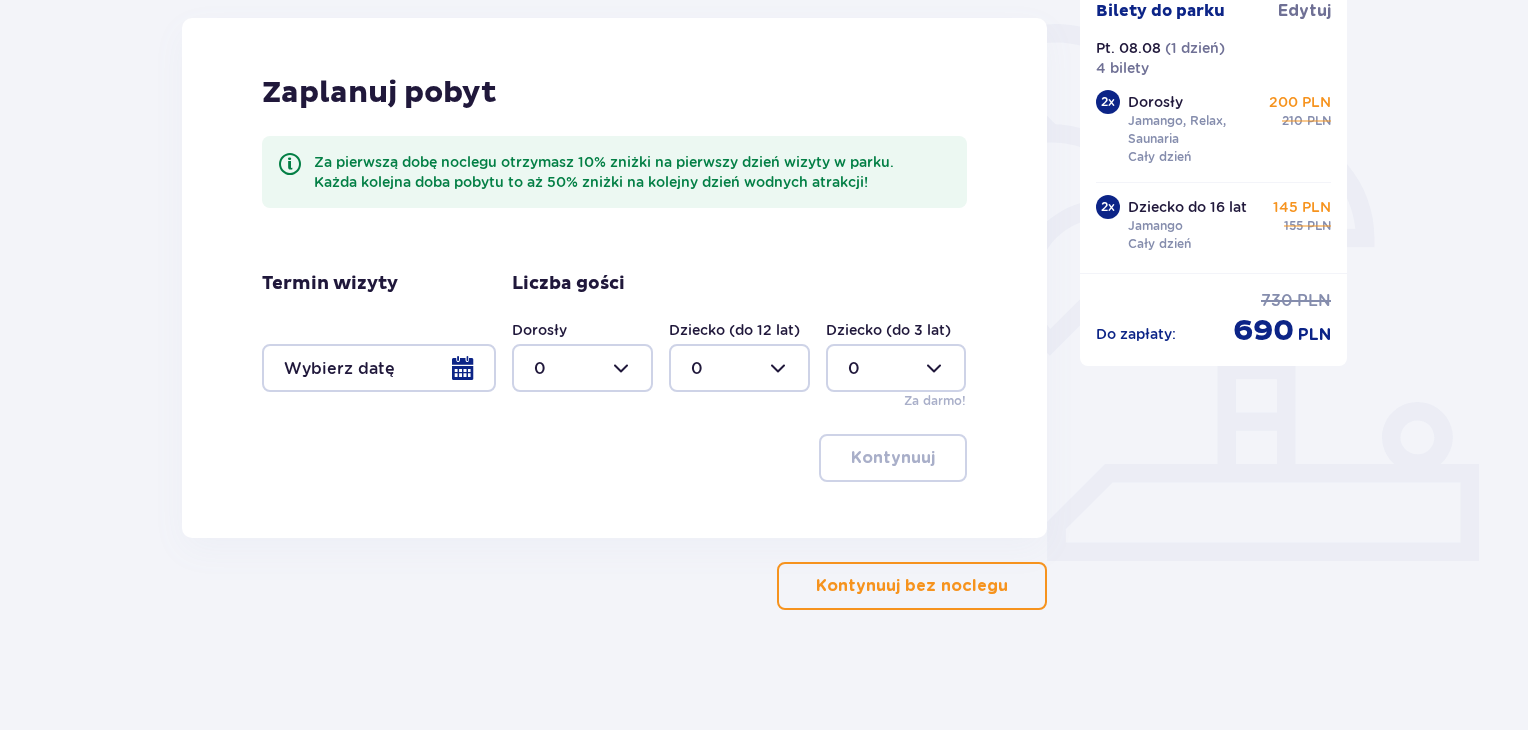 click on "Kontynuuj bez noclegu" at bounding box center [912, 586] 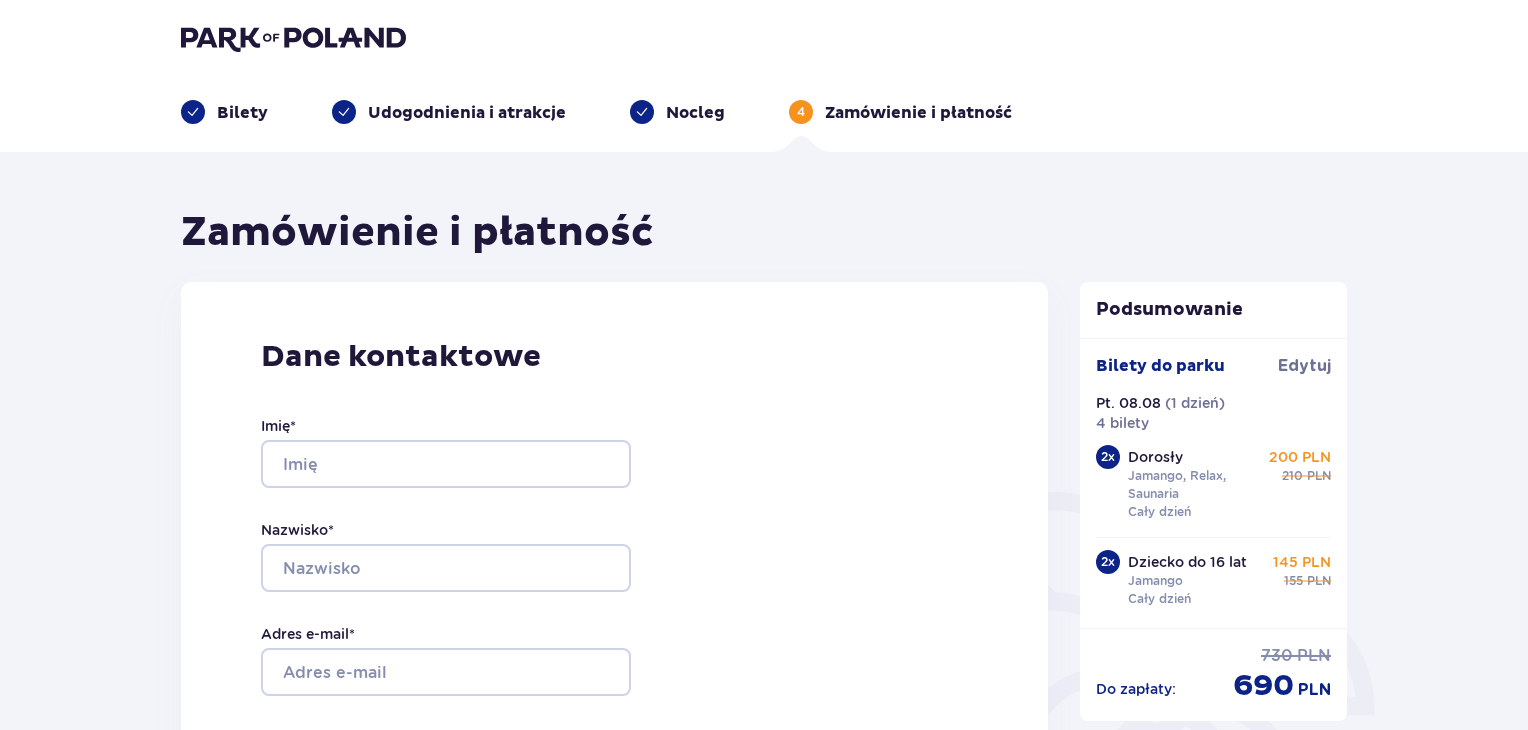 scroll, scrollTop: 0, scrollLeft: 0, axis: both 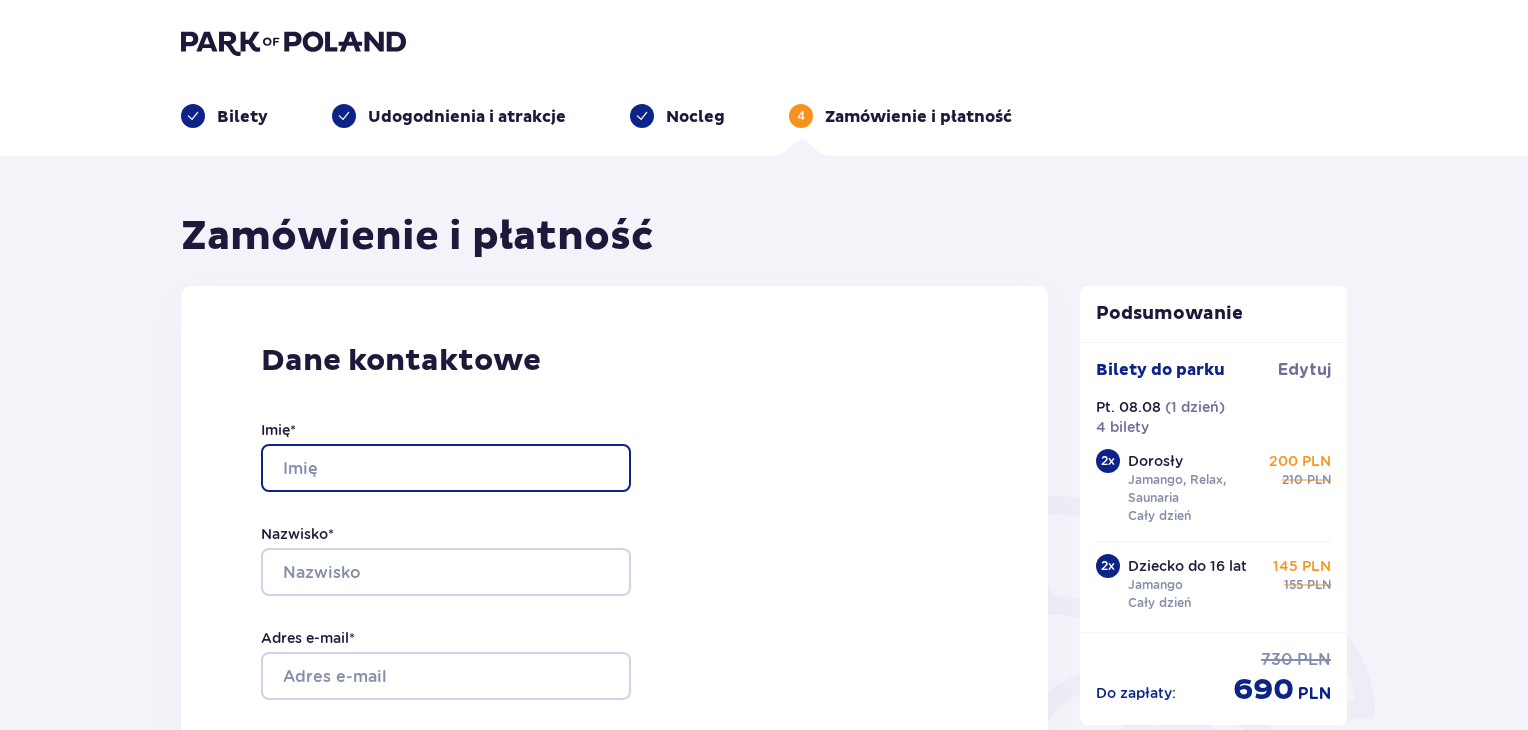 click on "Imię *" at bounding box center [446, 468] 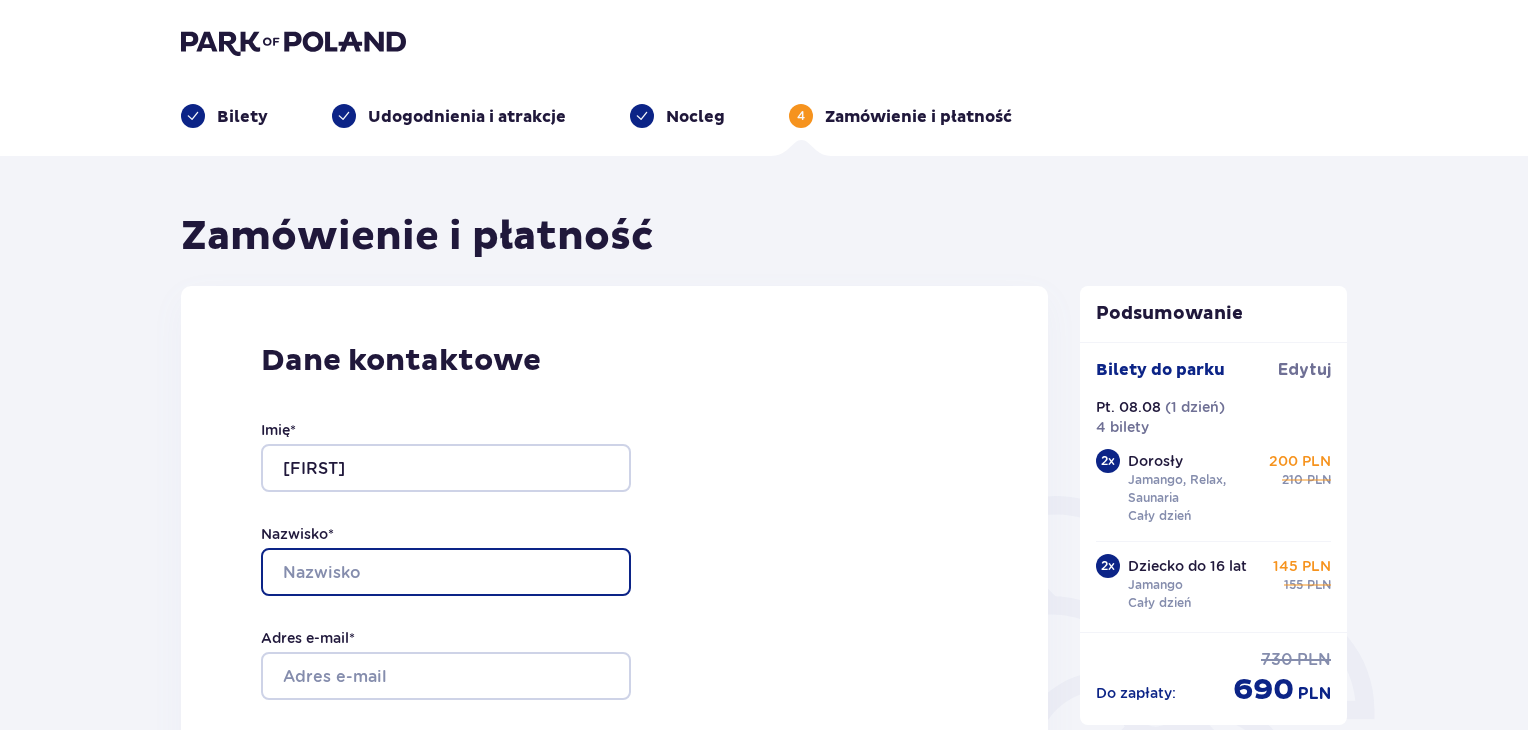 type on "Krzywoźniak" 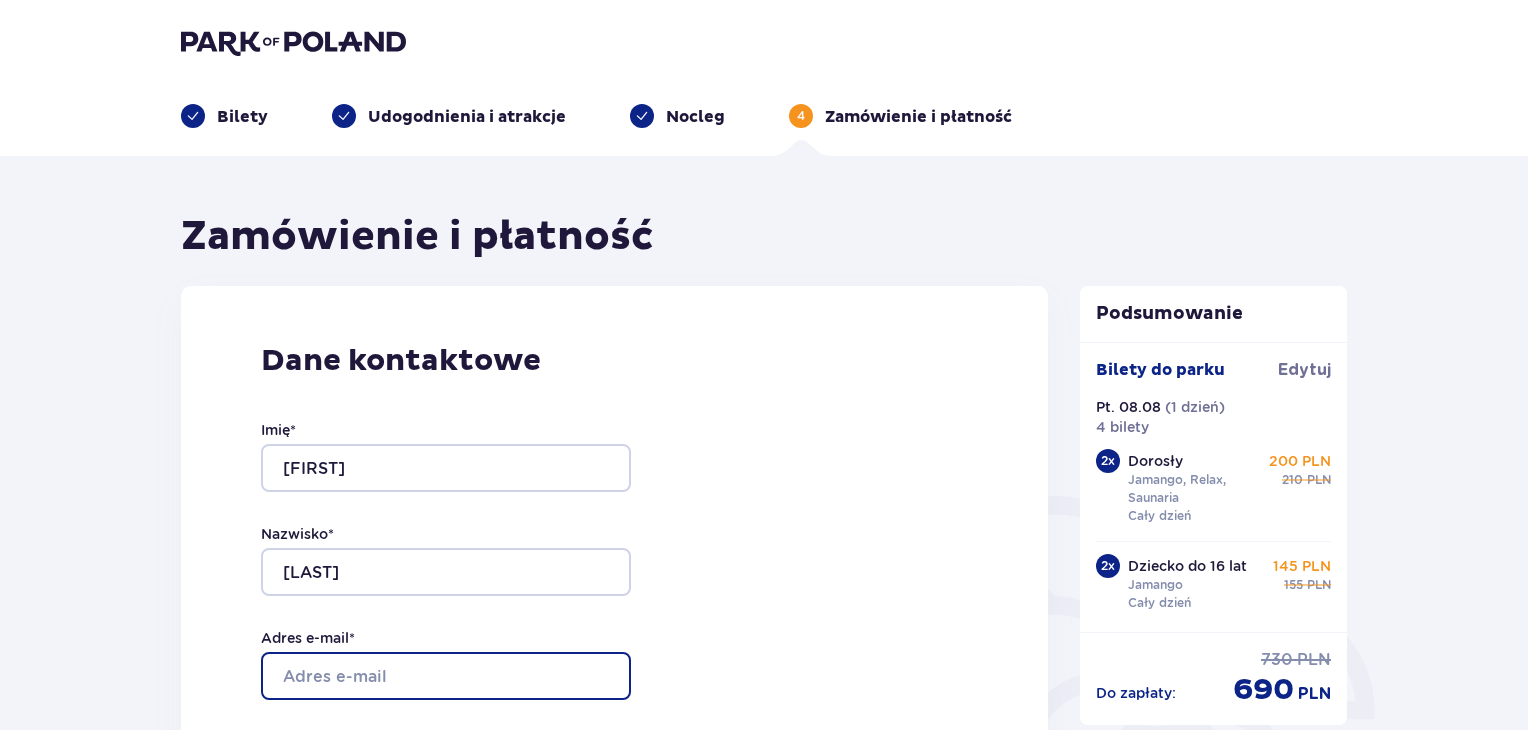 type on "mkrzywozniak@gmail.com" 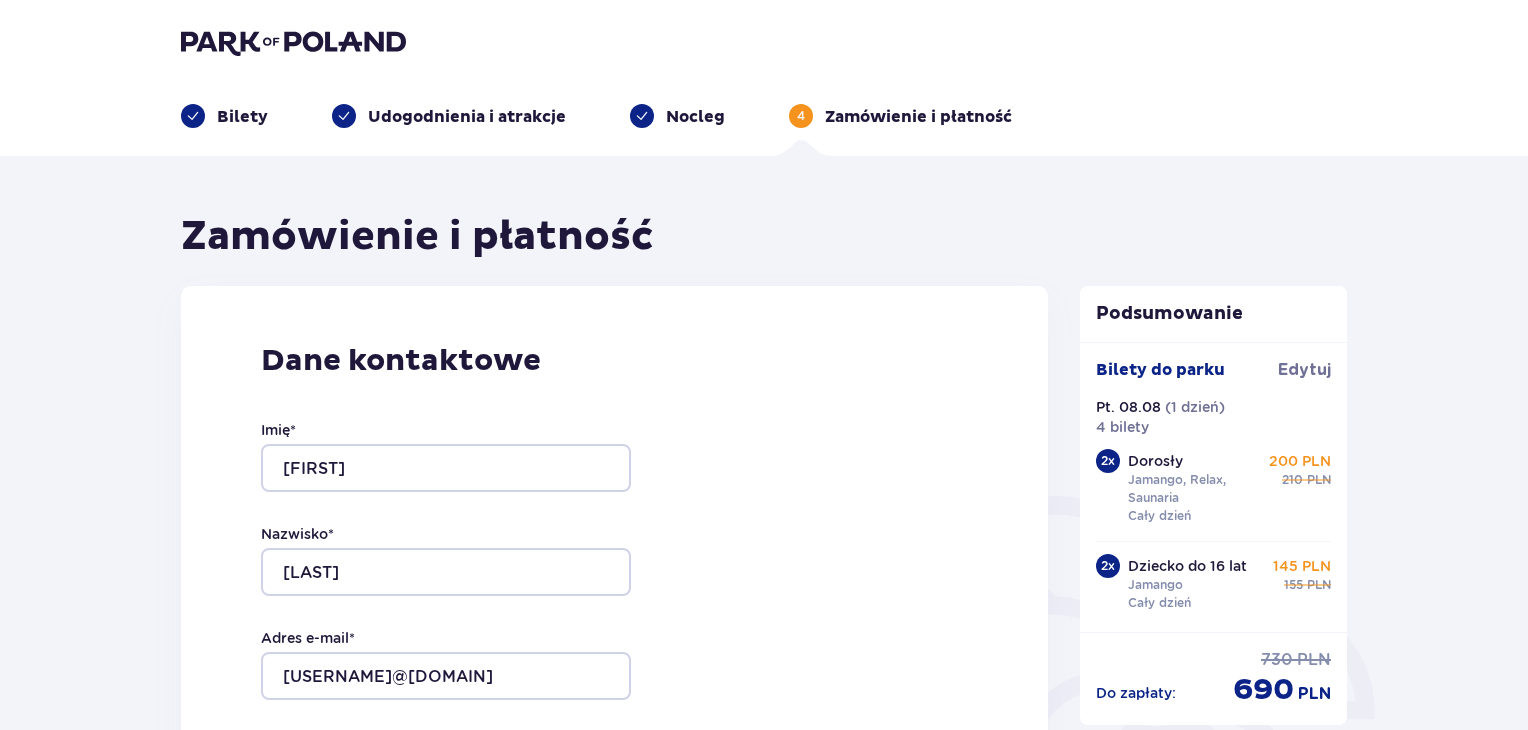 type on "mkrzywozniak@gmail.com" 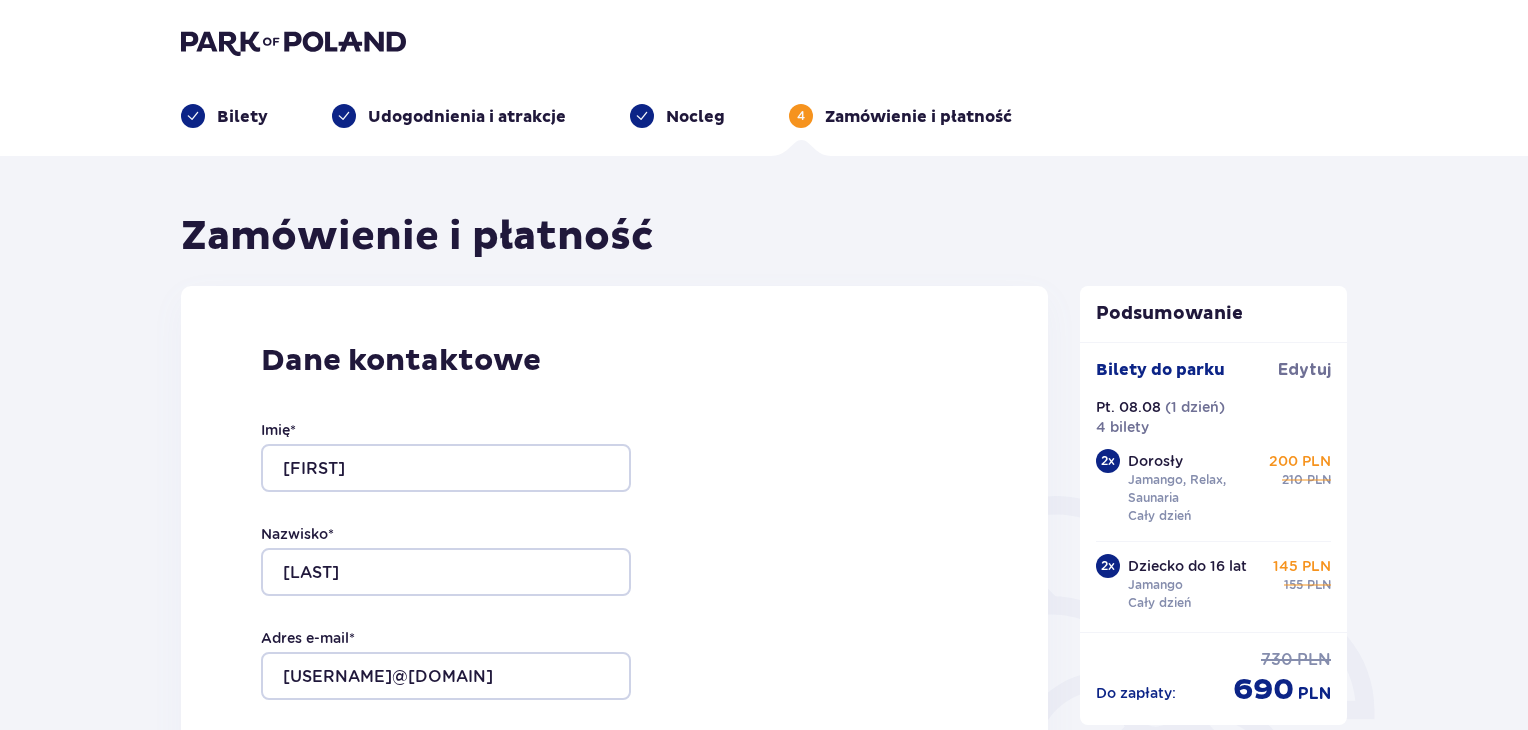 type on "663347498" 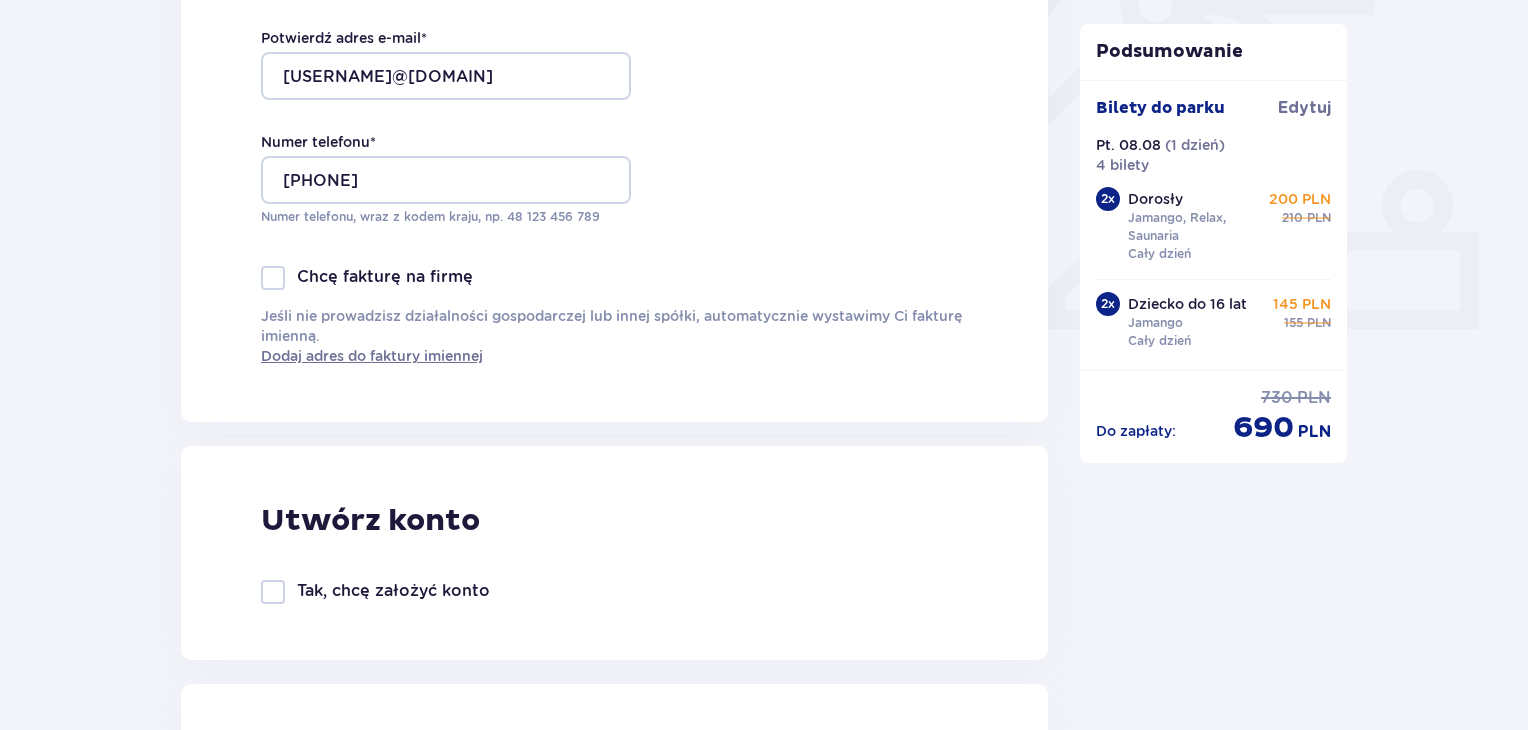scroll, scrollTop: 695, scrollLeft: 0, axis: vertical 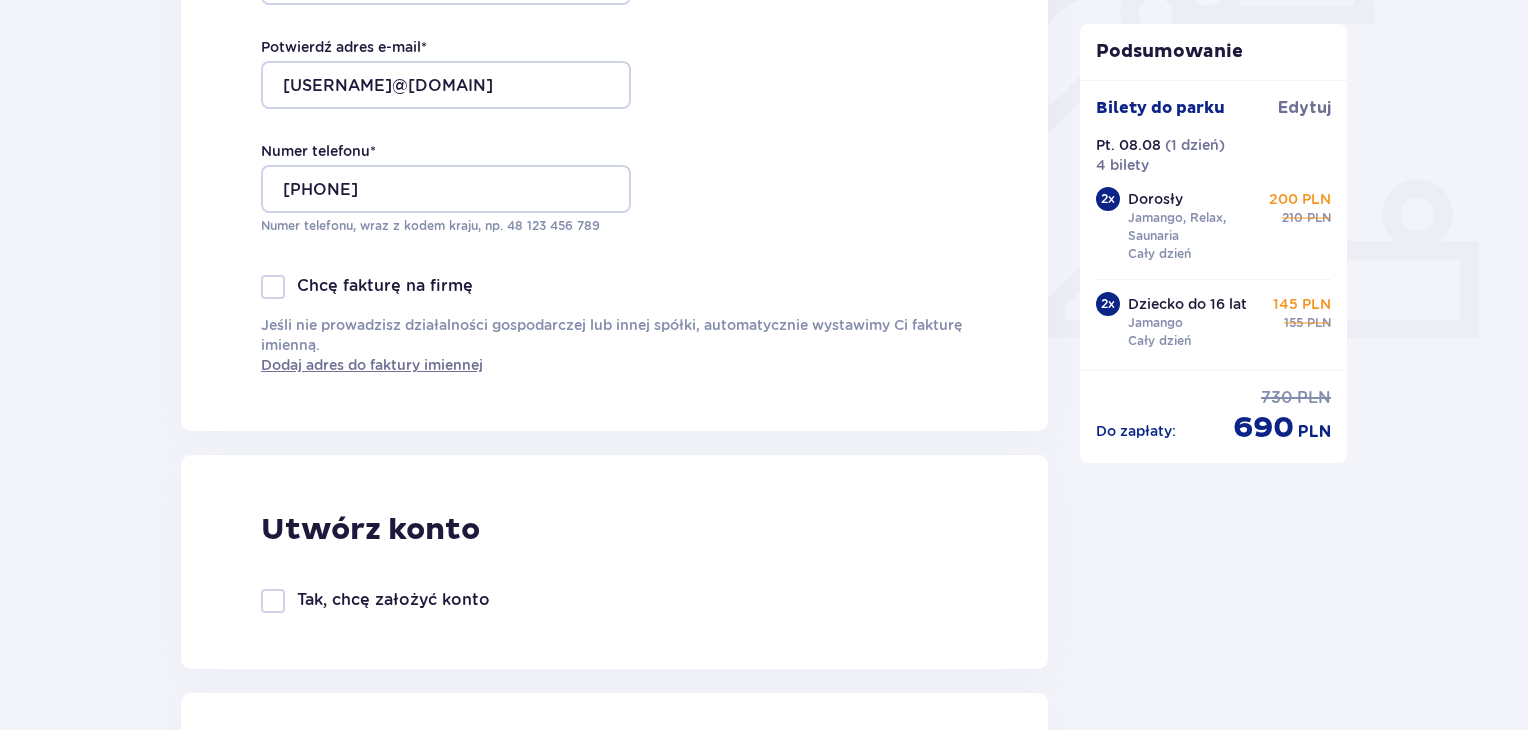 click at bounding box center [273, 287] 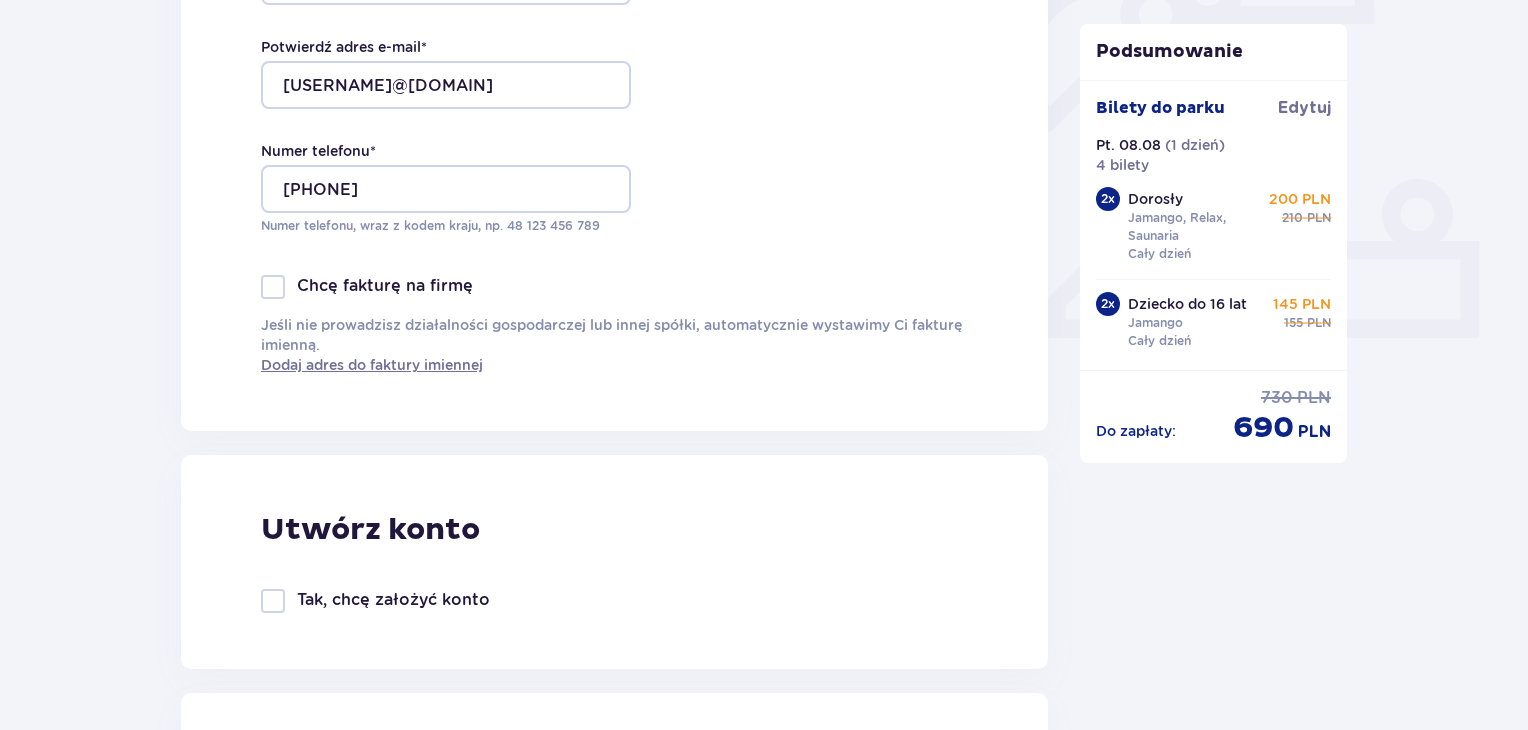checkbox on "true" 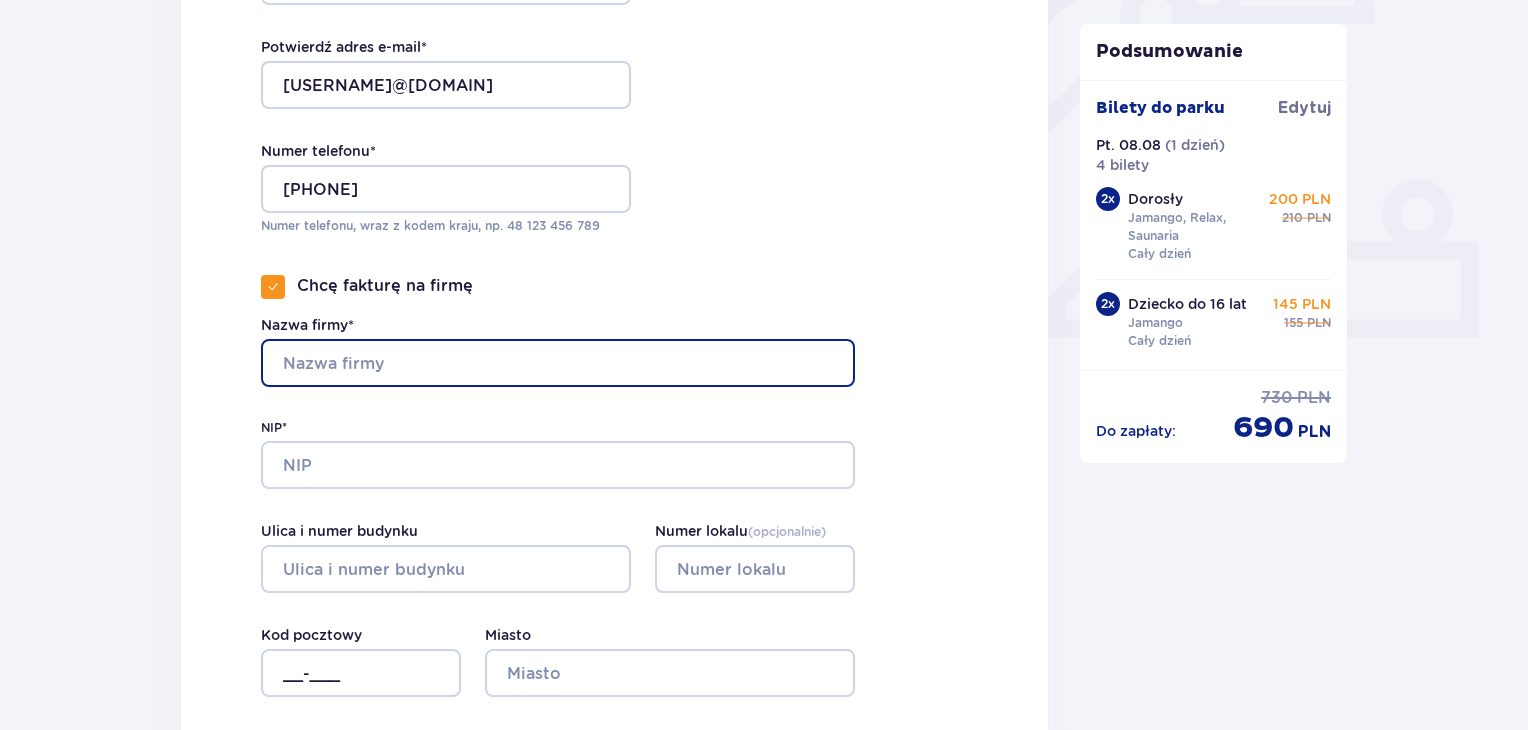 click on "Nazwa firmy*" at bounding box center [558, 363] 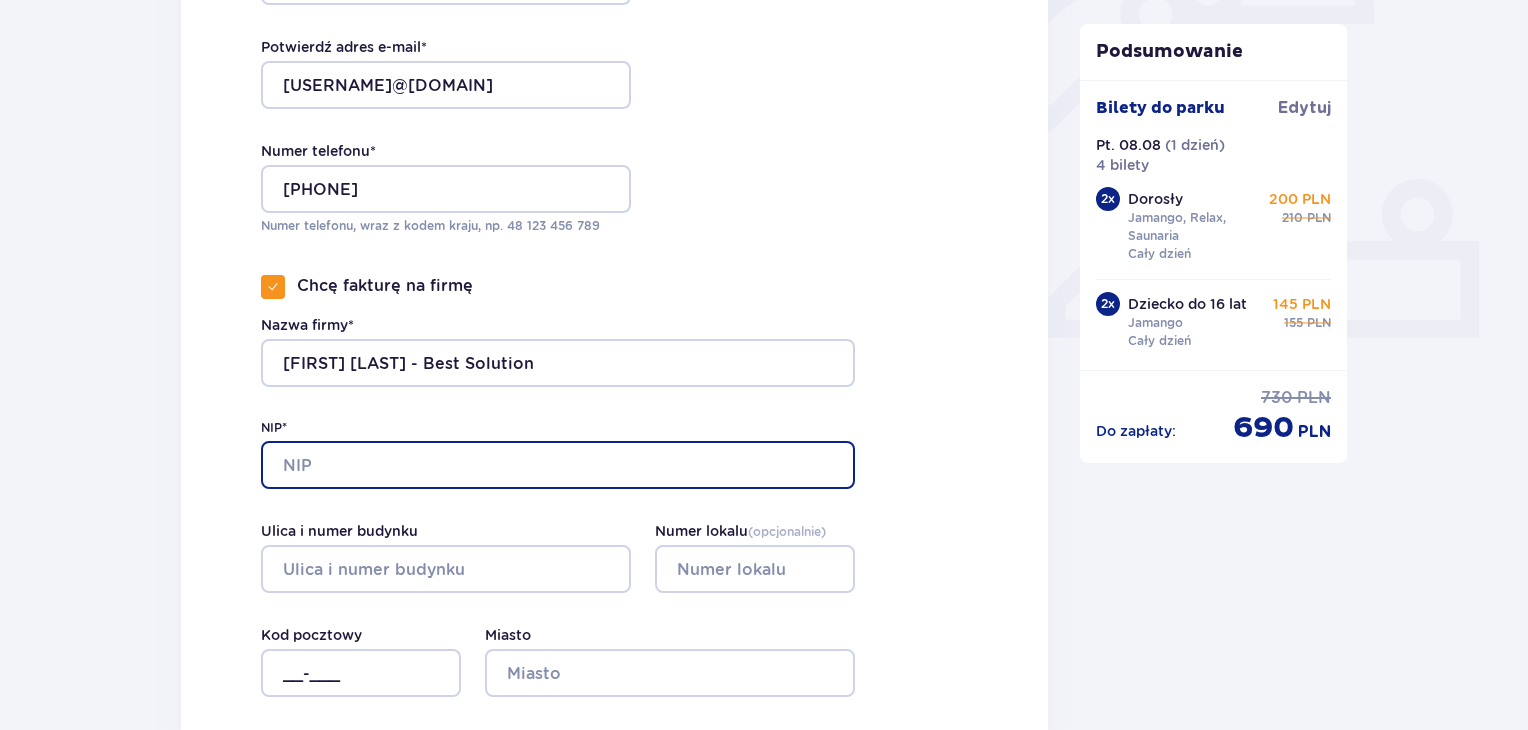 click on "NIP*" at bounding box center [558, 465] 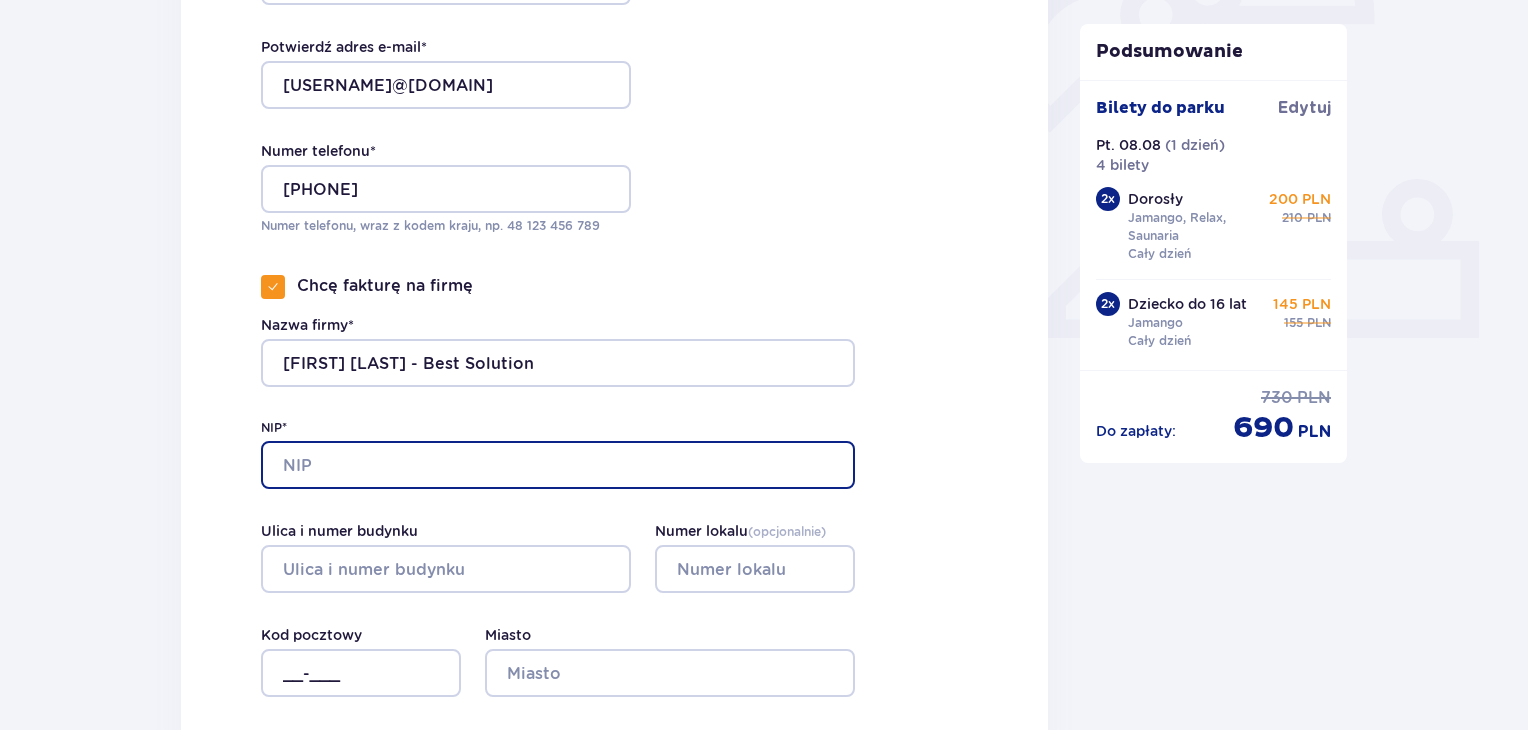 type on "8272135758" 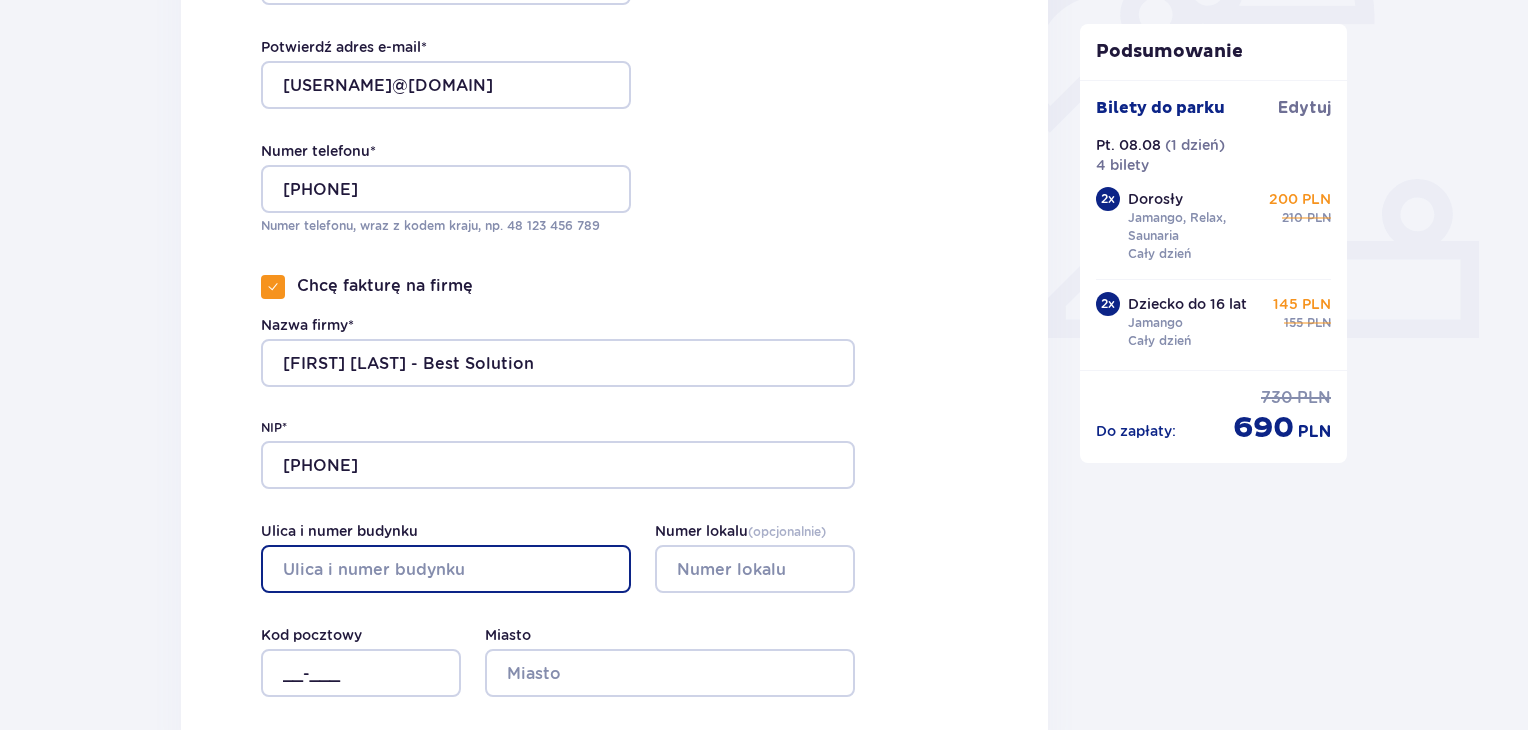 drag, startPoint x: 363, startPoint y: 577, endPoint x: 387, endPoint y: 571, distance: 24.738634 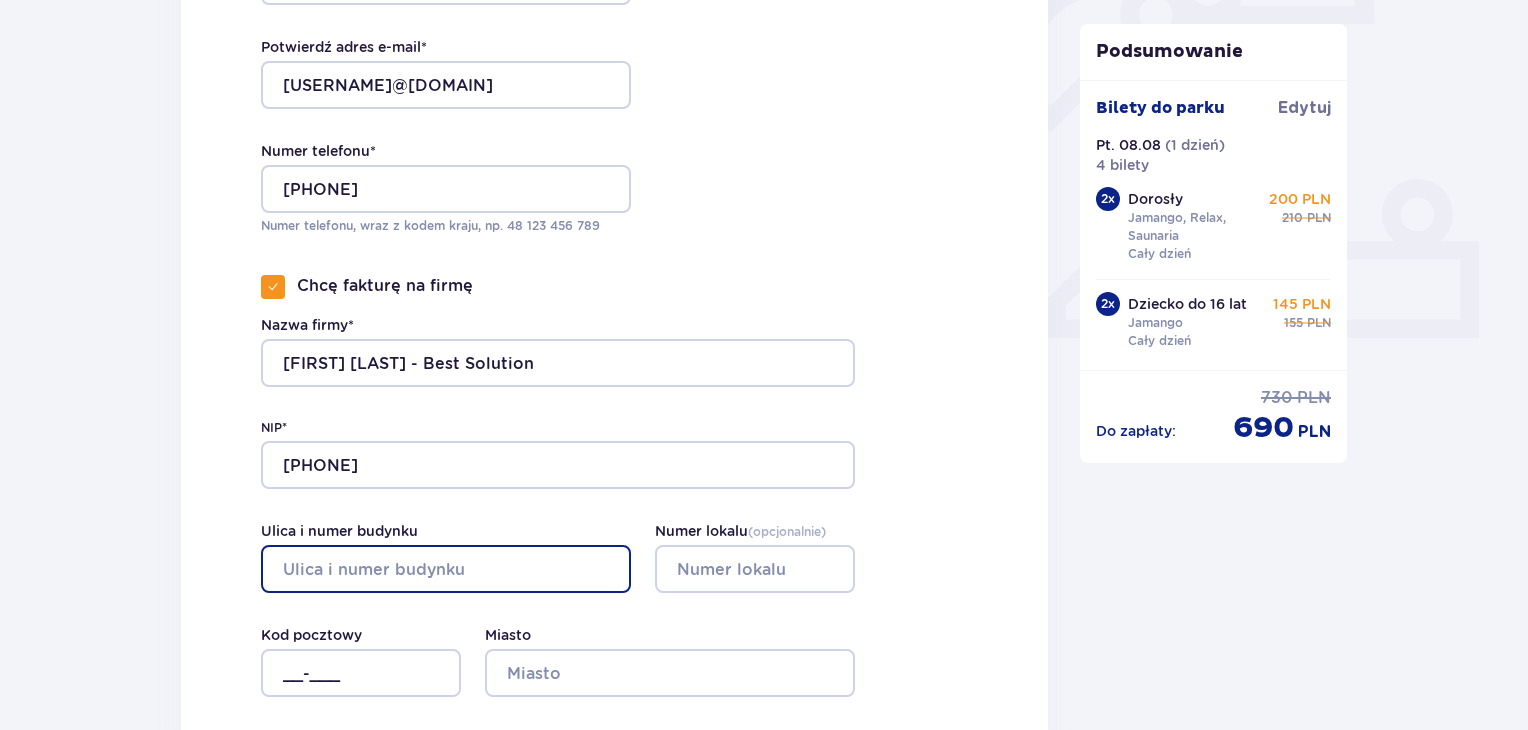 click on "Ulica i numer budynku" at bounding box center [446, 569] 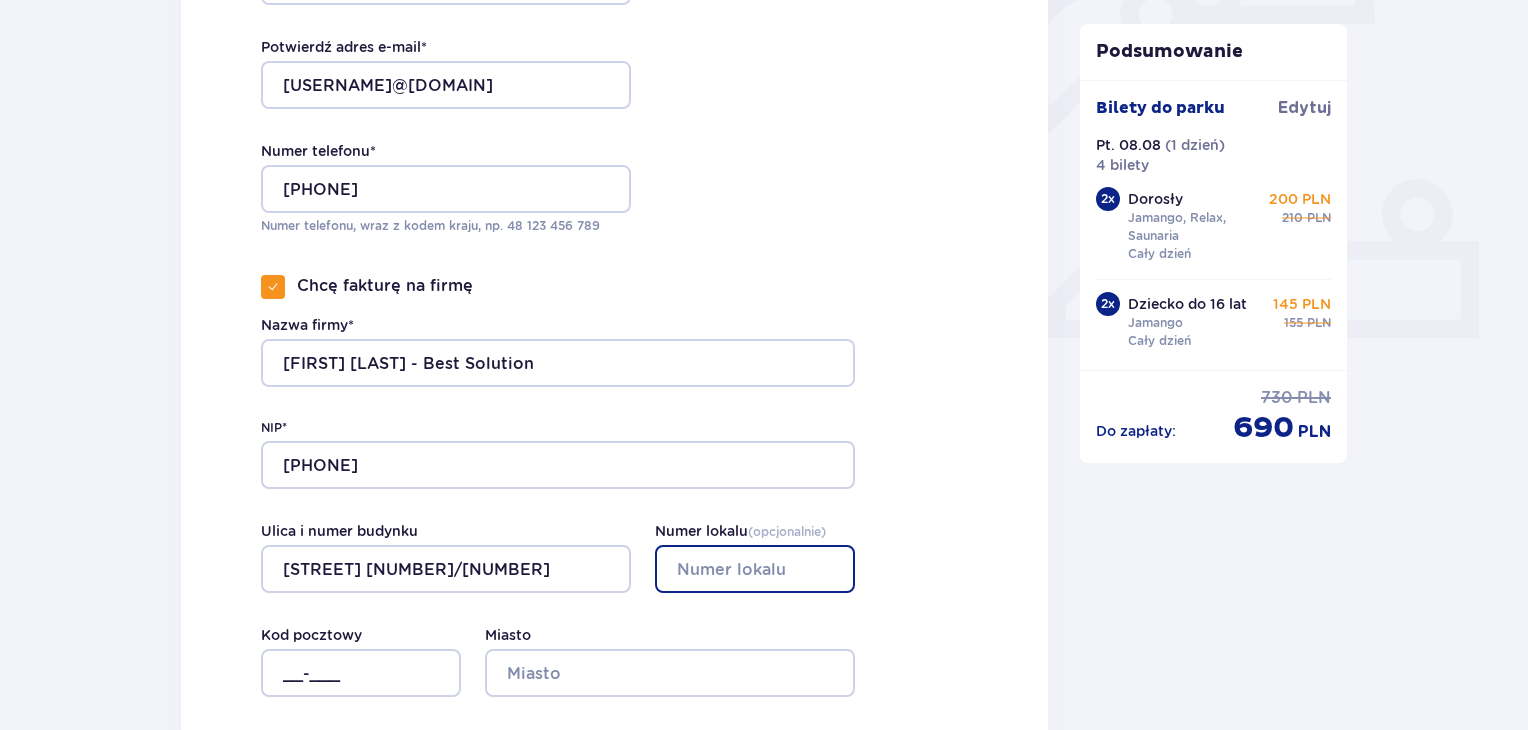 type on "21" 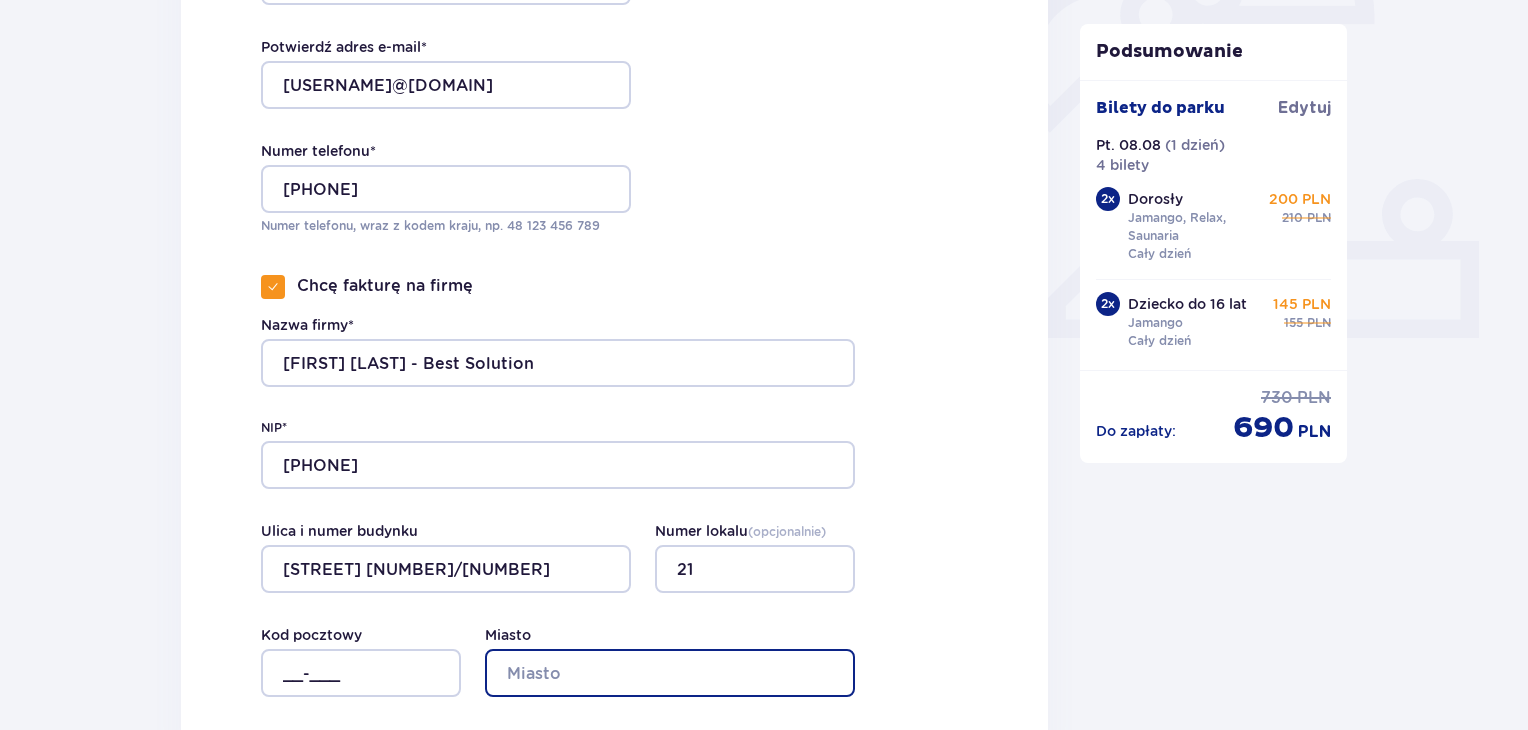 type on "Kalisz" 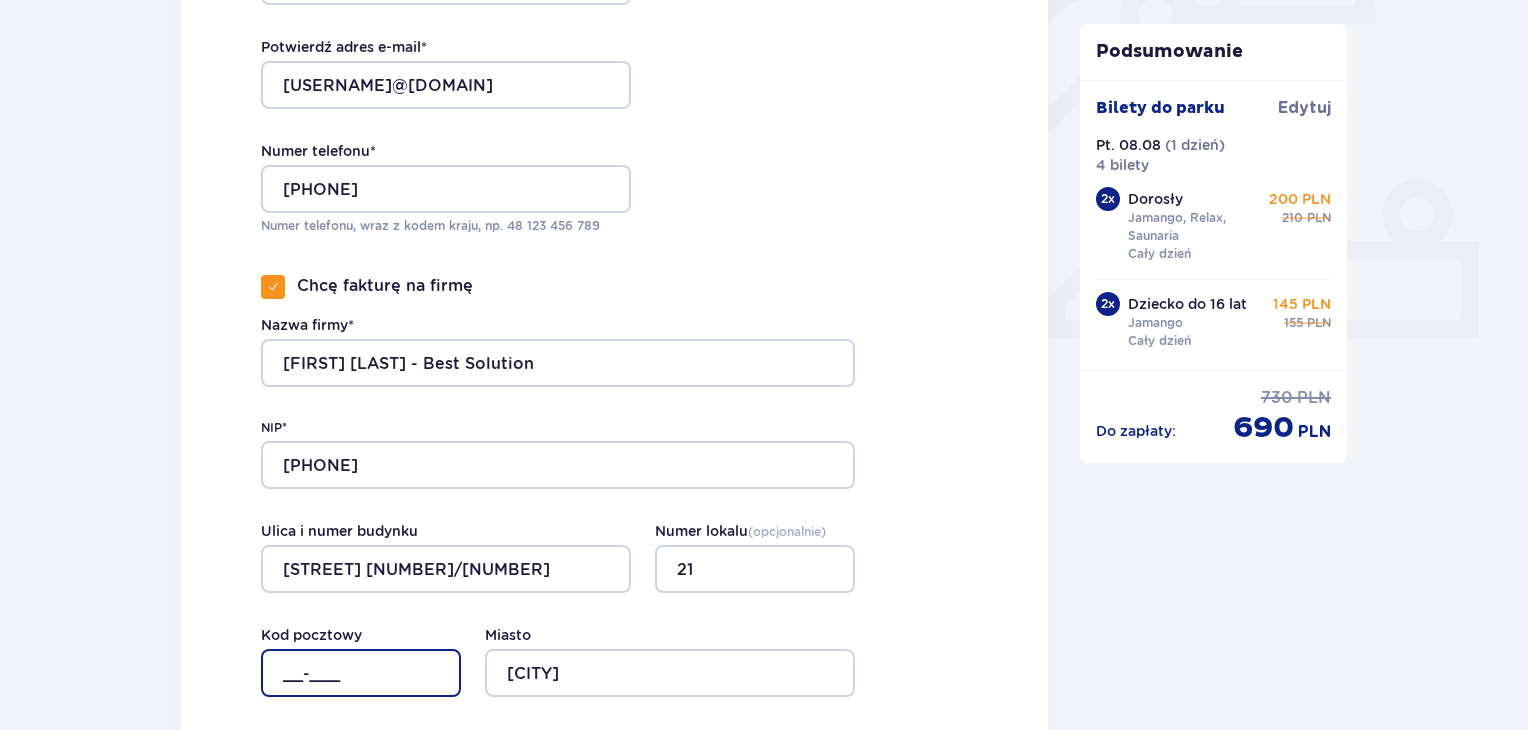click on "__-___" at bounding box center (361, 673) 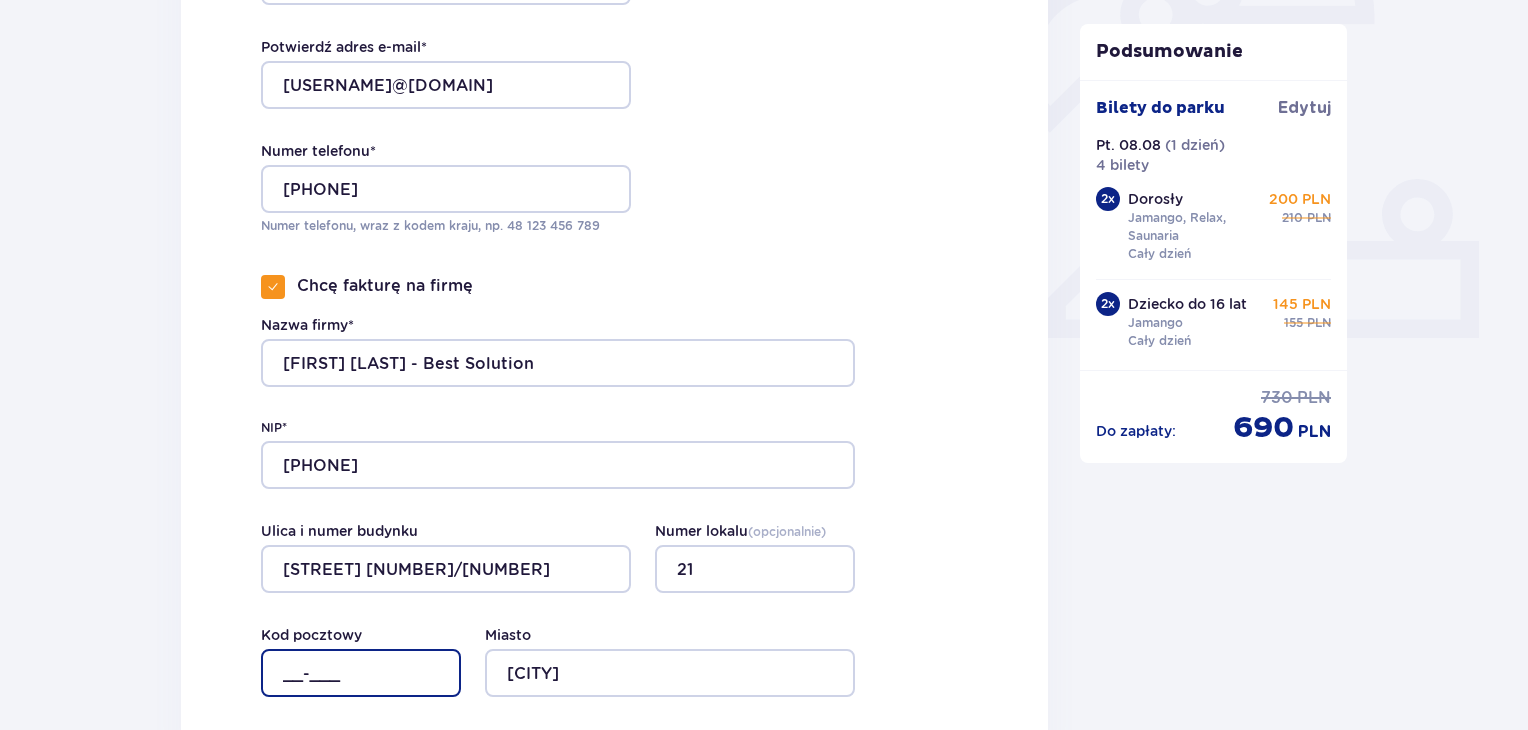 type on "62-800" 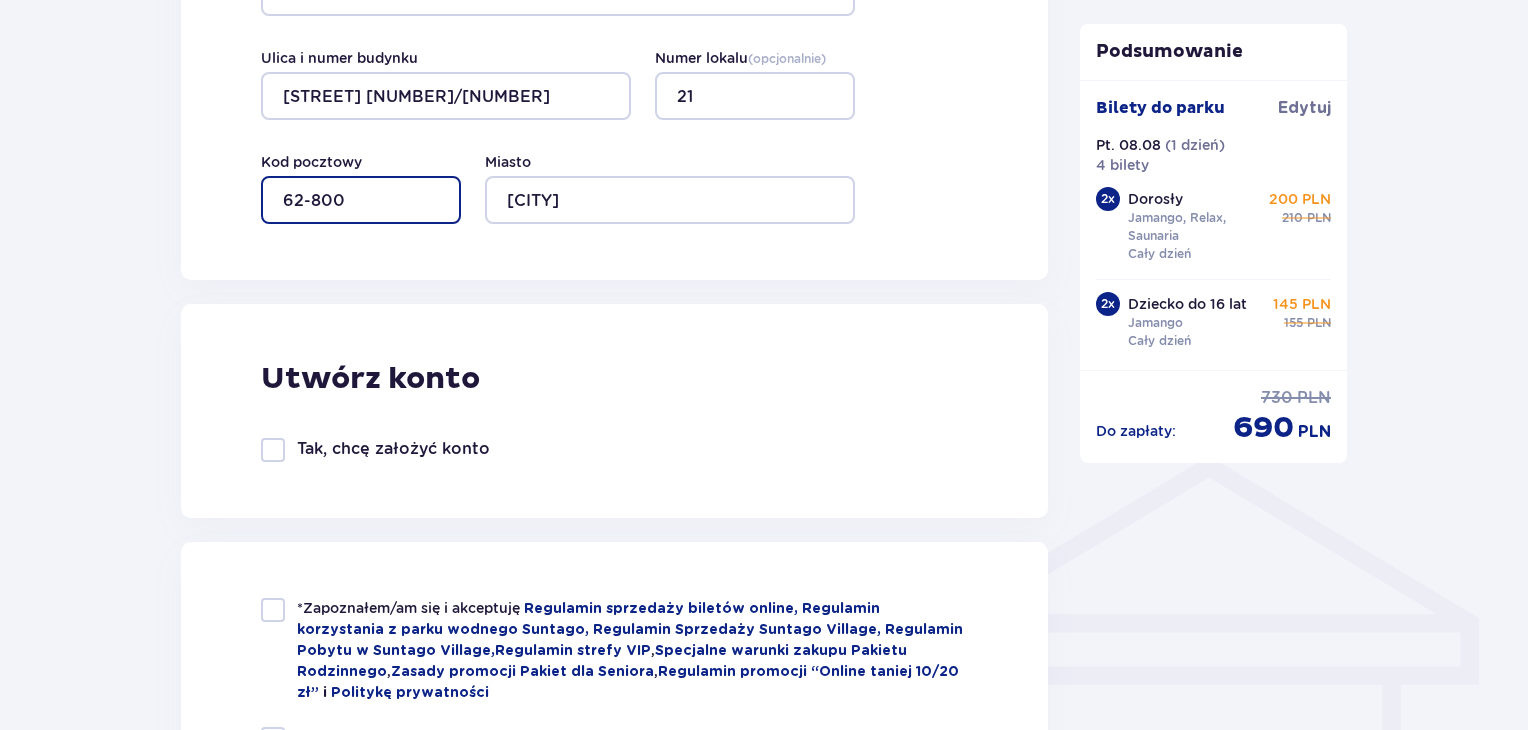 scroll, scrollTop: 1307, scrollLeft: 0, axis: vertical 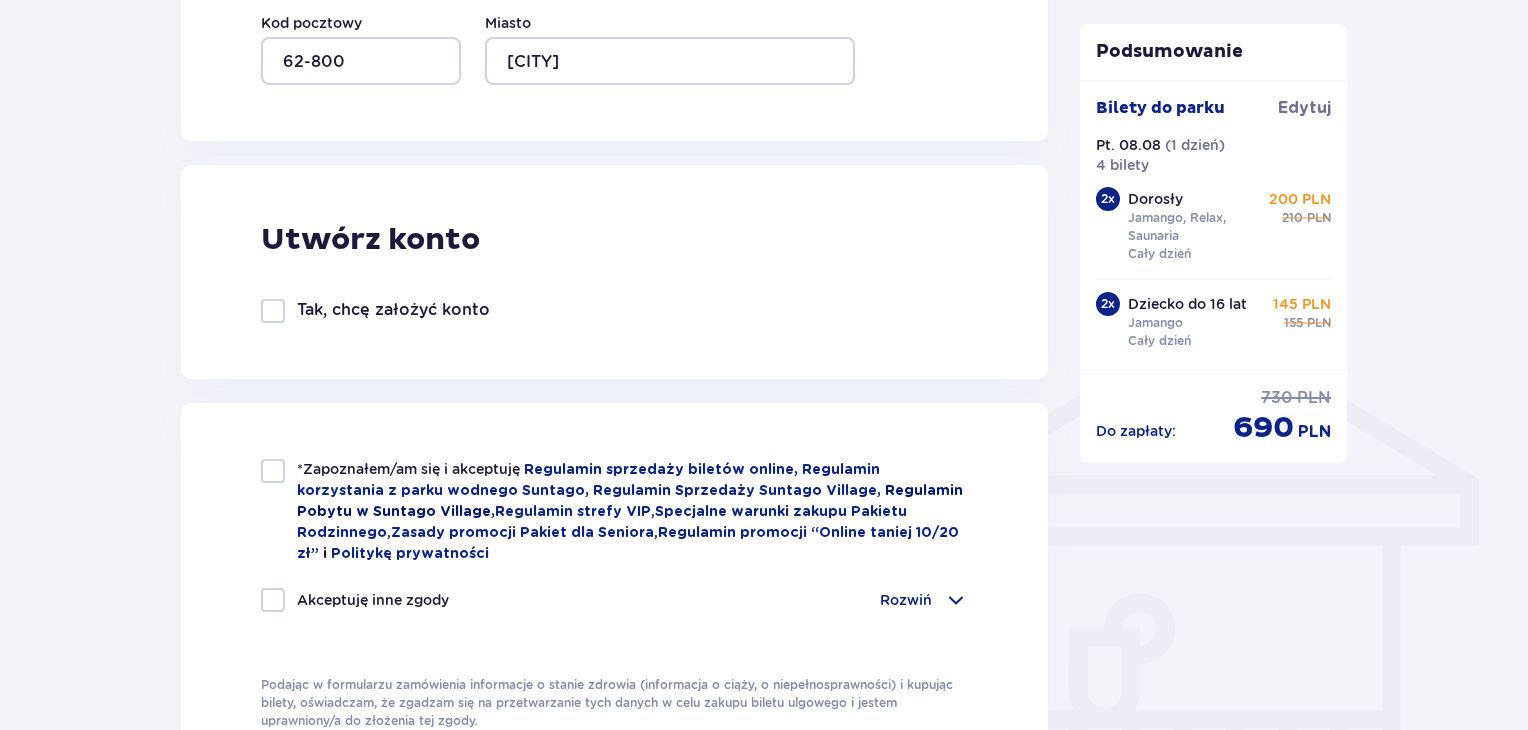 drag, startPoint x: 274, startPoint y: 471, endPoint x: 377, endPoint y: 509, distance: 109.786156 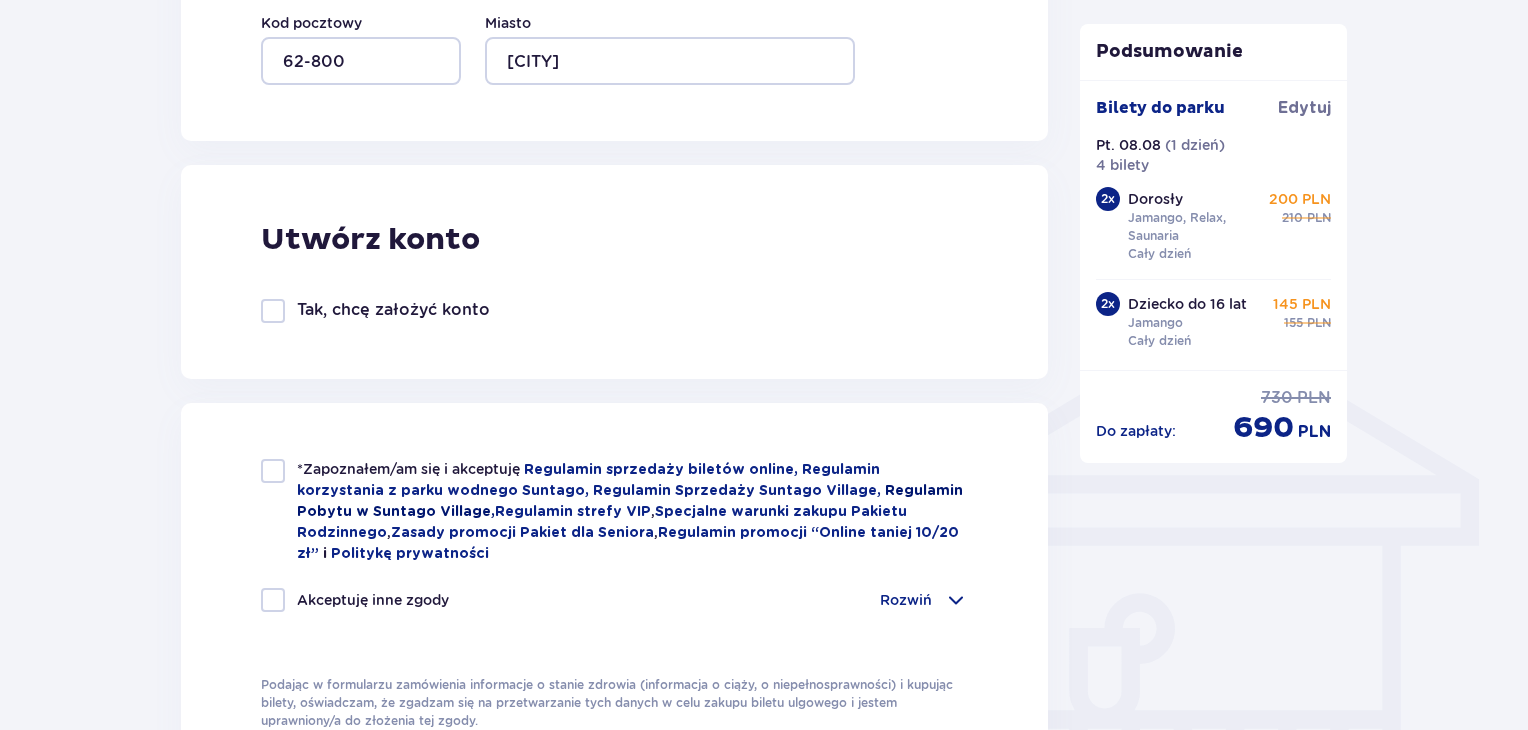 click at bounding box center (273, 471) 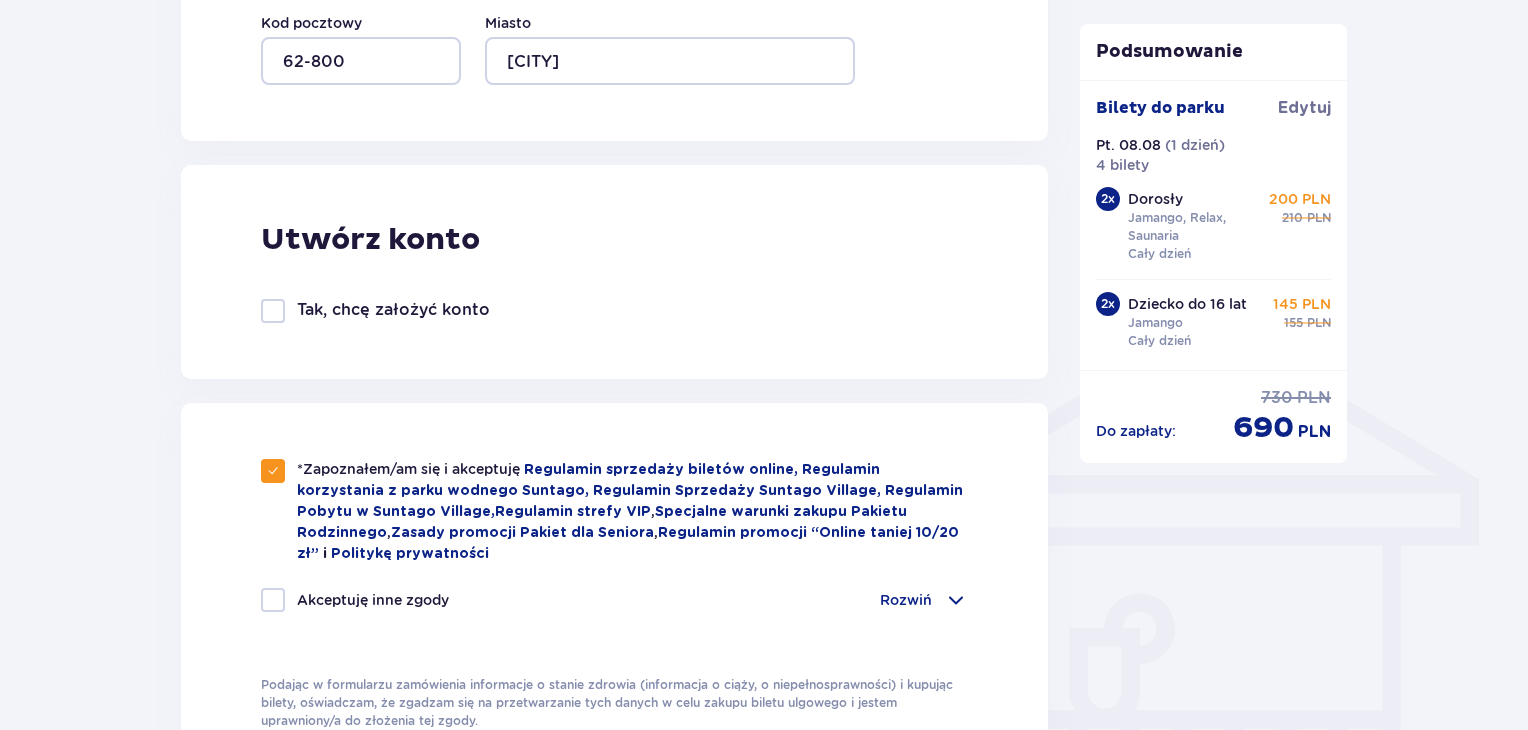 click on "Akceptuję inne zgody" at bounding box center [355, 600] 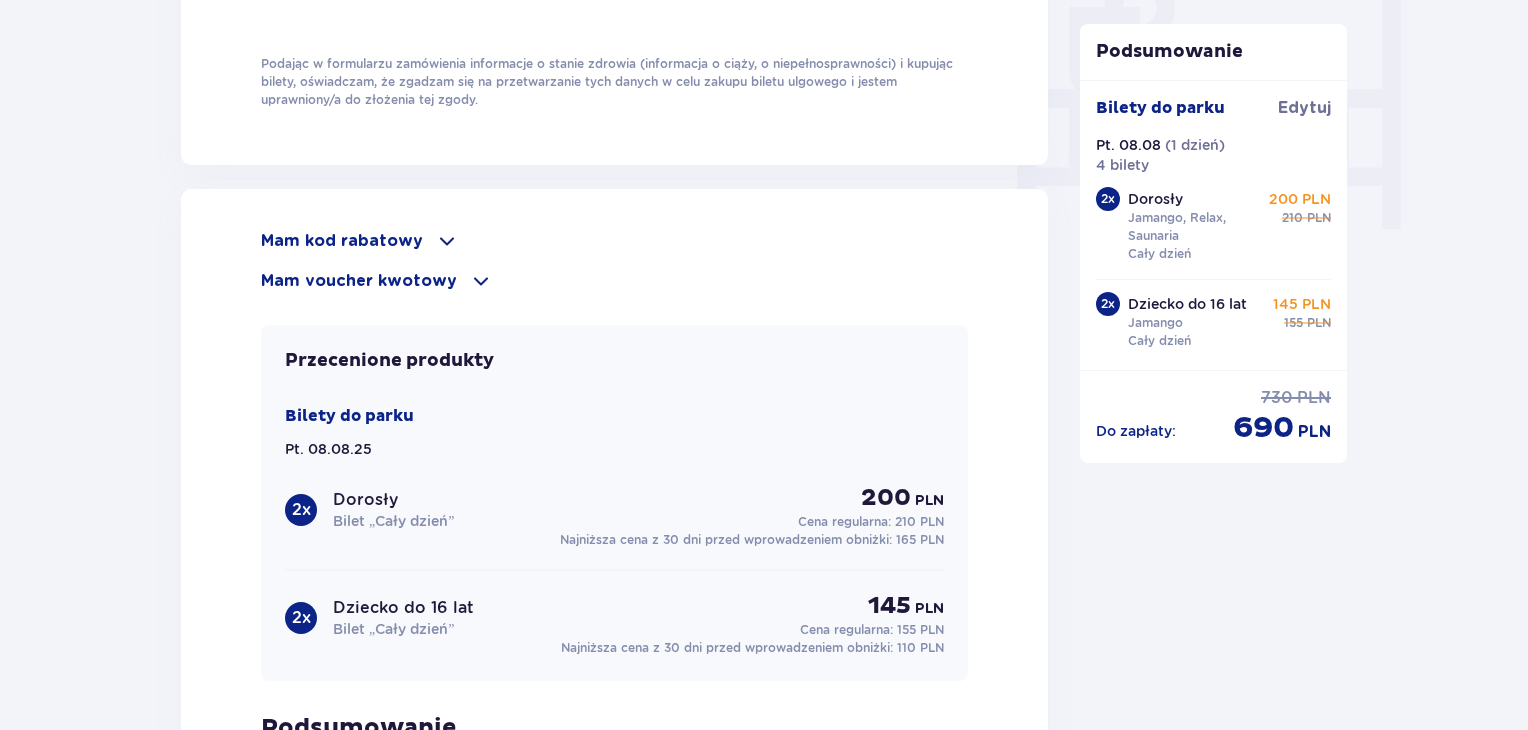 scroll, scrollTop: 1920, scrollLeft: 0, axis: vertical 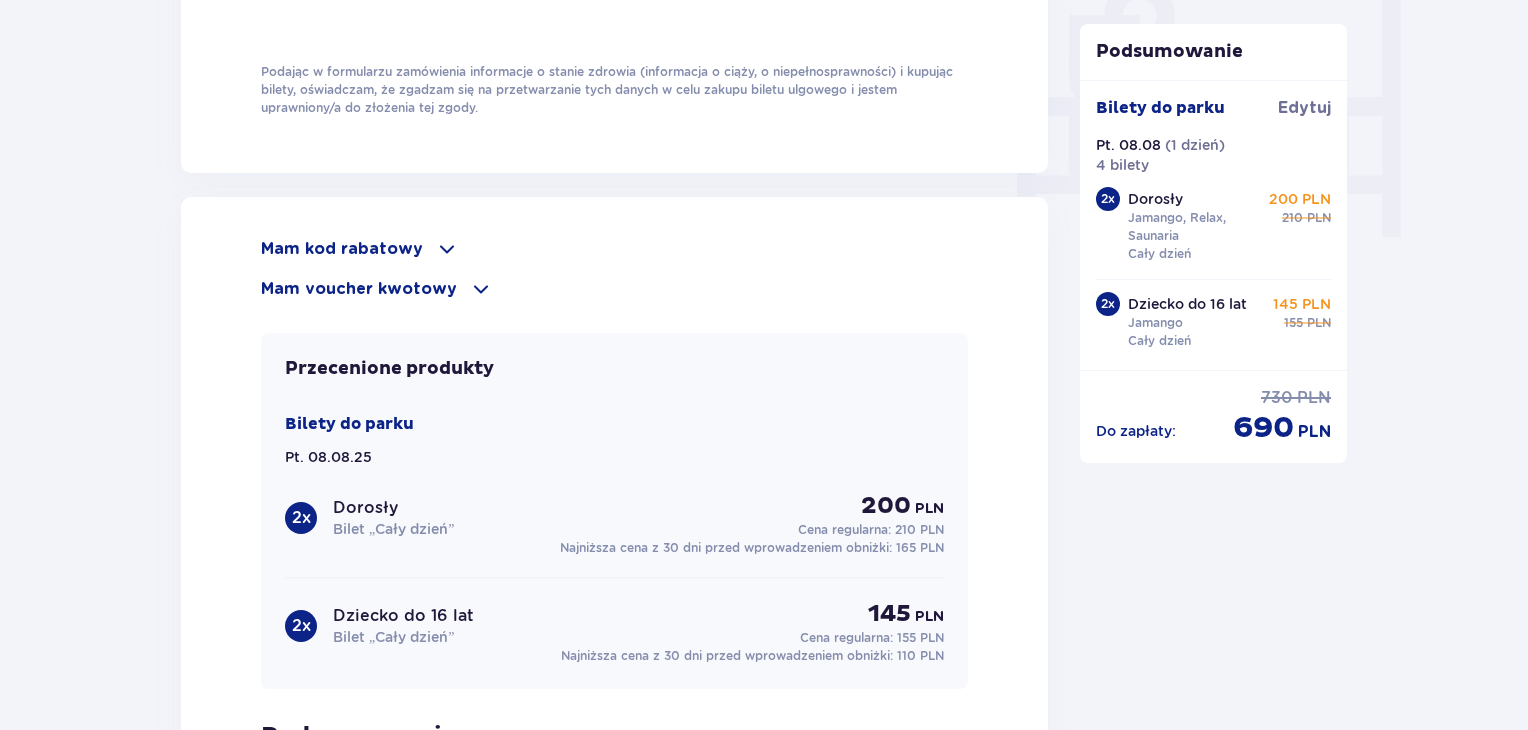 click at bounding box center [481, 289] 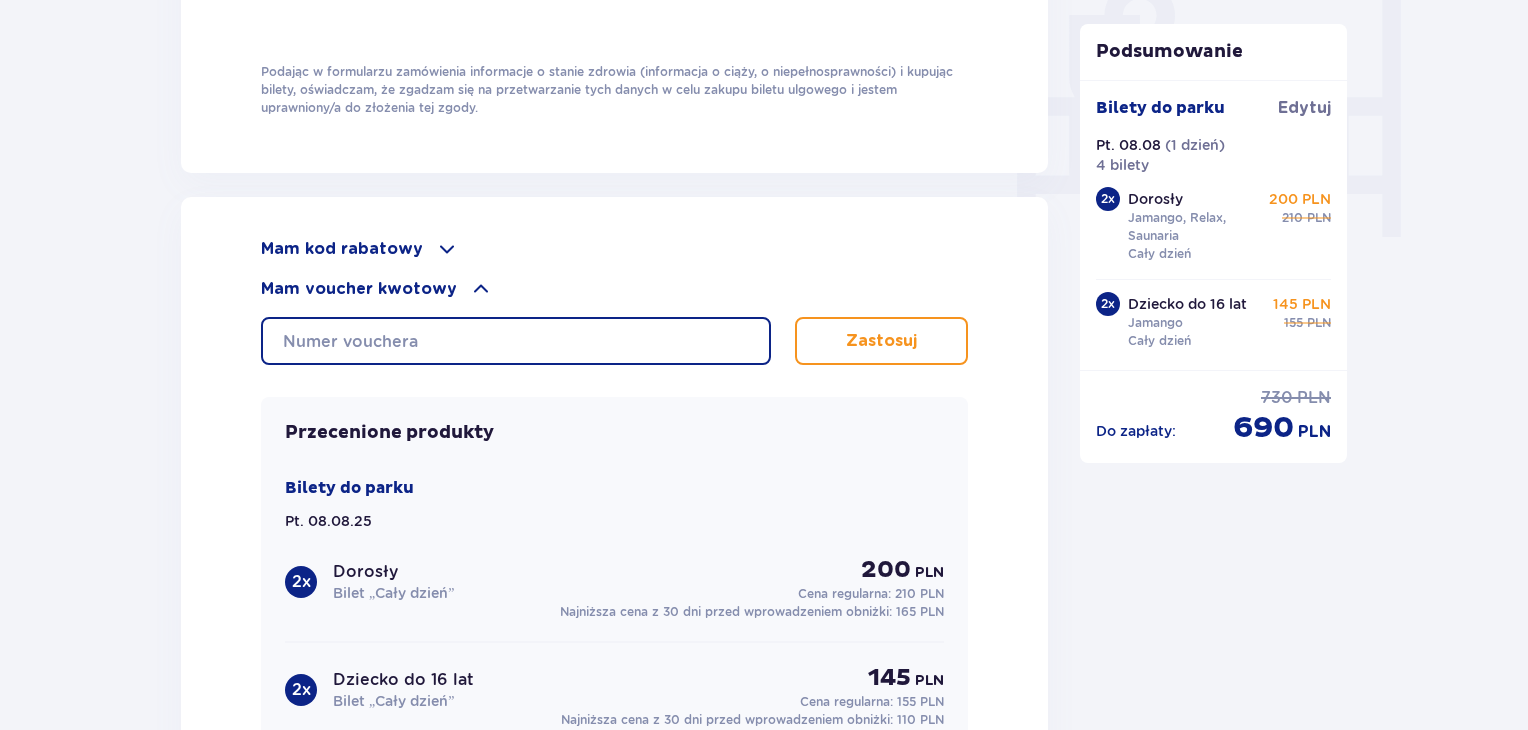 click at bounding box center [516, 341] 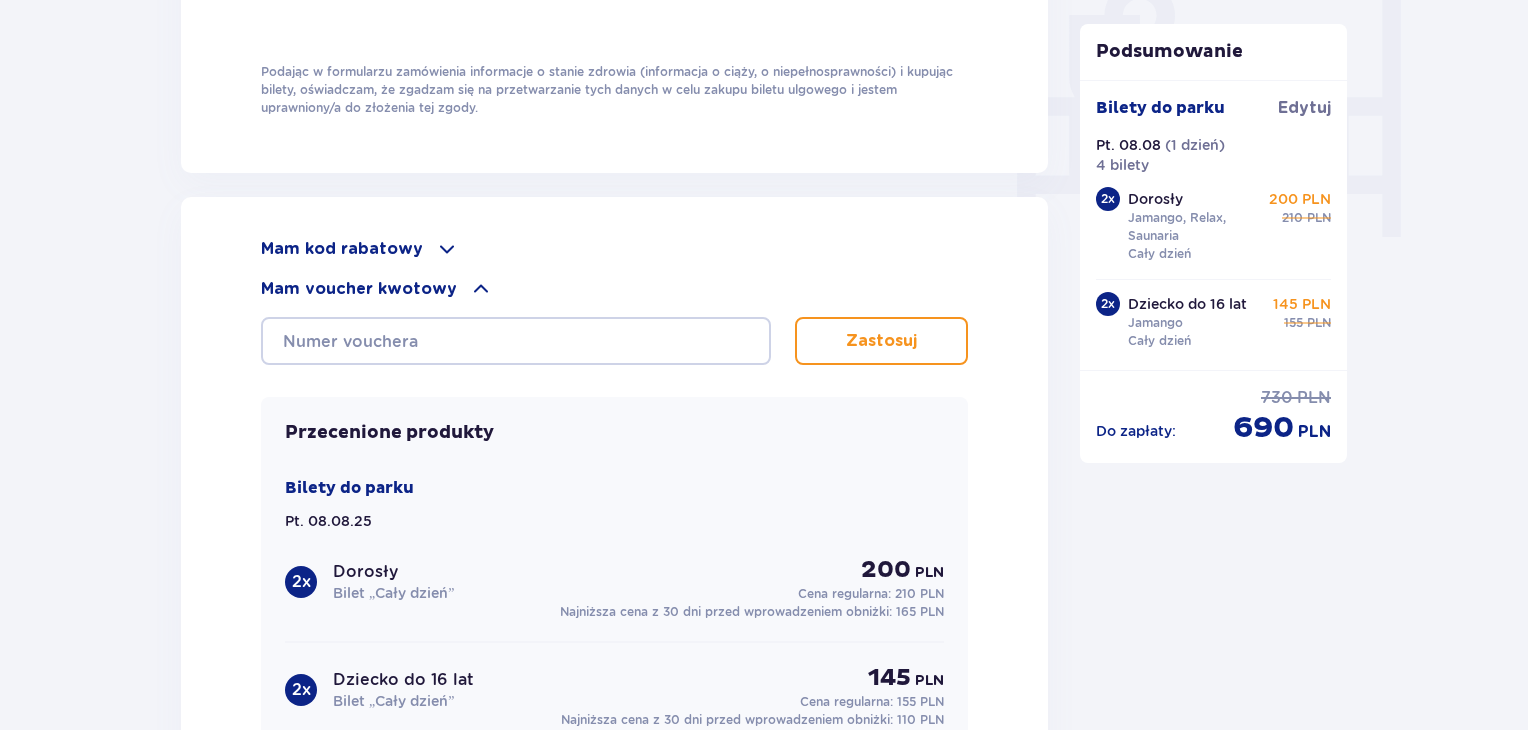 click at bounding box center (481, 289) 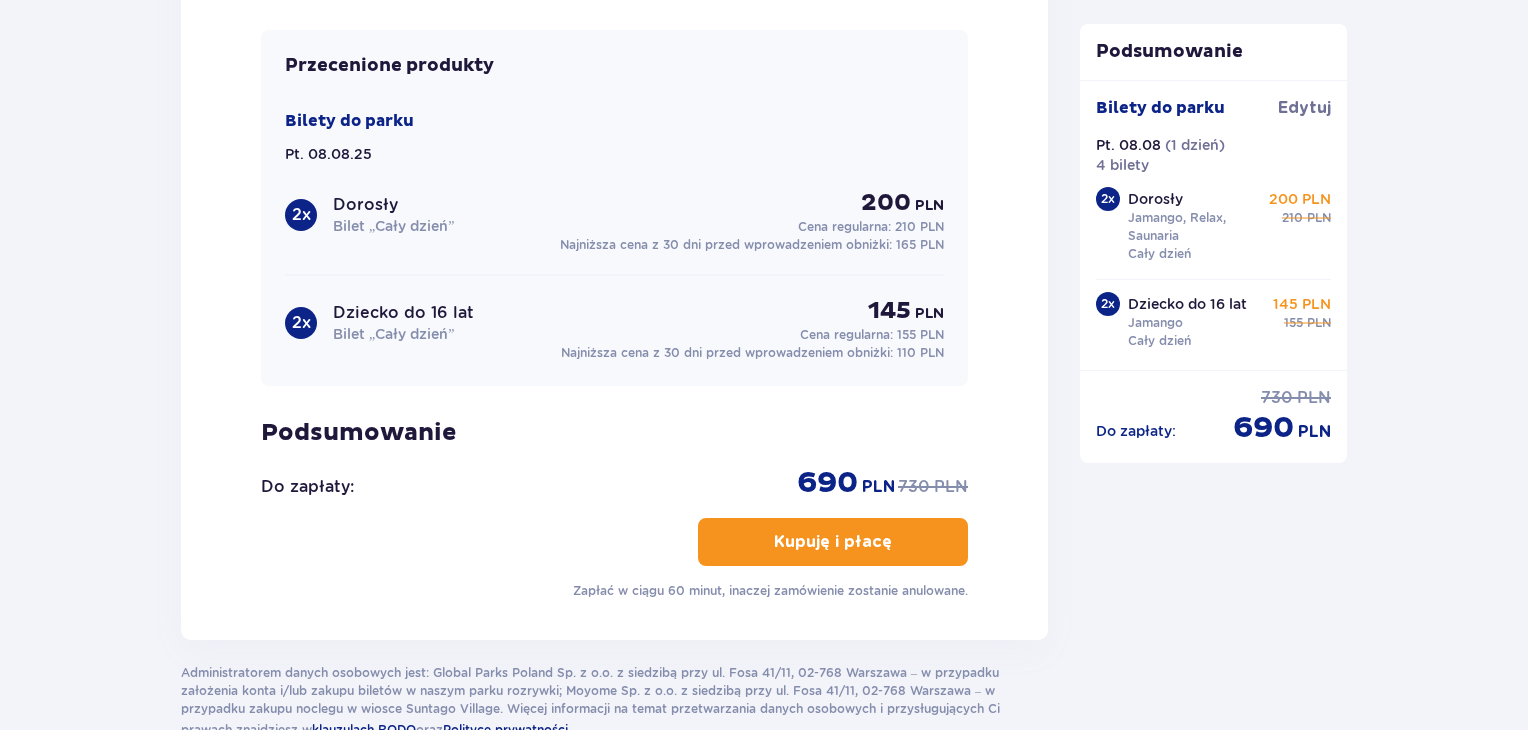scroll, scrollTop: 2352, scrollLeft: 0, axis: vertical 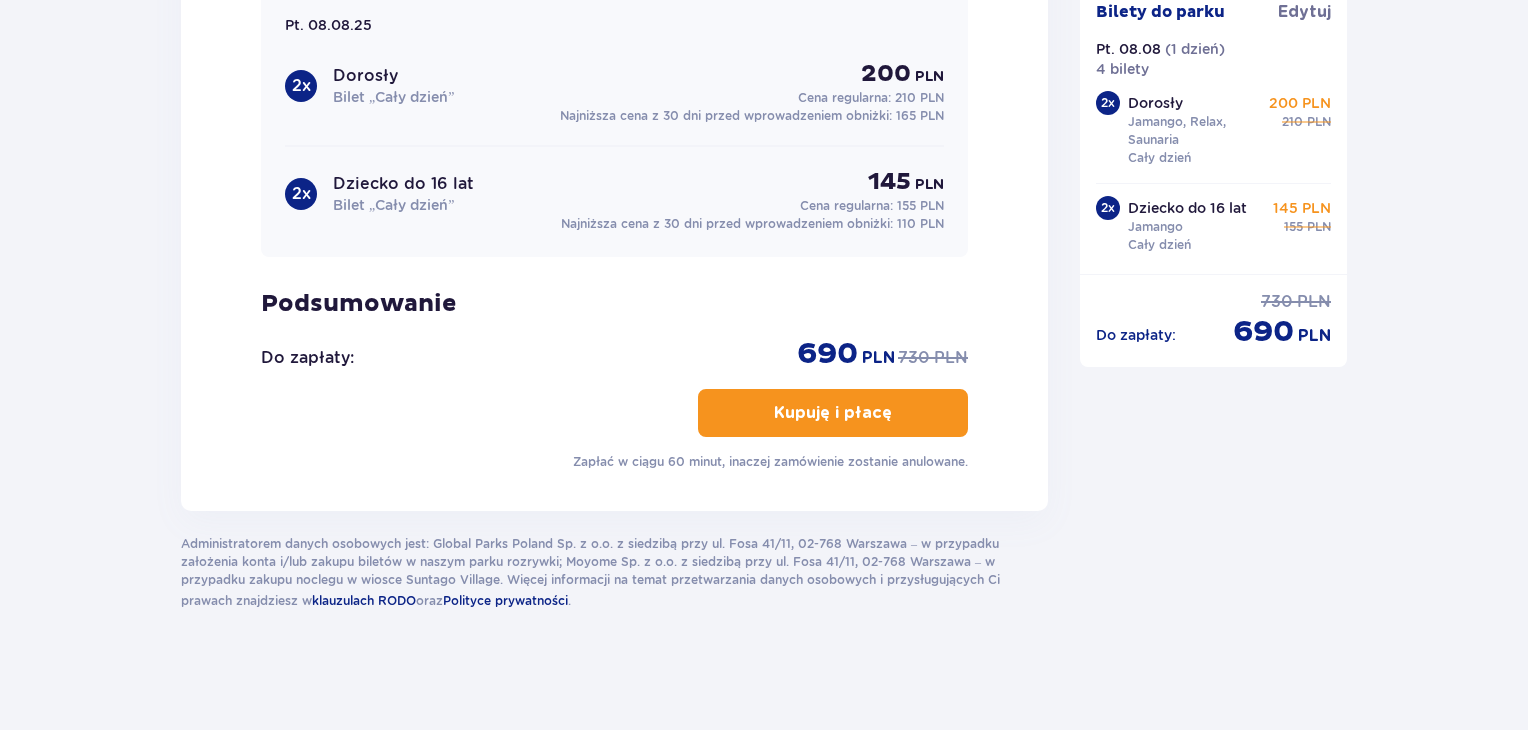 click on "Kupuję i płacę" at bounding box center (833, 413) 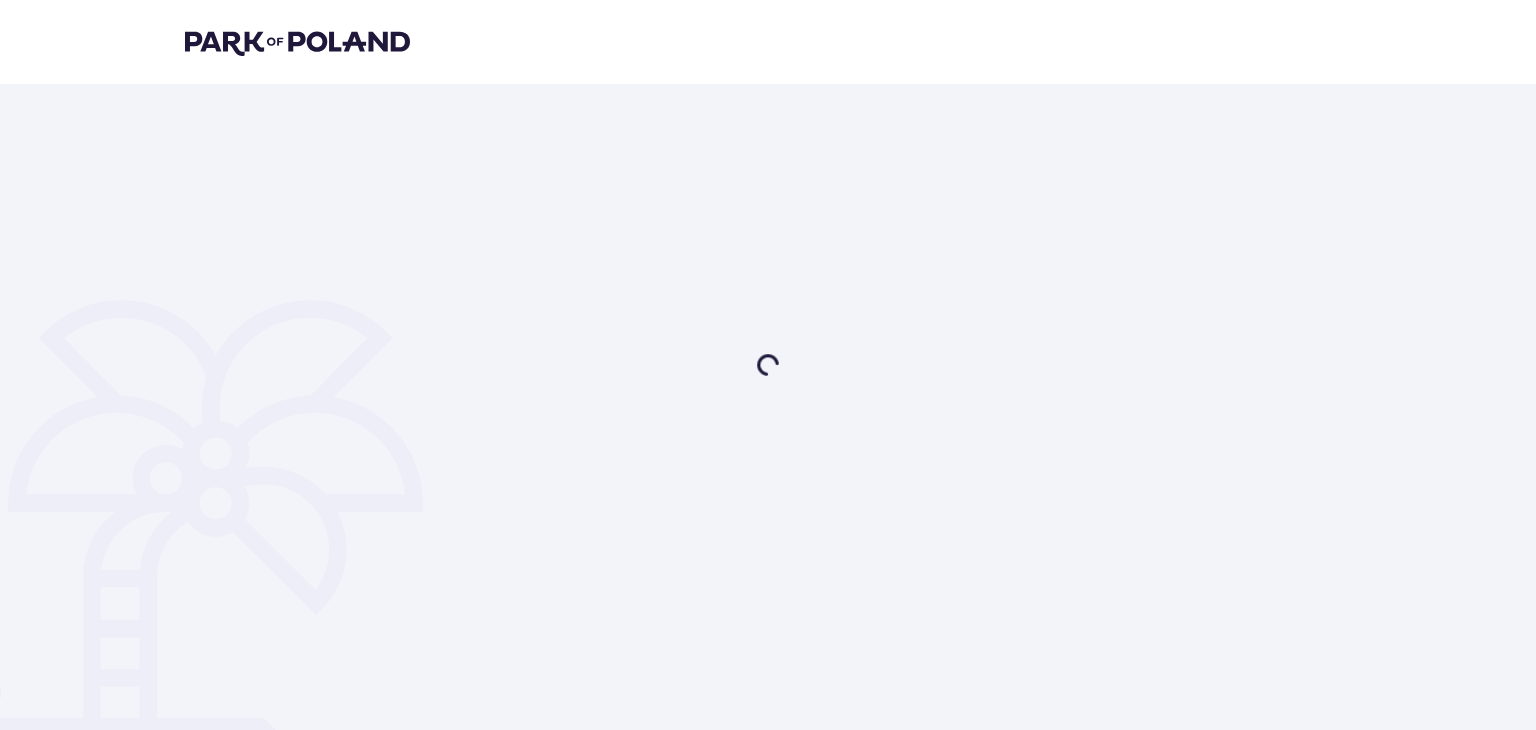 scroll, scrollTop: 0, scrollLeft: 0, axis: both 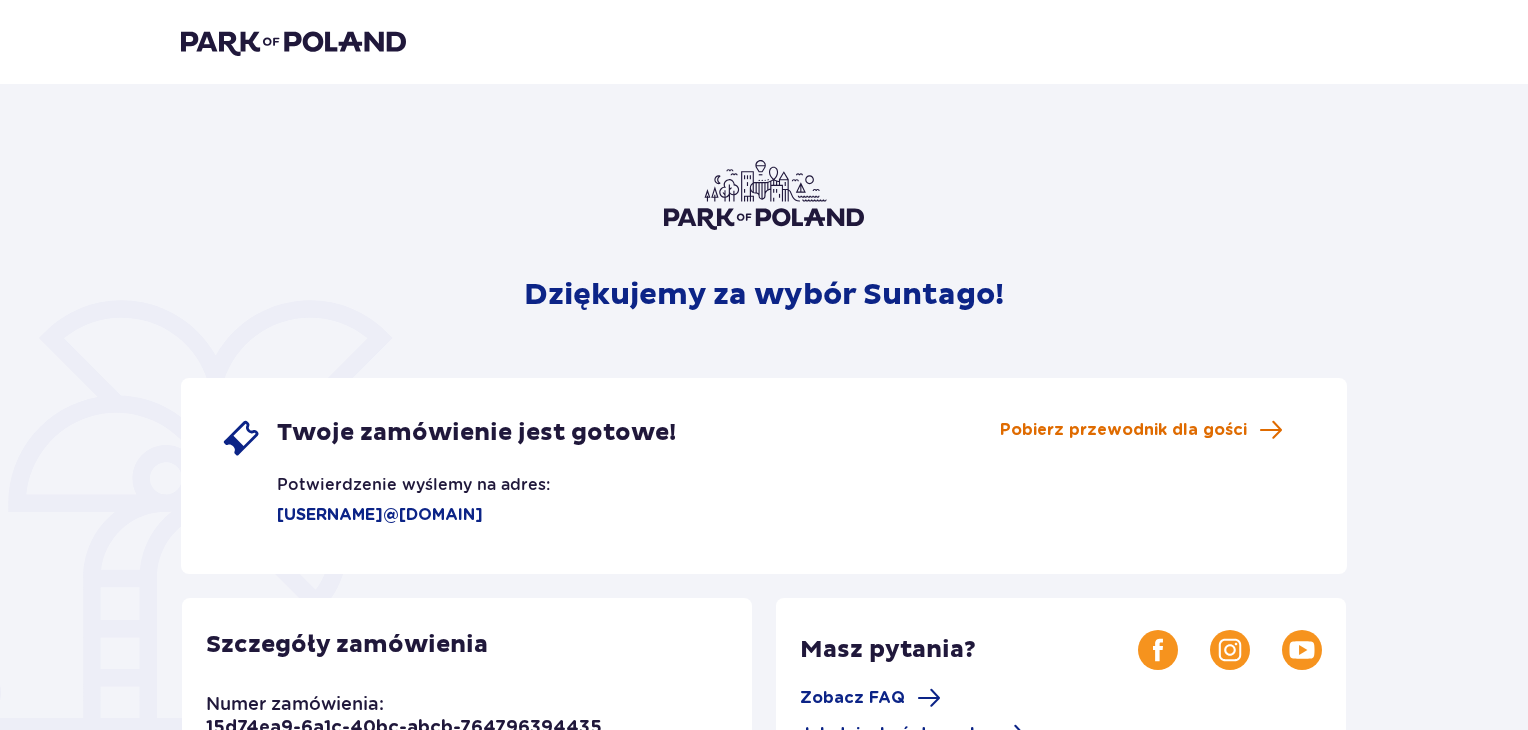 click on "Pobierz przewodnik dla gości" at bounding box center [1123, 430] 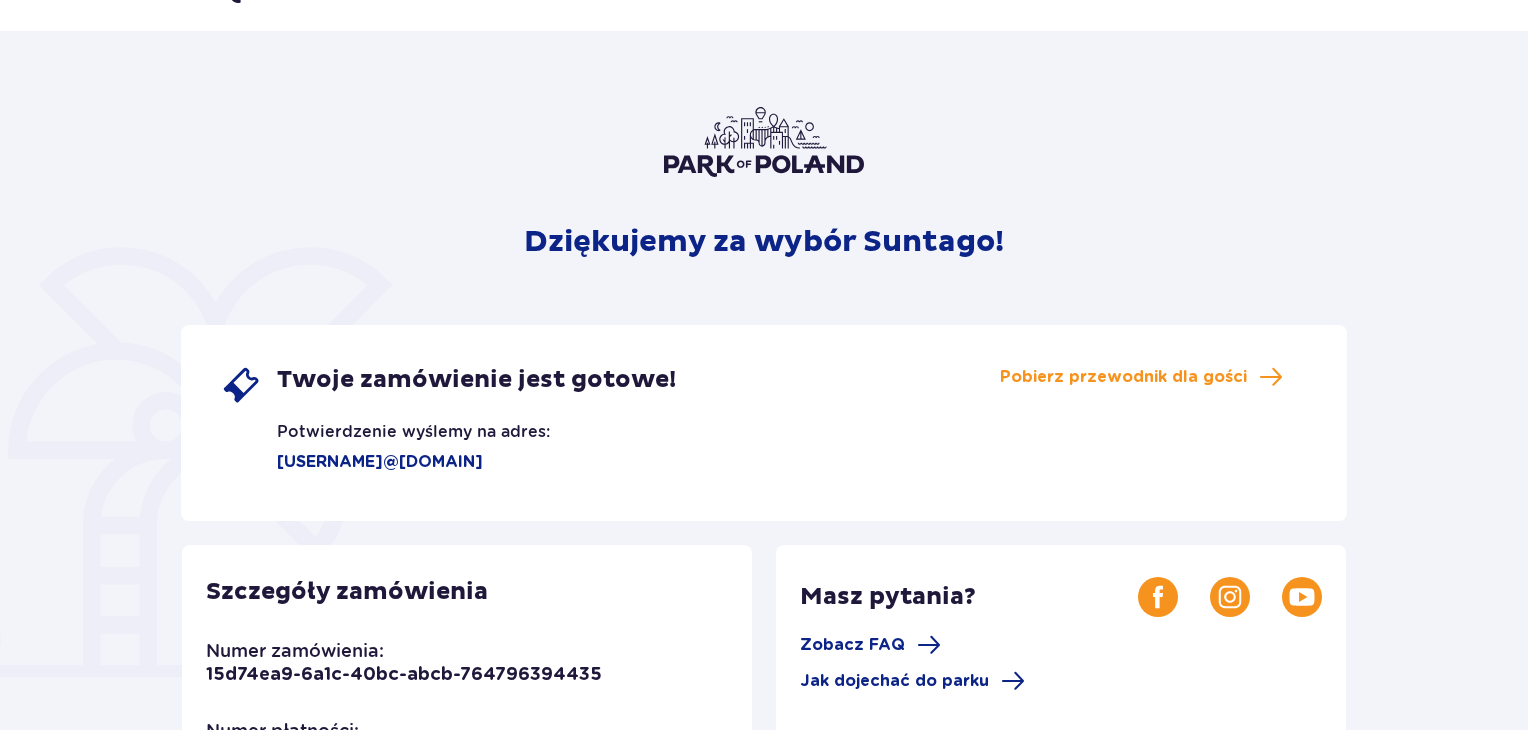 scroll, scrollTop: 0, scrollLeft: 0, axis: both 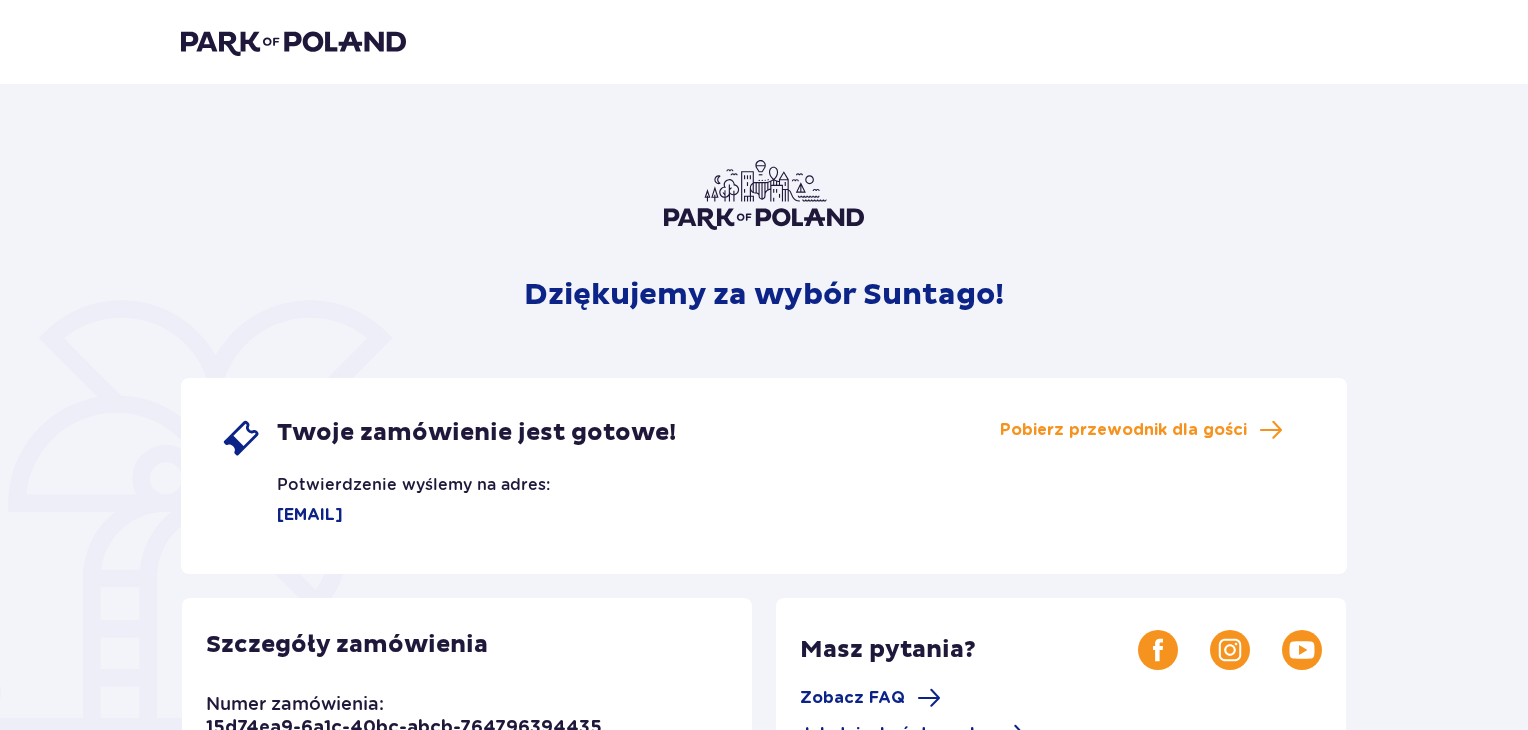 click at bounding box center [764, 42] 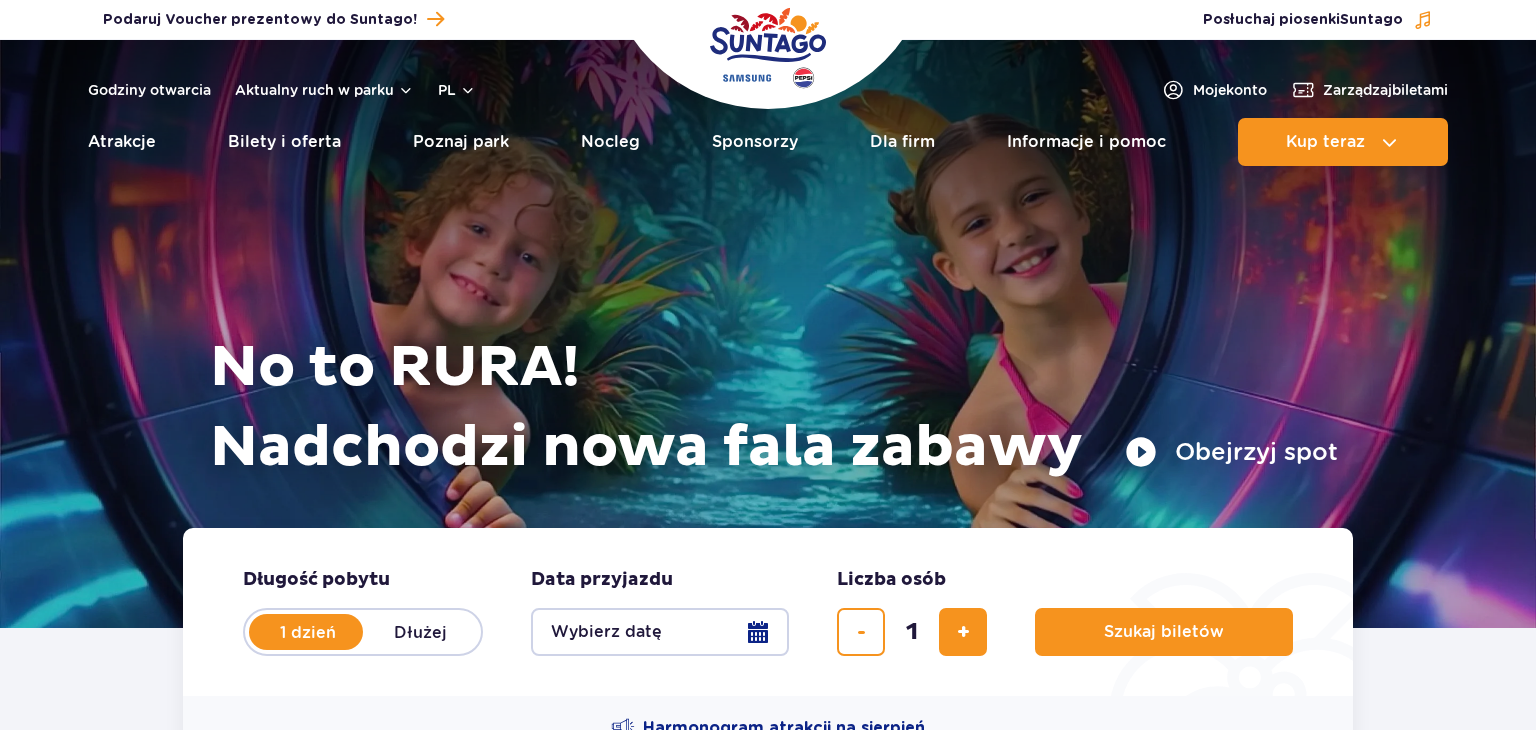 scroll, scrollTop: 0, scrollLeft: 0, axis: both 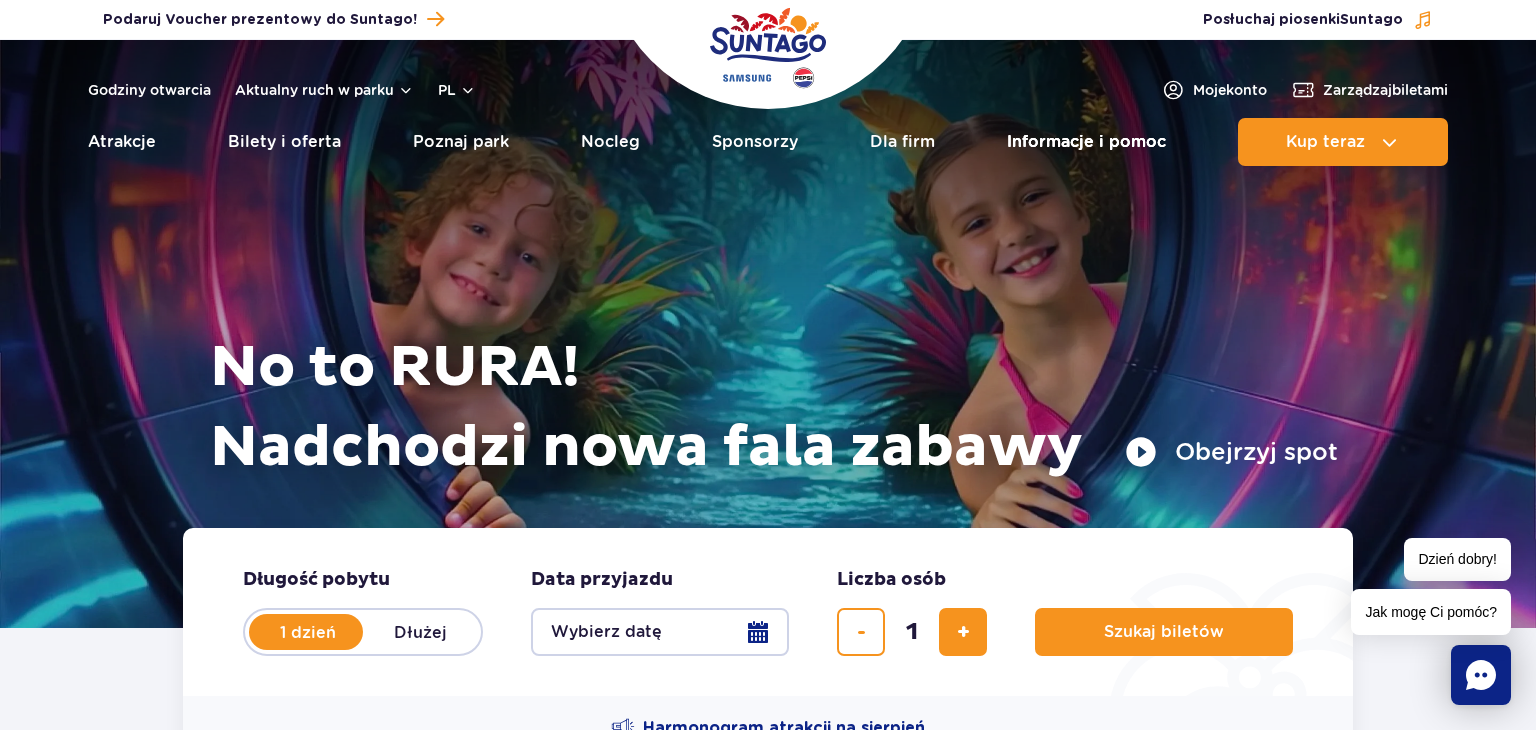 click on "Informacje i pomoc" at bounding box center [1086, 142] 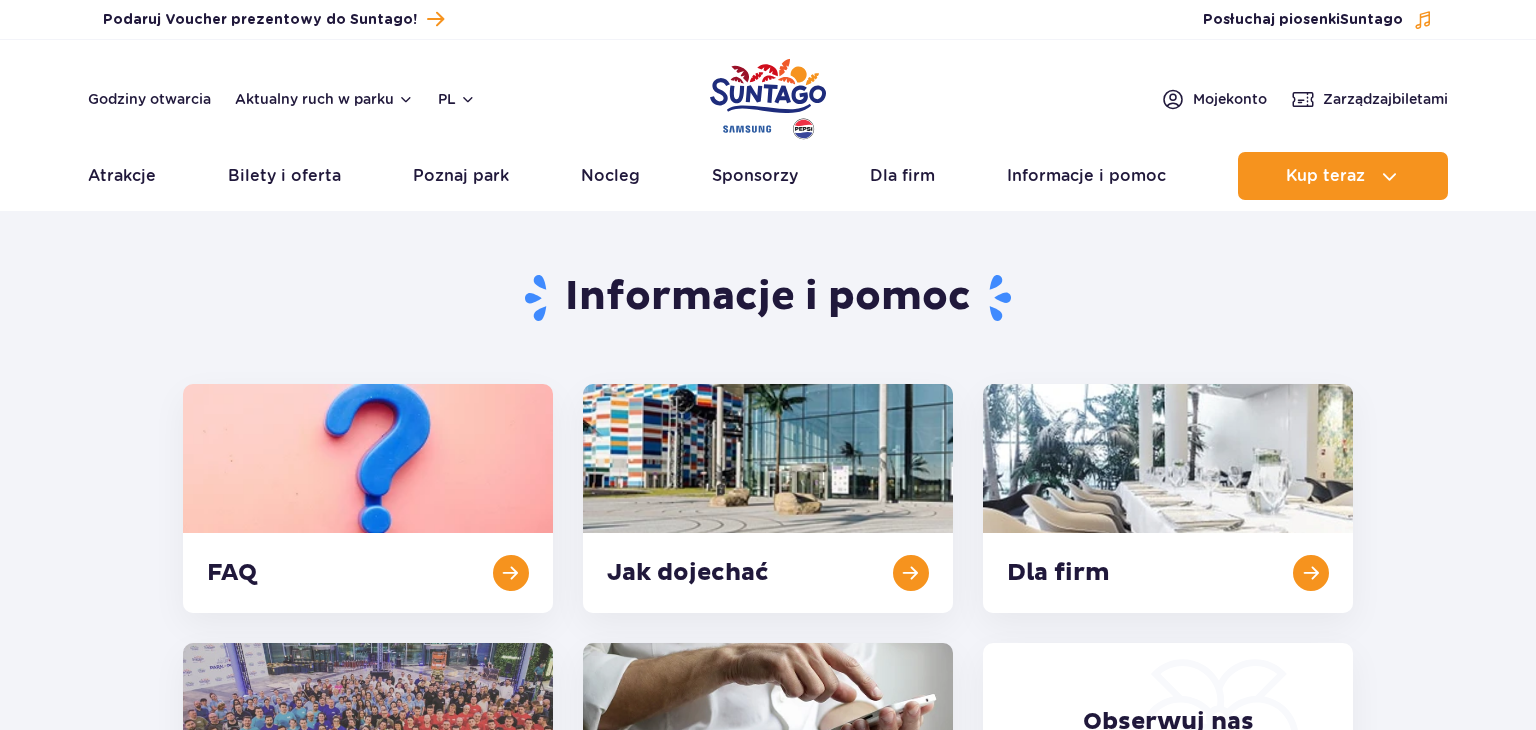 scroll, scrollTop: 0, scrollLeft: 0, axis: both 